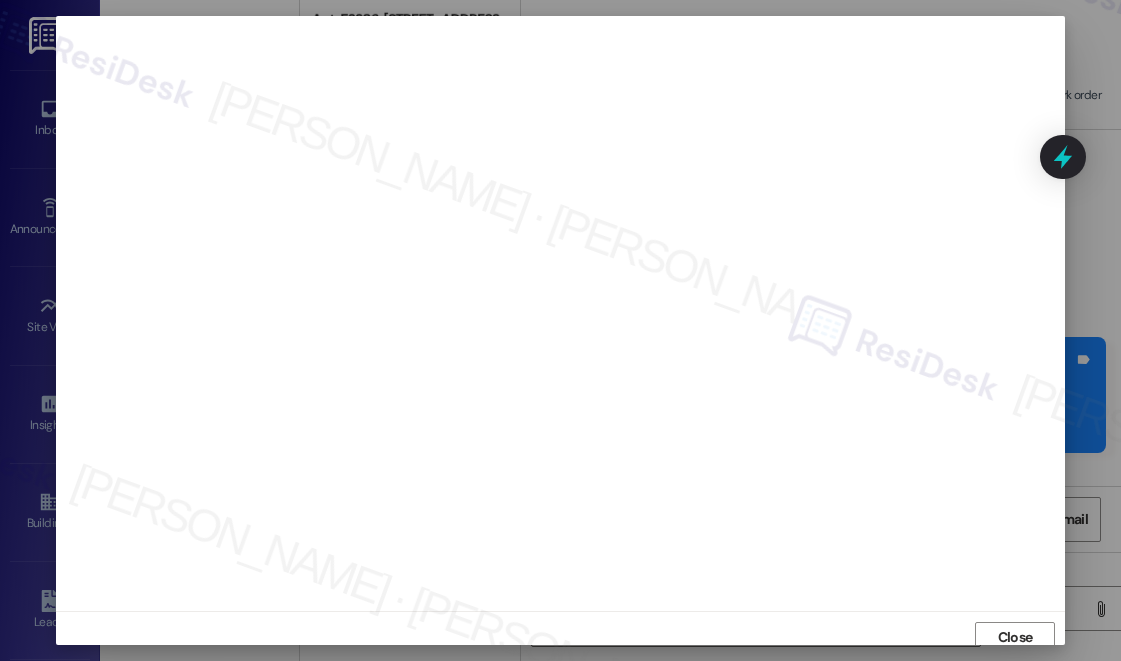 scroll, scrollTop: 0, scrollLeft: 0, axis: both 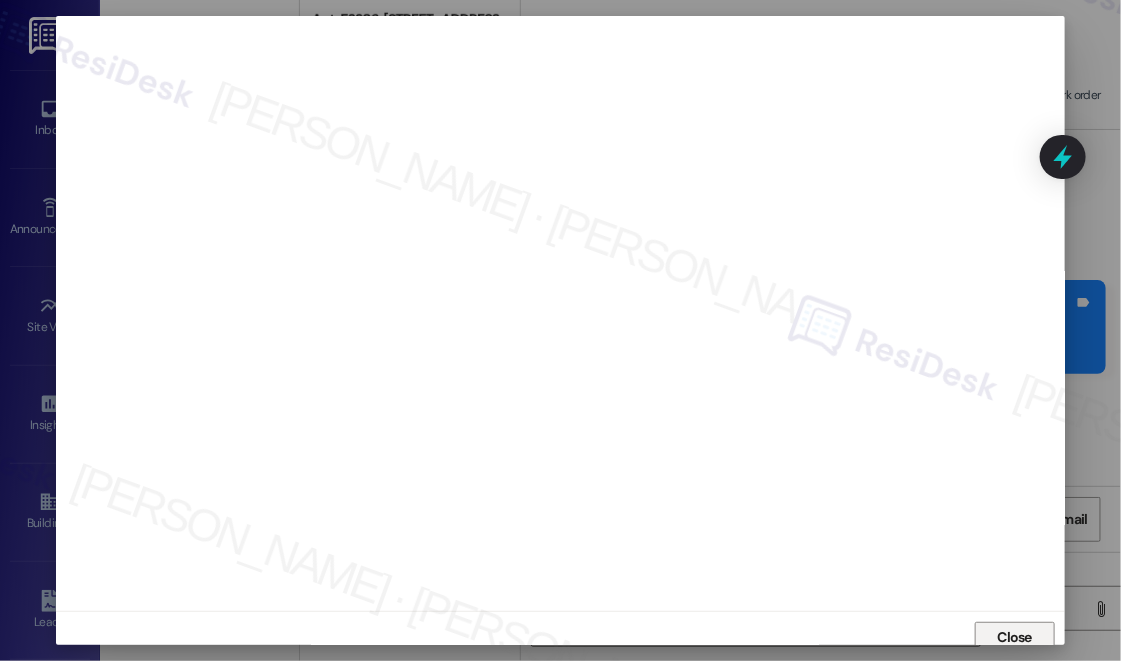 click on "Close" at bounding box center [560, 637] 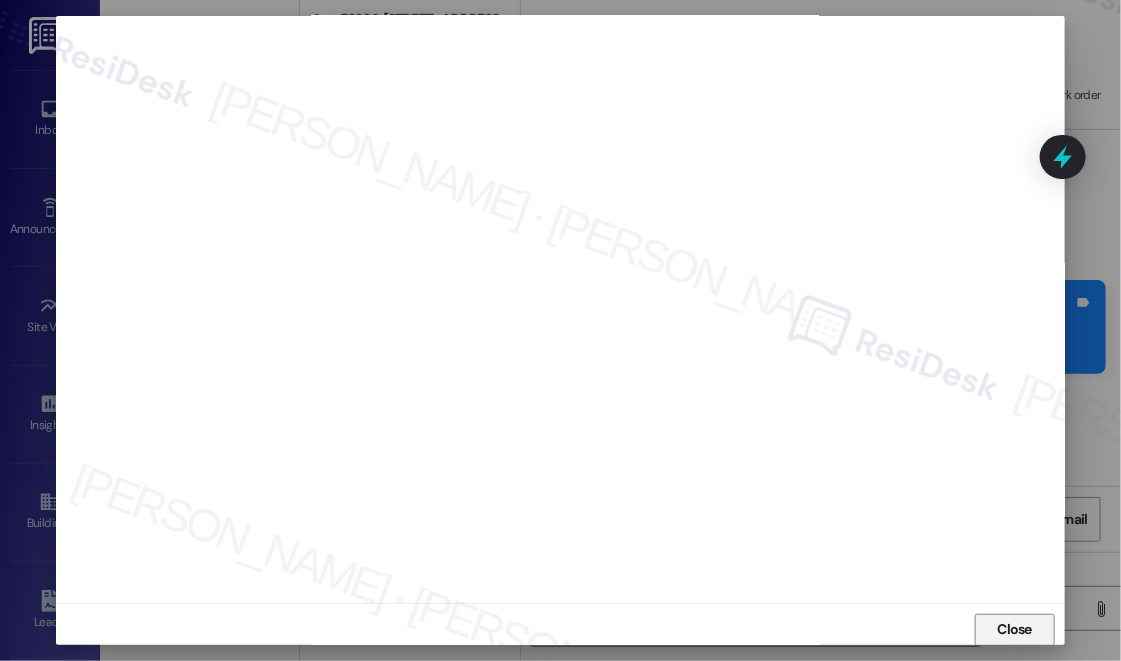 click on "Close" at bounding box center (1015, 629) 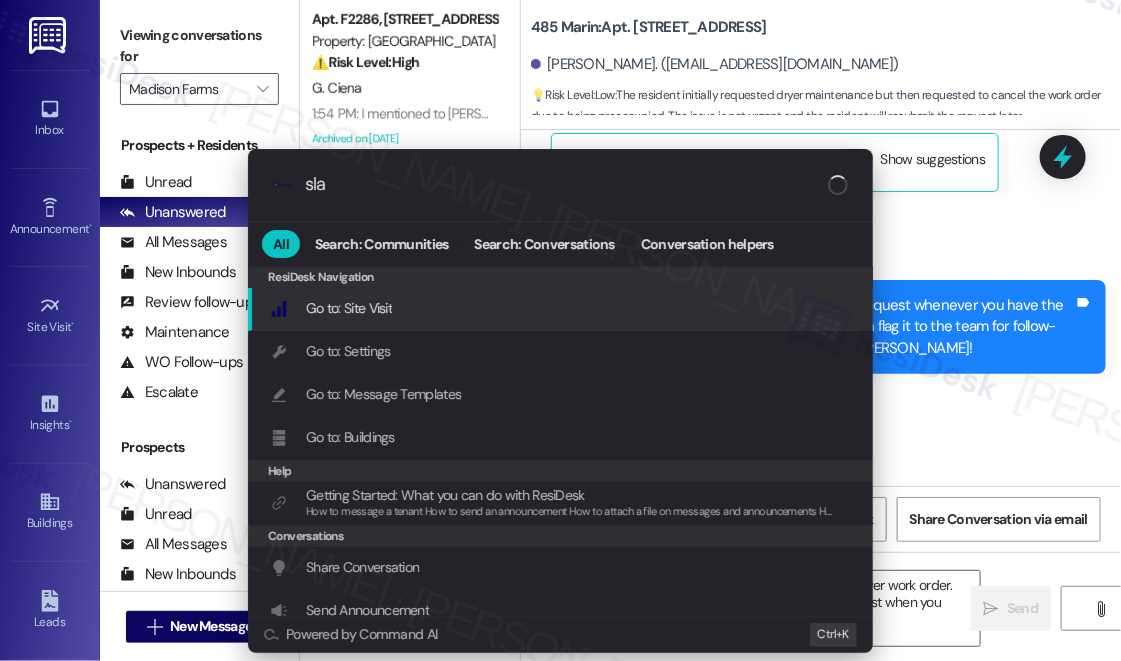 type on "sla" 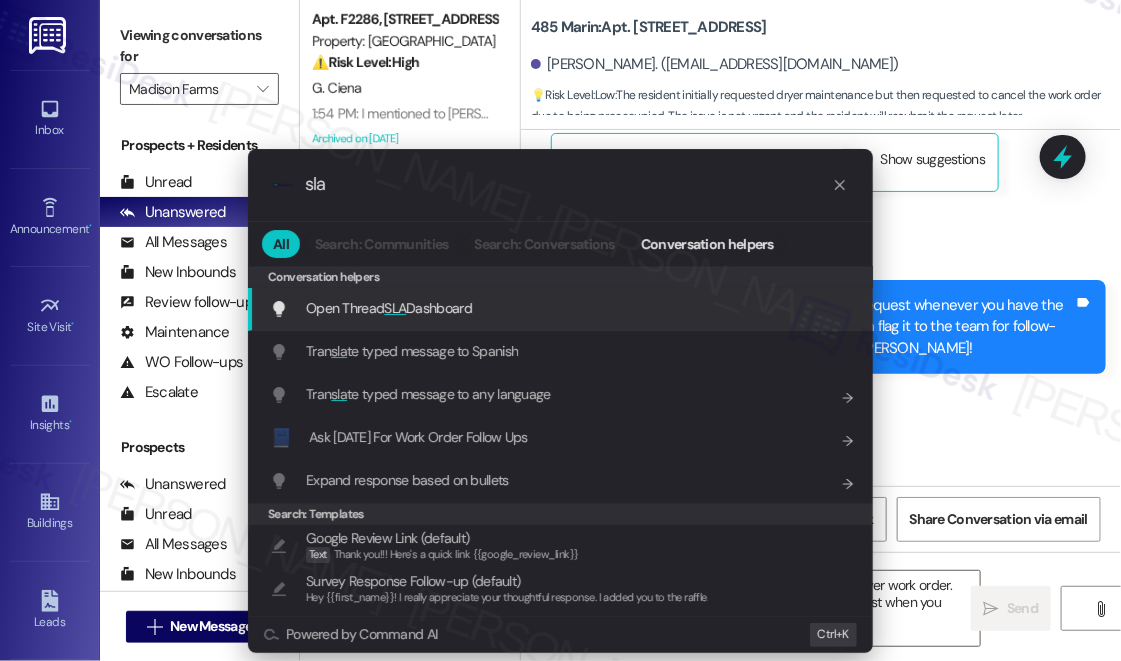 click on "Open Thread  SLA  Dashboard" at bounding box center (389, 308) 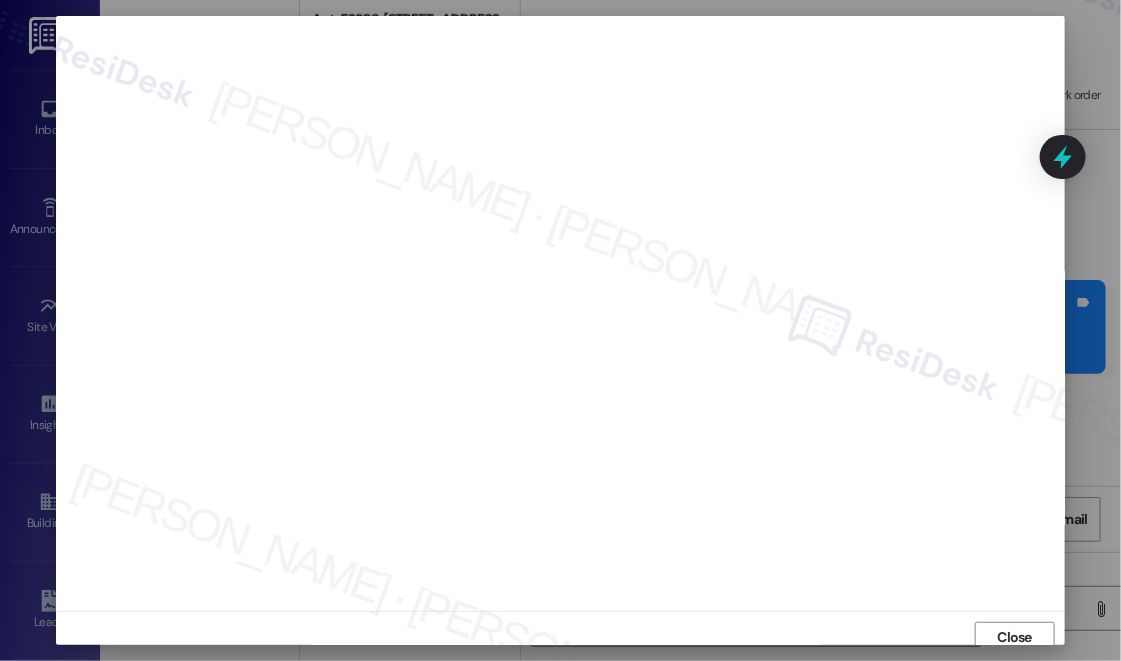scroll, scrollTop: 8, scrollLeft: 0, axis: vertical 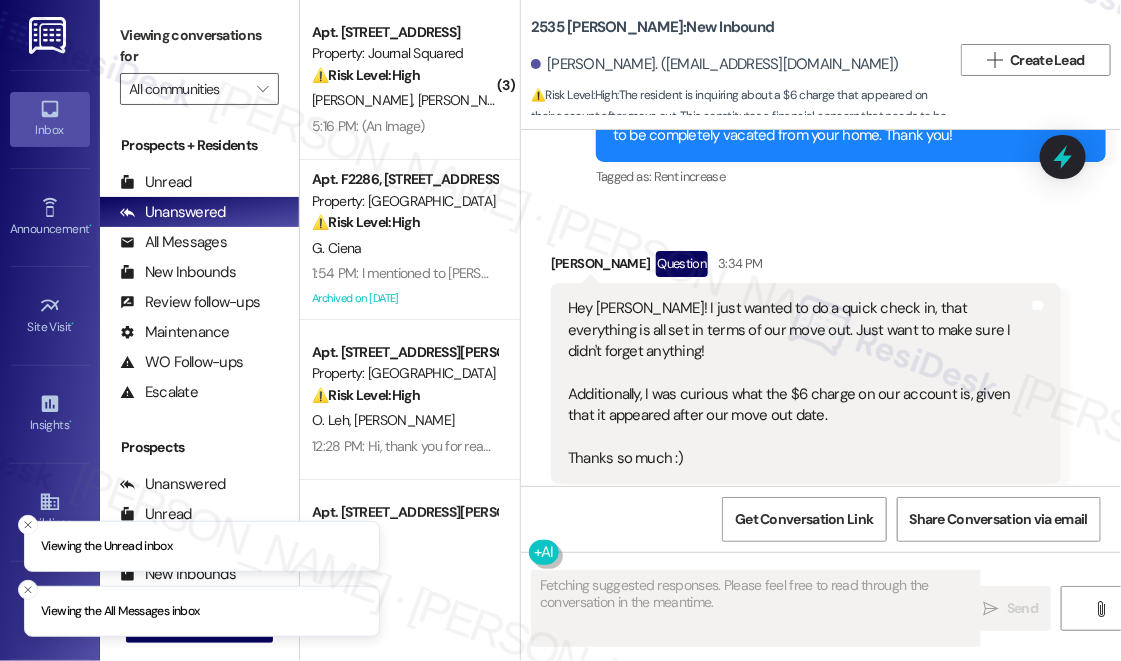 click on "Hey Sarah! I just wanted to do a quick check in, that everything is all set in terms of our move out. Just want to make sure I didn't forget anything!
Additionally, I was curious what the $6 charge on our account is, given that it appeared after our move out date.
Thanks so much :)" at bounding box center (798, 383) 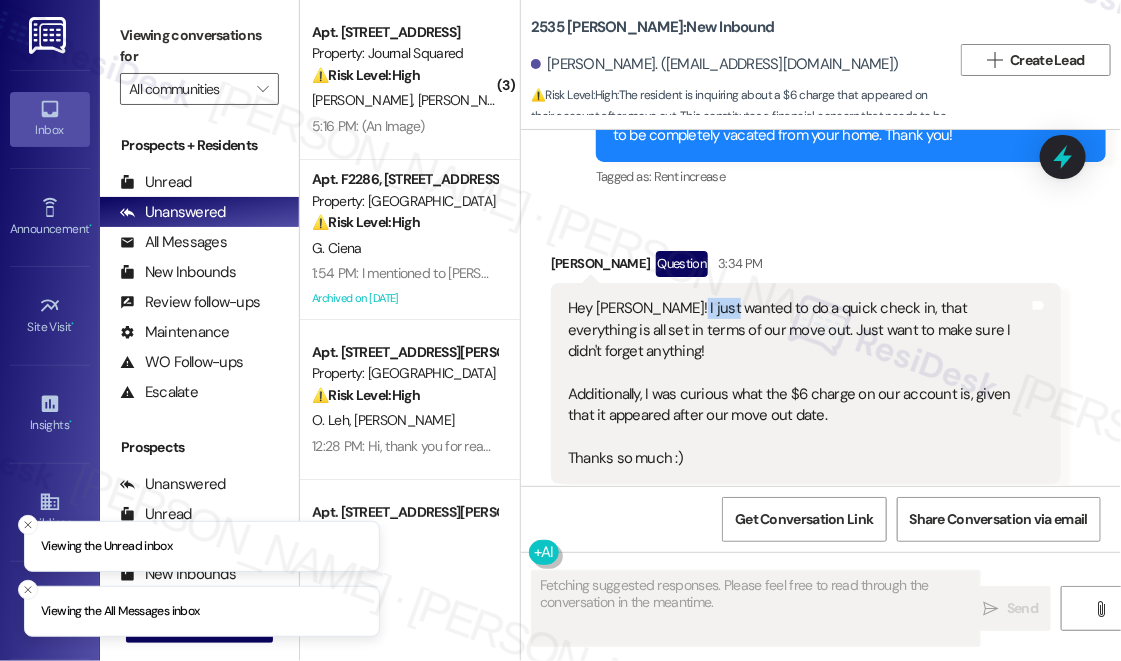 click on "Hey Sarah! I just wanted to do a quick check in, that everything is all set in terms of our move out. Just want to make sure I didn't forget anything!
Additionally, I was curious what the $6 charge on our account is, given that it appeared after our move out date.
Thanks so much :)" at bounding box center (798, 383) 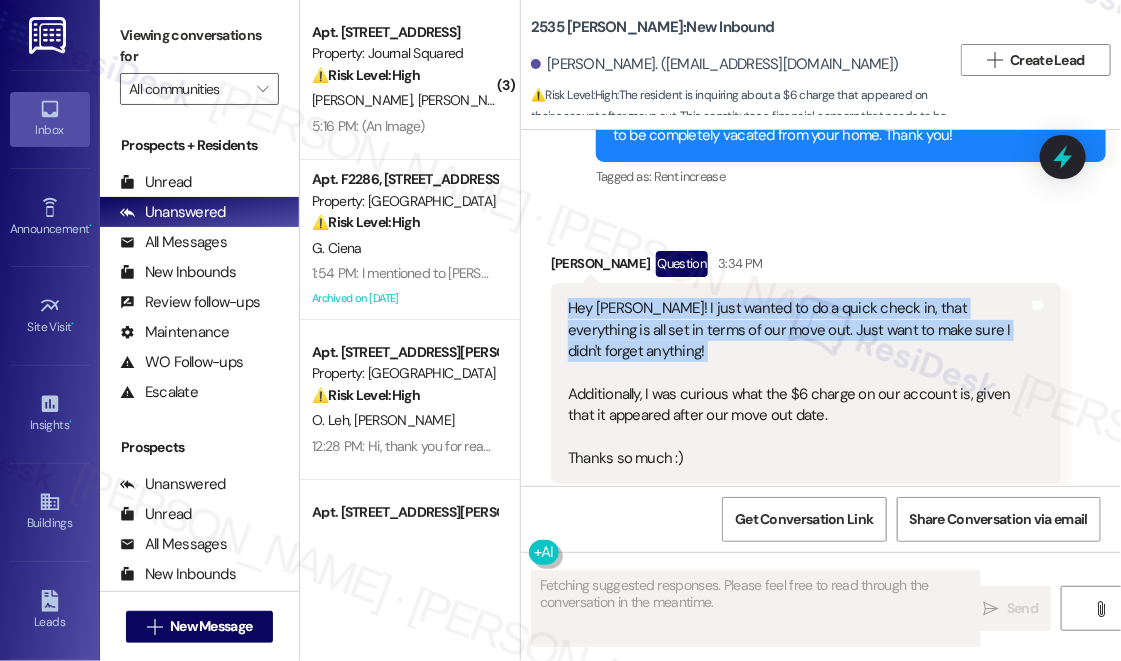 click on "Hey Sarah! I just wanted to do a quick check in, that everything is all set in terms of our move out. Just want to make sure I didn't forget anything!
Additionally, I was curious what the $6 charge on our account is, given that it appeared after our move out date.
Thanks so much :)" at bounding box center [798, 383] 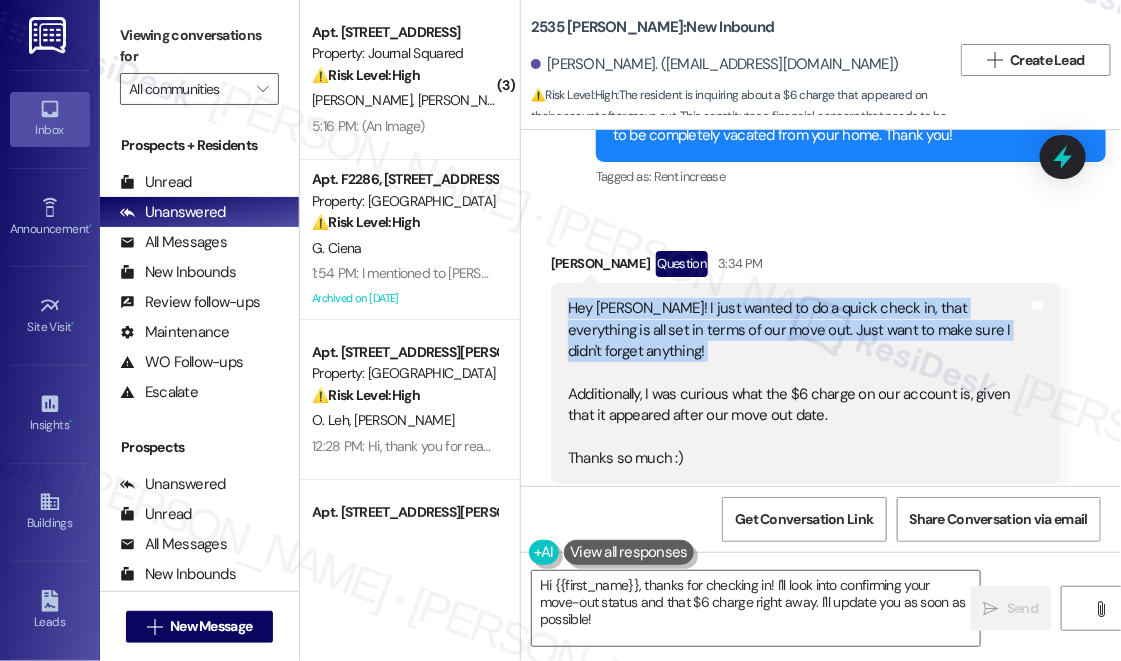 click on "Hey Sarah! I just wanted to do a quick check in, that everything is all set in terms of our move out. Just want to make sure I didn't forget anything!
Additionally, I was curious what the $6 charge on our account is, given that it appeared after our move out date.
Thanks so much :)" at bounding box center [798, 383] 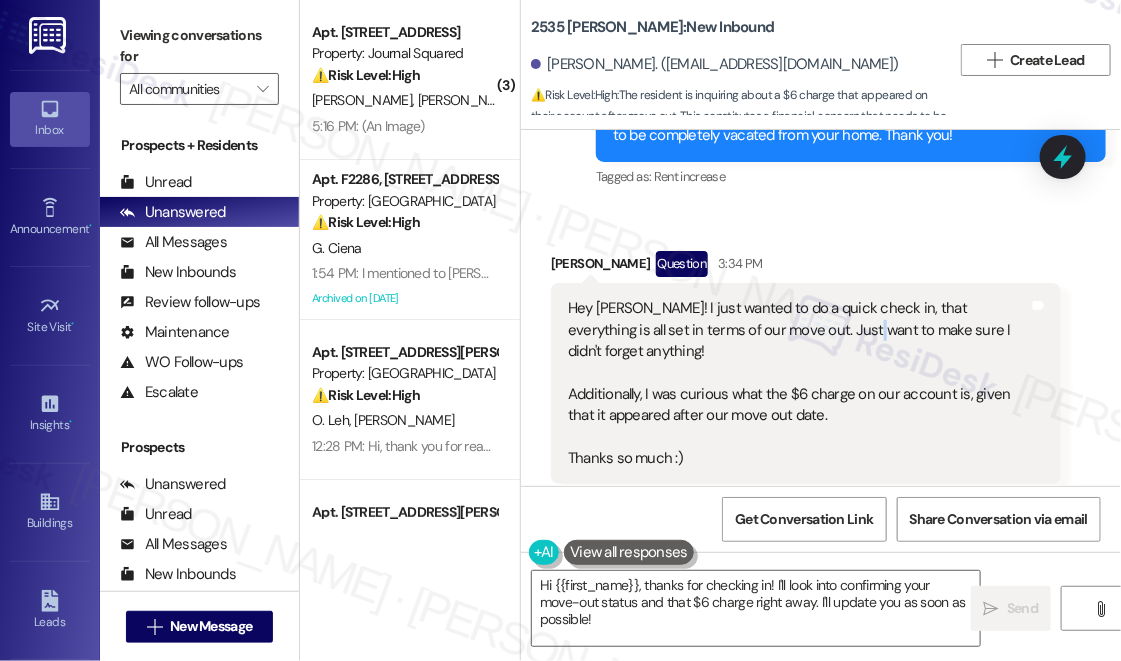 click on "Hey Sarah! I just wanted to do a quick check in, that everything is all set in terms of our move out. Just want to make sure I didn't forget anything!
Additionally, I was curious what the $6 charge on our account is, given that it appeared after our move out date.
Thanks so much :)" at bounding box center (798, 383) 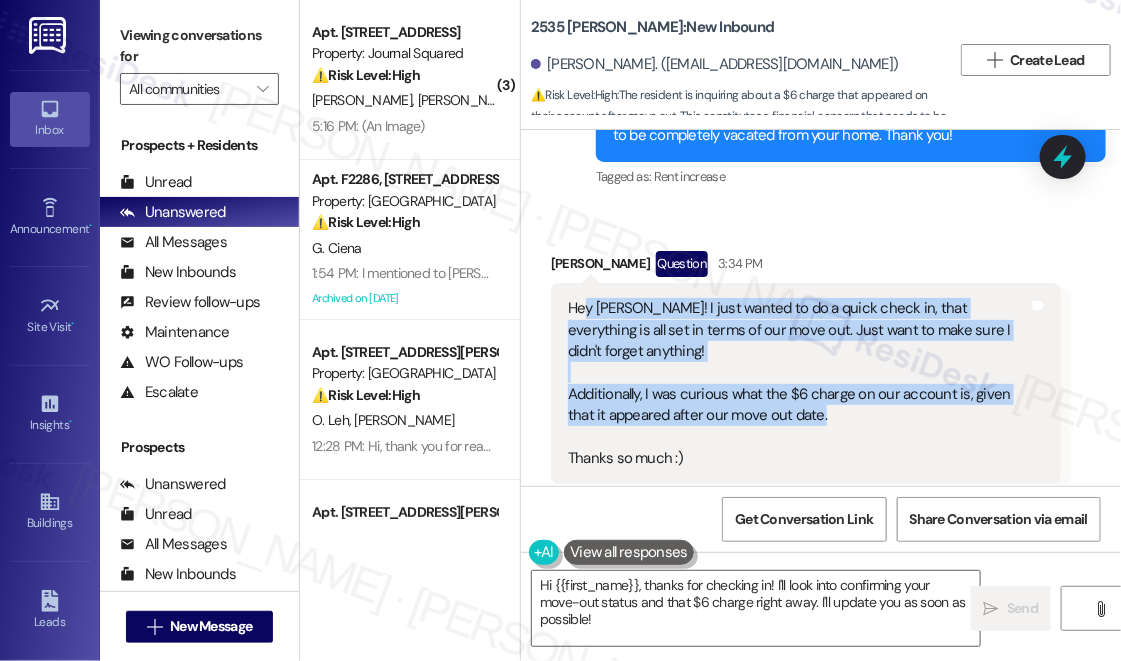 drag, startPoint x: 842, startPoint y: 371, endPoint x: 588, endPoint y: 294, distance: 265.41476 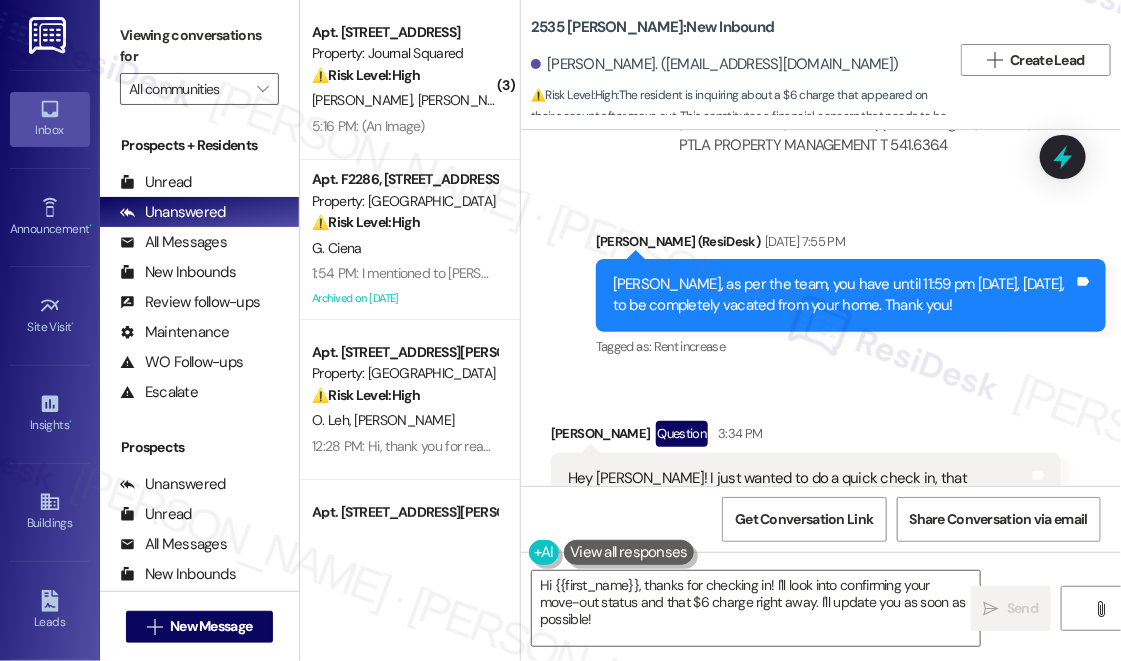 scroll, scrollTop: 2438, scrollLeft: 0, axis: vertical 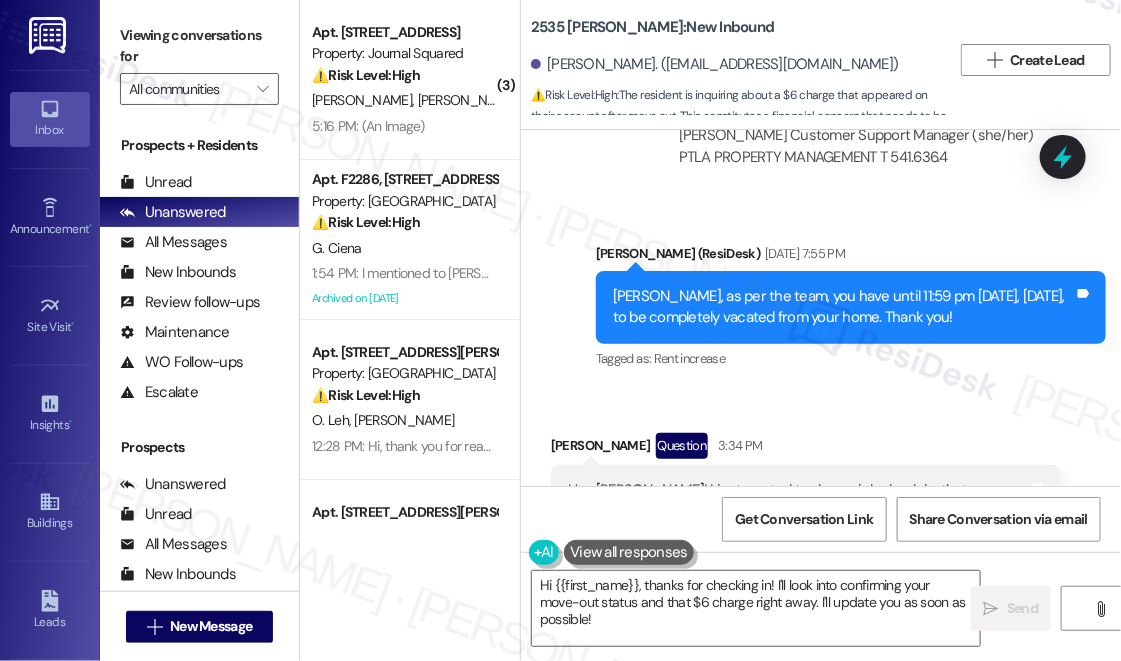 click on "Cameron Jalalipour Question 3:34 PM" at bounding box center (806, 449) 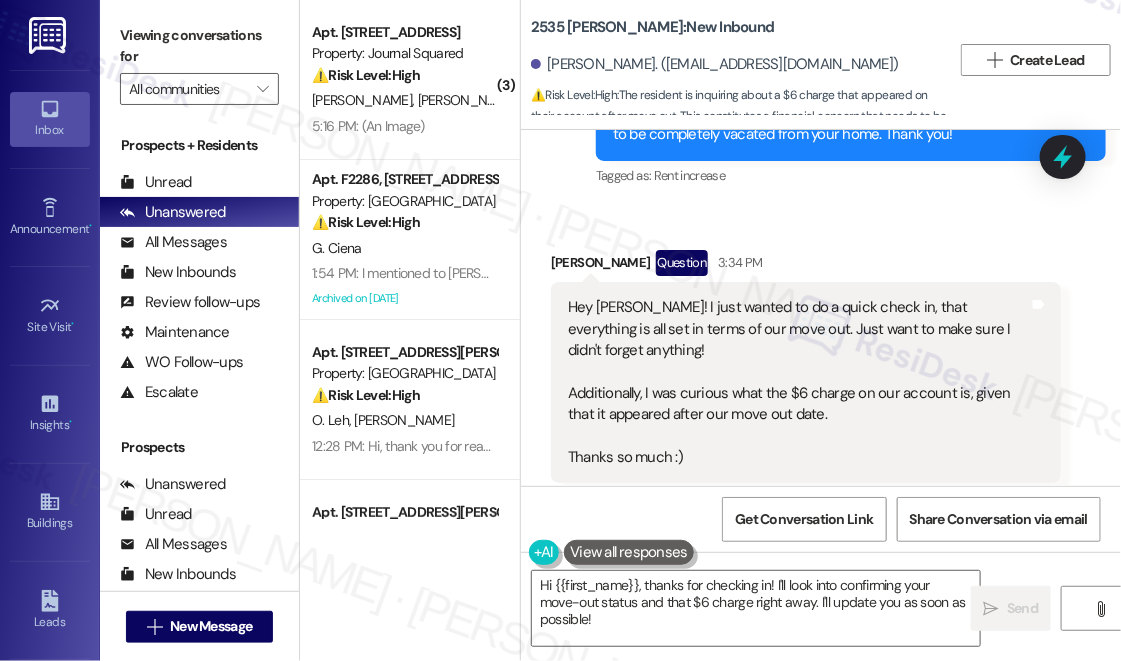 click on "Hey Sarah! I just wanted to do a quick check in, that everything is all set in terms of our move out. Just want to make sure I didn't forget anything!
Additionally, I was curious what the $6 charge on our account is, given that it appeared after our move out date.
Thanks so much :)" at bounding box center (798, 382) 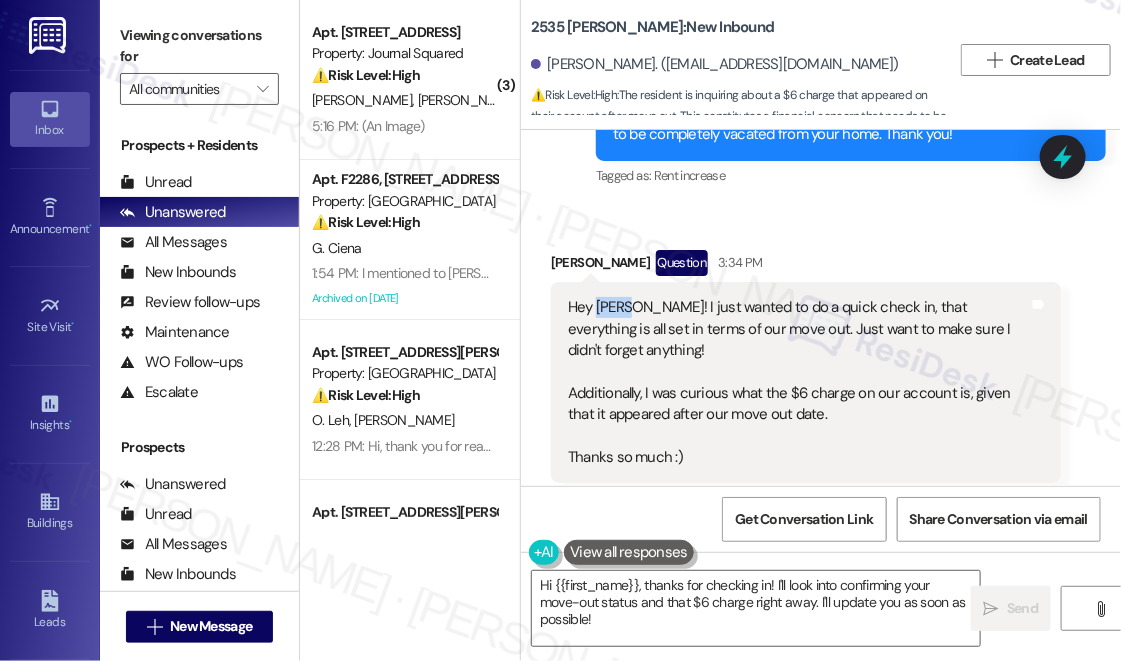 click on "Hey Sarah! I just wanted to do a quick check in, that everything is all set in terms of our move out. Just want to make sure I didn't forget anything!
Additionally, I was curious what the $6 charge on our account is, given that it appeared after our move out date.
Thanks so much :)" at bounding box center [798, 382] 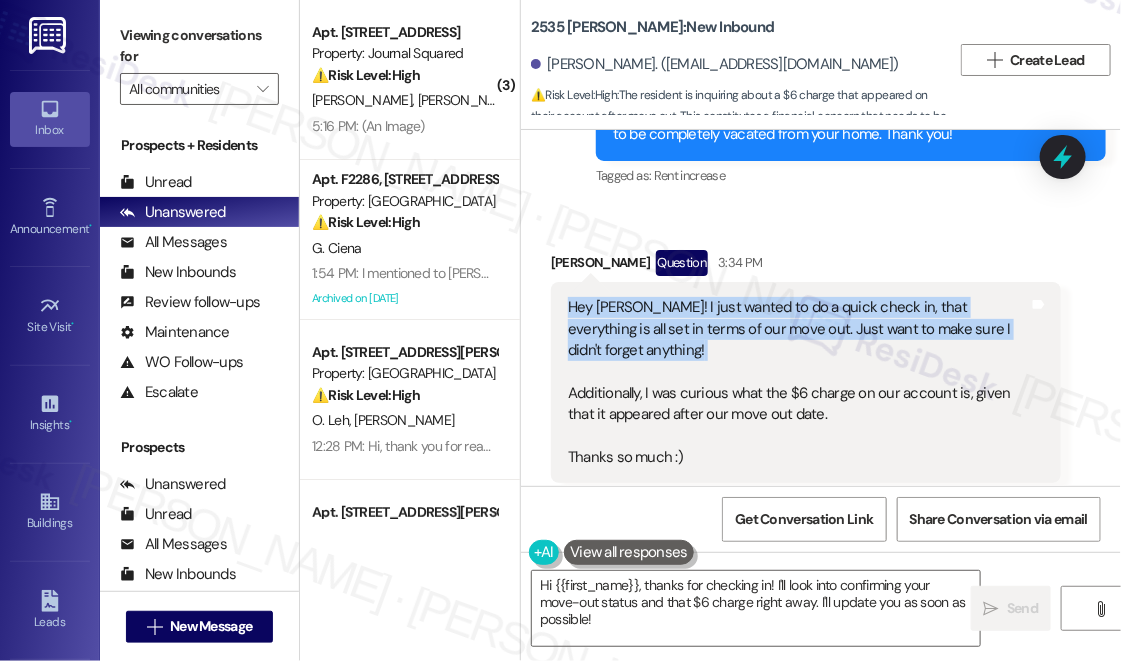 click on "Hey Sarah! I just wanted to do a quick check in, that everything is all set in terms of our move out. Just want to make sure I didn't forget anything!
Additionally, I was curious what the $6 charge on our account is, given that it appeared after our move out date.
Thanks so much :)" at bounding box center (798, 382) 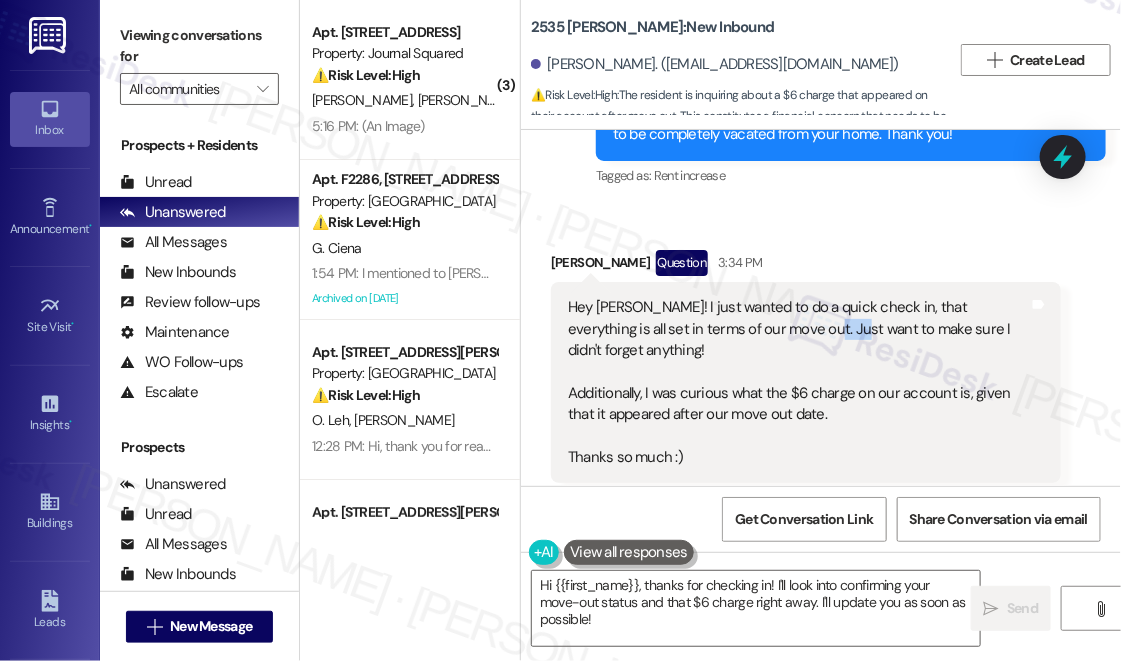 click on "Hey Sarah! I just wanted to do a quick check in, that everything is all set in terms of our move out. Just want to make sure I didn't forget anything!
Additionally, I was curious what the $6 charge on our account is, given that it appeared after our move out date.
Thanks so much :)" at bounding box center (798, 382) 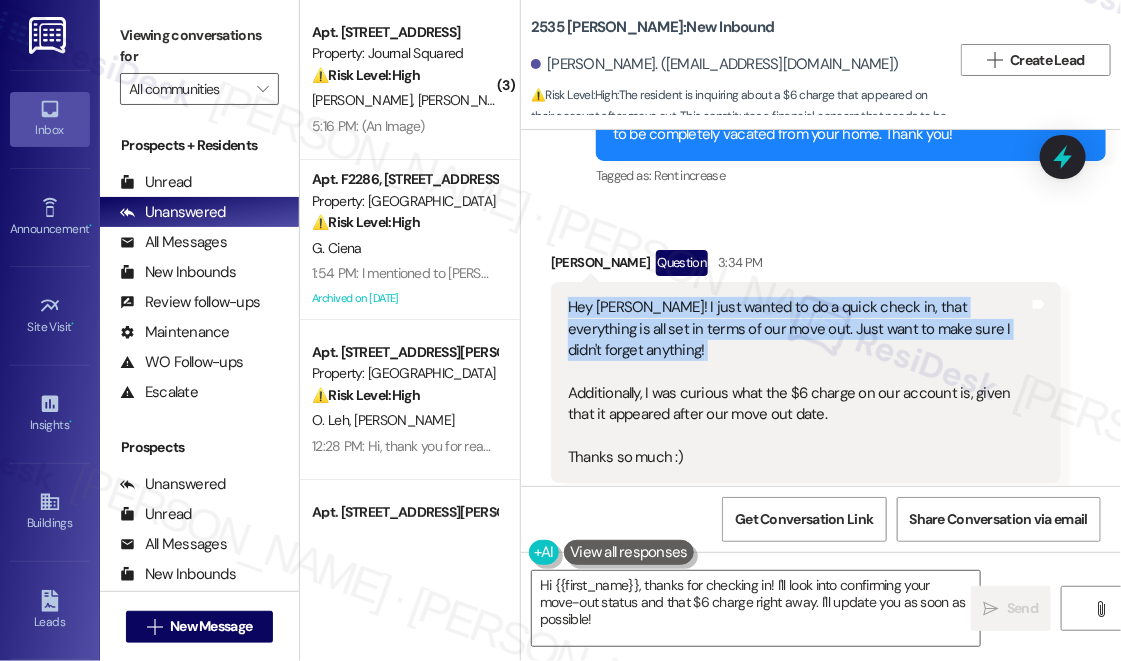 click on "Hey Sarah! I just wanted to do a quick check in, that everything is all set in terms of our move out. Just want to make sure I didn't forget anything!
Additionally, I was curious what the $6 charge on our account is, given that it appeared after our move out date.
Thanks so much :)" at bounding box center [798, 382] 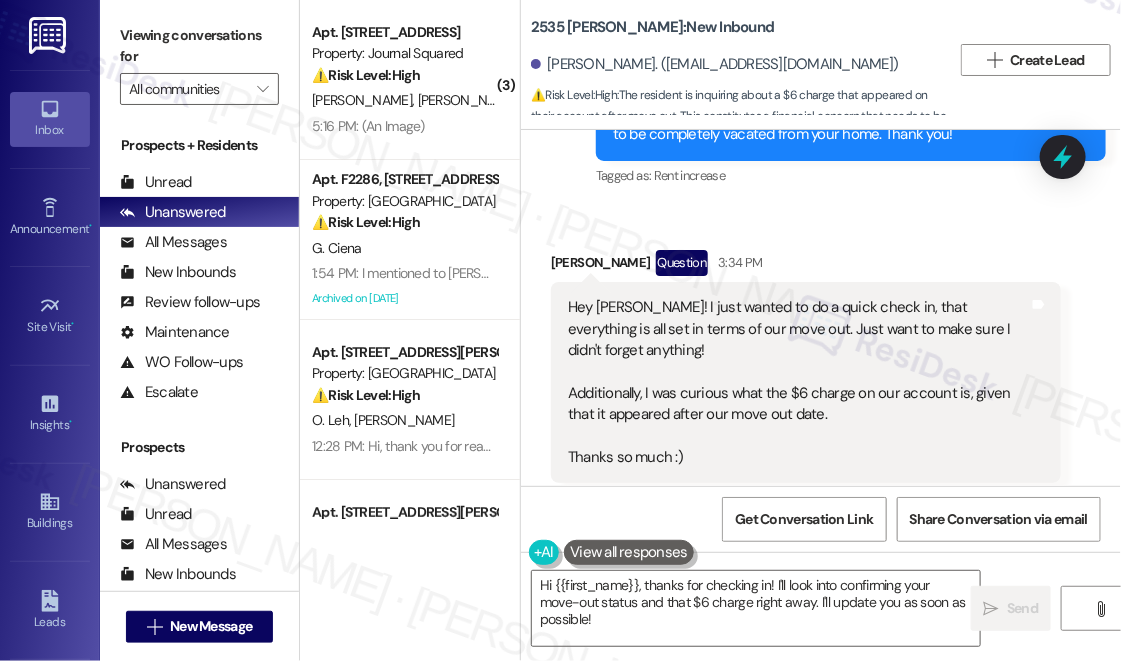 click on "Hey Sarah! I just wanted to do a quick check in, that everything is all set in terms of our move out. Just want to make sure I didn't forget anything!
Additionally, I was curious what the $6 charge on our account is, given that it appeared after our move out date.
Thanks so much :)" at bounding box center (798, 382) 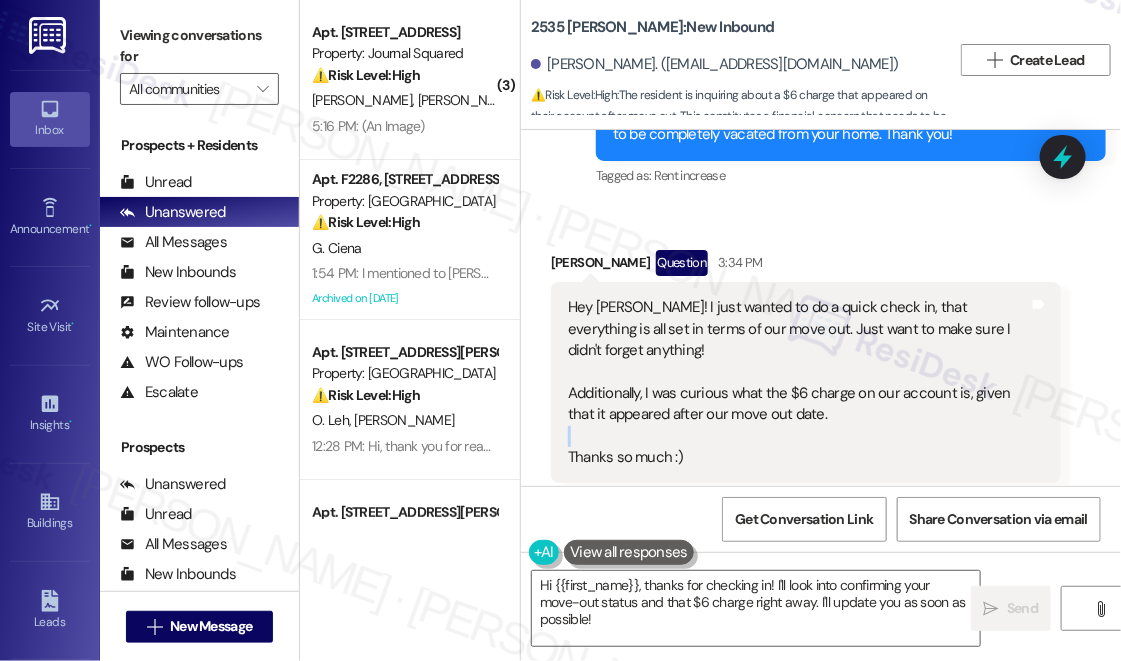 click on "Hey Sarah! I just wanted to do a quick check in, that everything is all set in terms of our move out. Just want to make sure I didn't forget anything!
Additionally, I was curious what the $6 charge on our account is, given that it appeared after our move out date.
Thanks so much :)" at bounding box center (798, 382) 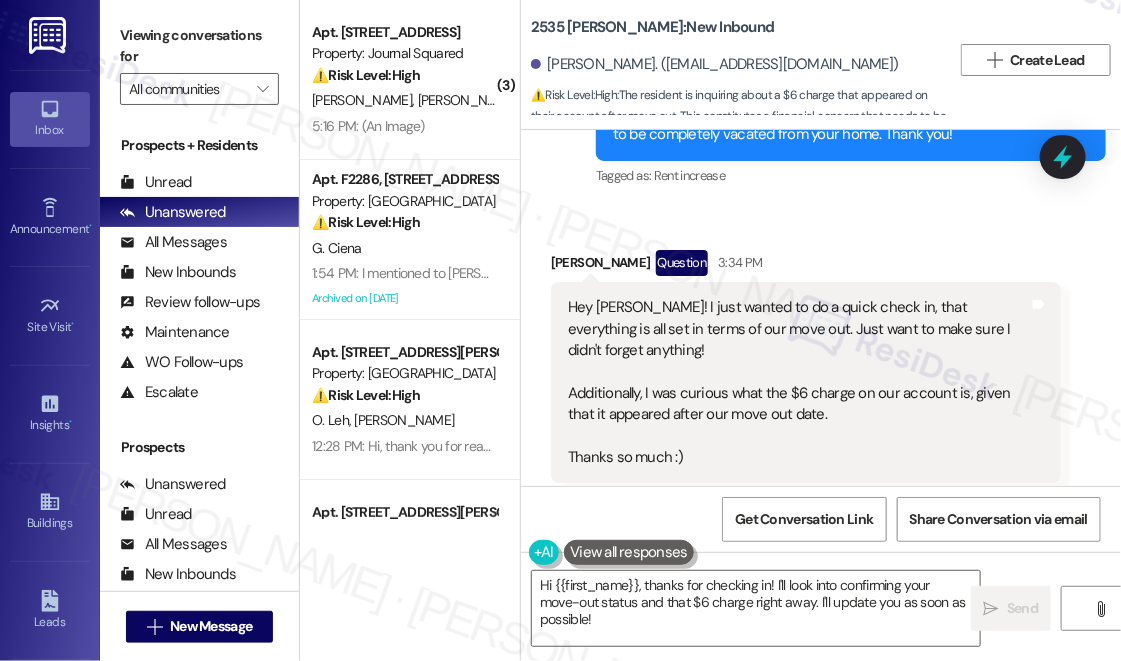 click on "Hey Sarah! I just wanted to do a quick check in, that everything is all set in terms of our move out. Just want to make sure I didn't forget anything!
Additionally, I was curious what the $6 charge on our account is, given that it appeared after our move out date.
Thanks so much :)" at bounding box center [798, 382] 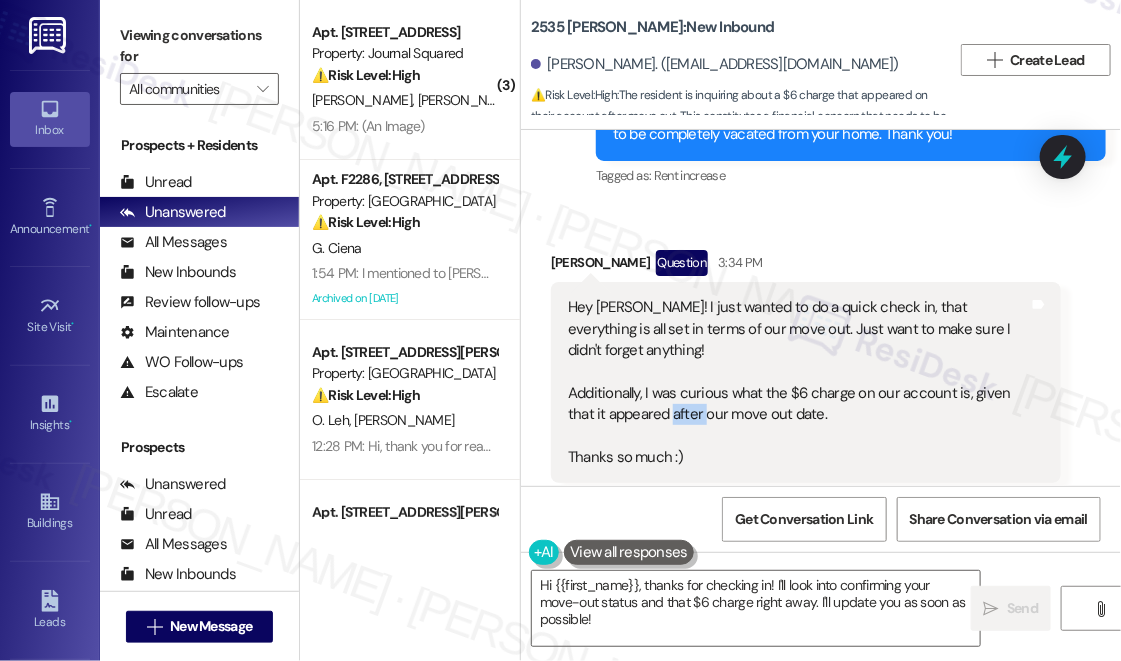 click on "Hey Sarah! I just wanted to do a quick check in, that everything is all set in terms of our move out. Just want to make sure I didn't forget anything!
Additionally, I was curious what the $6 charge on our account is, given that it appeared after our move out date.
Thanks so much :)" at bounding box center (798, 382) 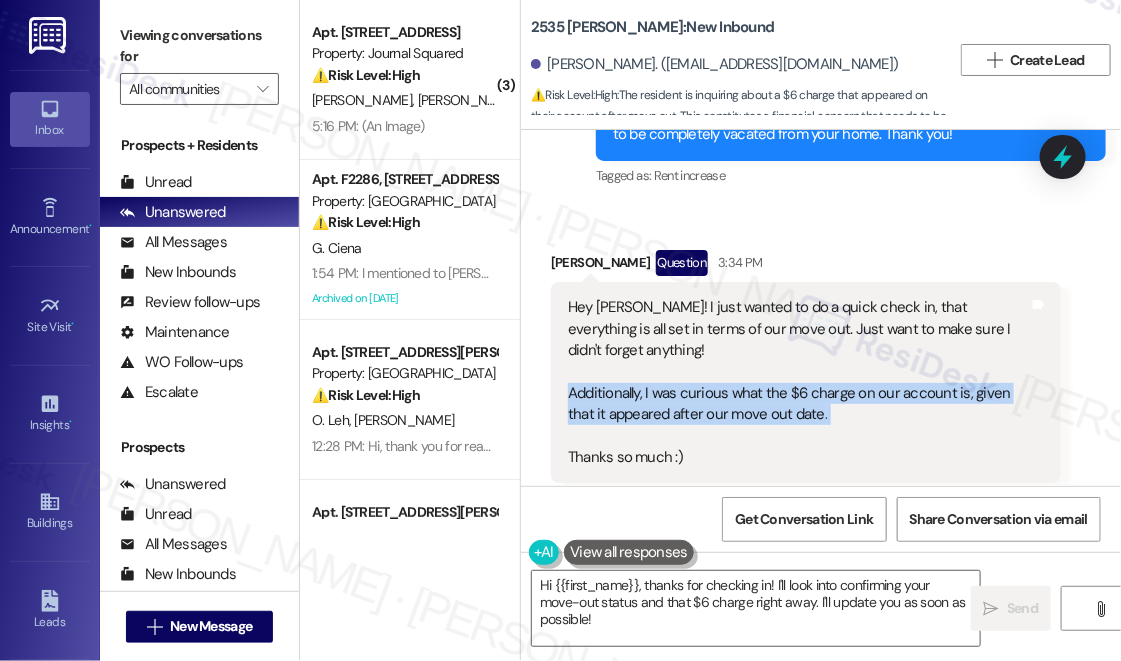 click on "Hey Sarah! I just wanted to do a quick check in, that everything is all set in terms of our move out. Just want to make sure I didn't forget anything!
Additionally, I was curious what the $6 charge on our account is, given that it appeared after our move out date.
Thanks so much :)" at bounding box center (798, 382) 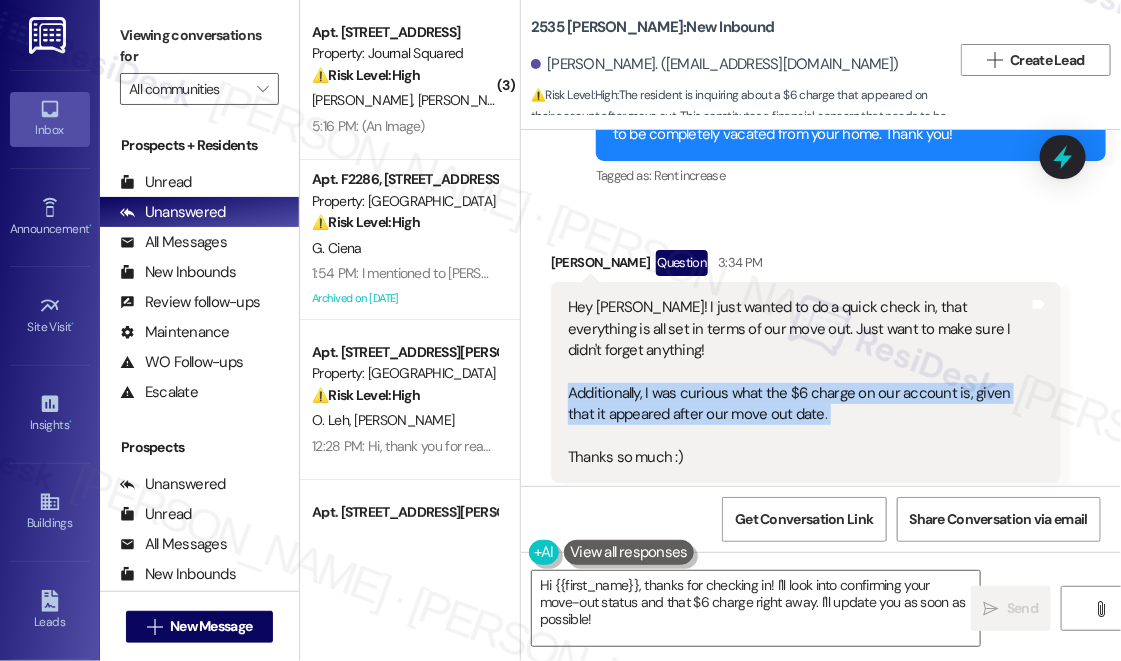 click on "Hey Sarah! I just wanted to do a quick check in, that everything is all set in terms of our move out. Just want to make sure I didn't forget anything!
Additionally, I was curious what the $6 charge on our account is, given that it appeared after our move out date.
Thanks so much :)" at bounding box center (798, 382) 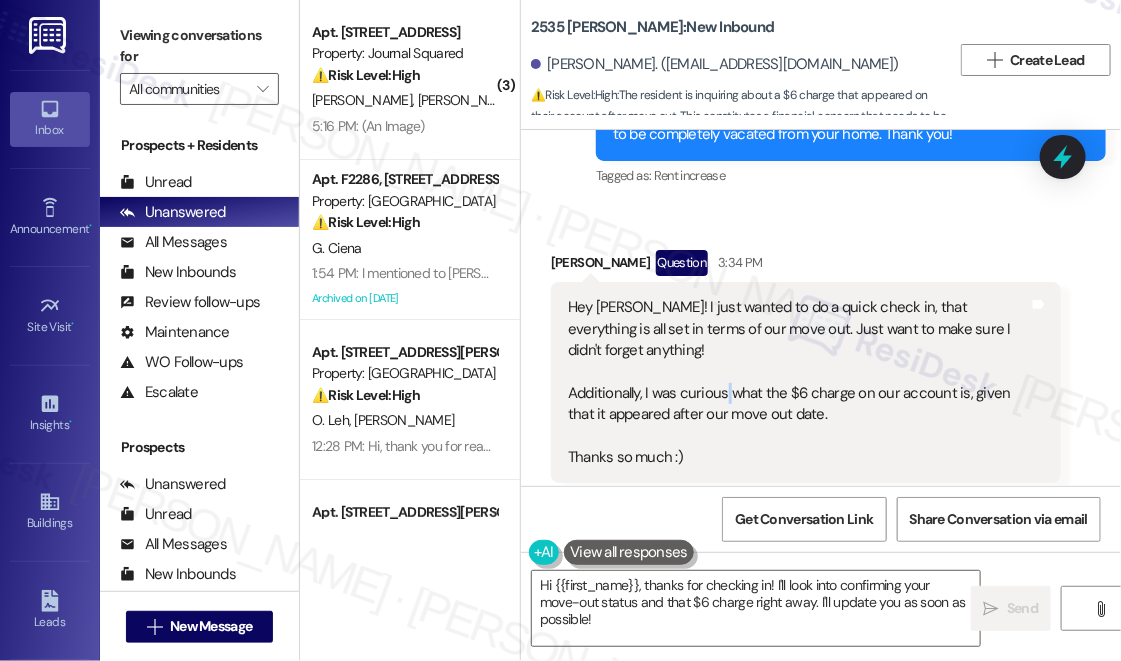 click on "Hey Sarah! I just wanted to do a quick check in, that everything is all set in terms of our move out. Just want to make sure I didn't forget anything!
Additionally, I was curious what the $6 charge on our account is, given that it appeared after our move out date.
Thanks so much :)" at bounding box center [798, 382] 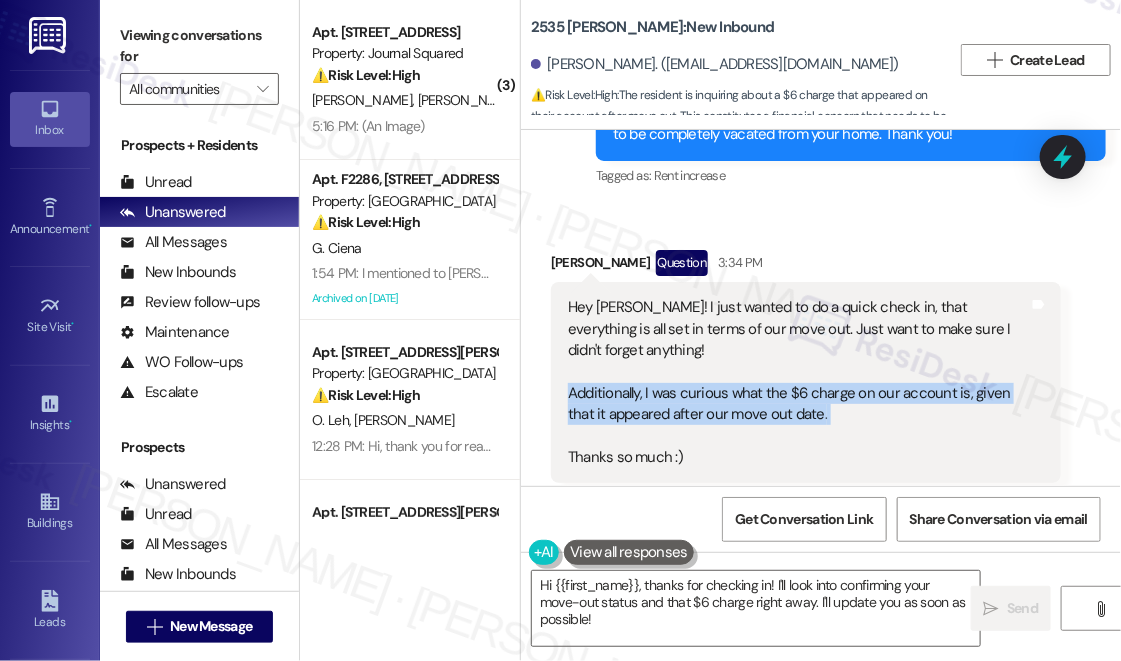 click on "Hey Sarah! I just wanted to do a quick check in, that everything is all set in terms of our move out. Just want to make sure I didn't forget anything!
Additionally, I was curious what the $6 charge on our account is, given that it appeared after our move out date.
Thanks so much :)" at bounding box center (798, 382) 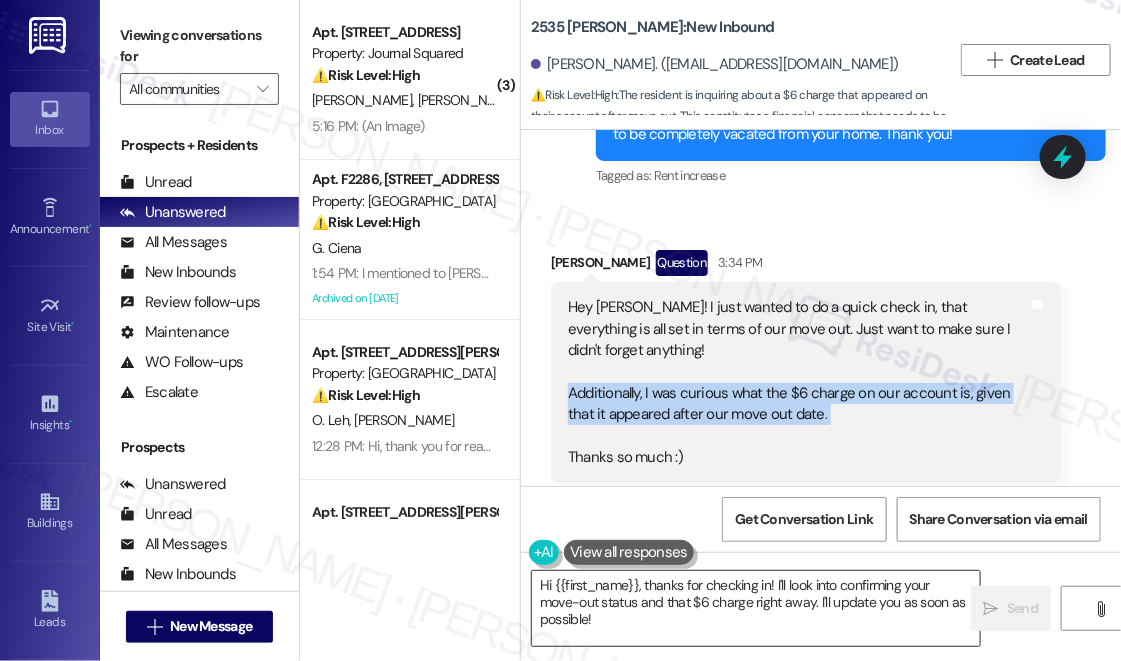 click on "Hi {{first_name}}, thanks for checking in! I'll look into confirming your move-out status and that $6 charge right away. I'll update you as soon as possible!" at bounding box center [756, 608] 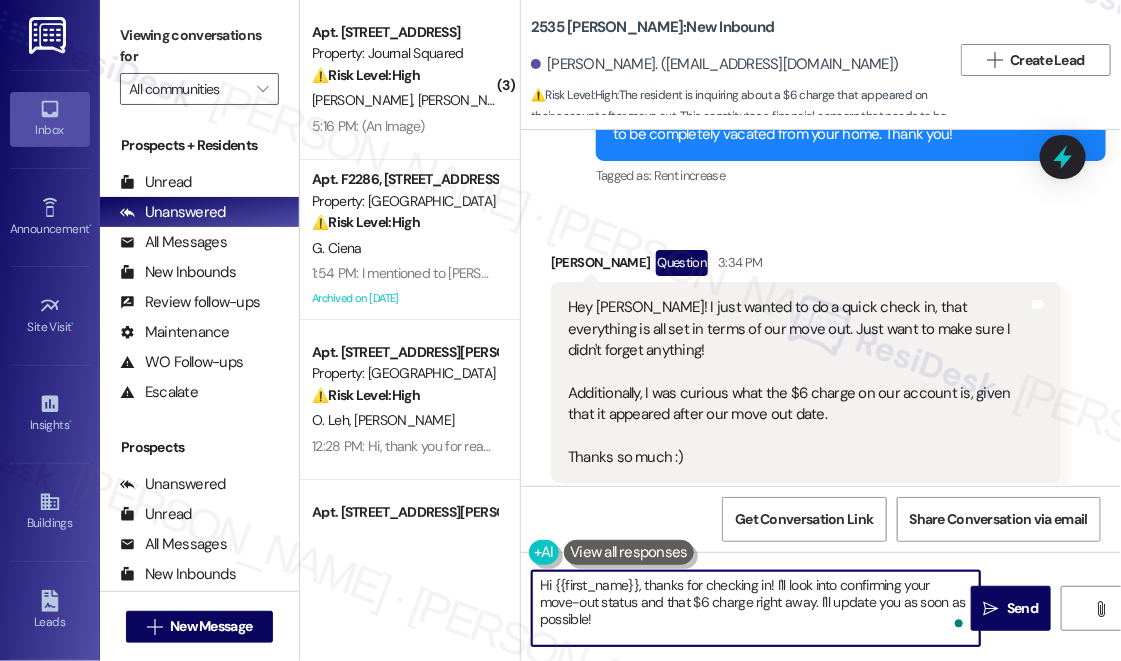 click on "Hi {{first_name}}, thanks for checking in! I'll look into confirming your move-out status and that $6 charge right away. I'll update you as soon as possible!" at bounding box center [756, 608] 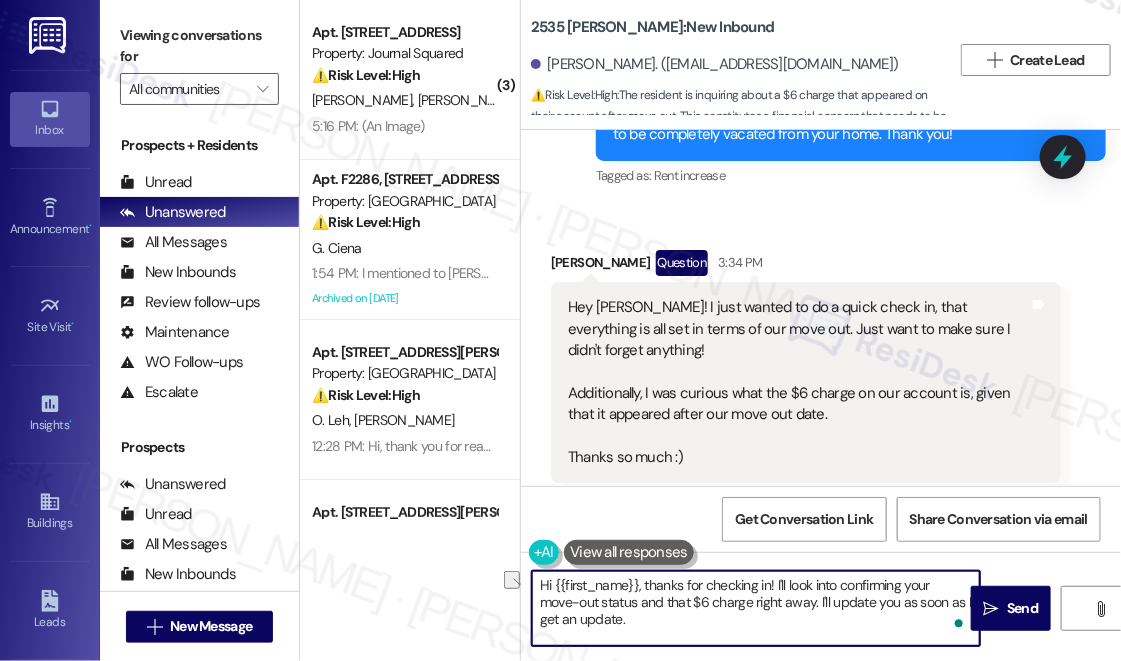 drag, startPoint x: 752, startPoint y: 600, endPoint x: 812, endPoint y: 601, distance: 60.00833 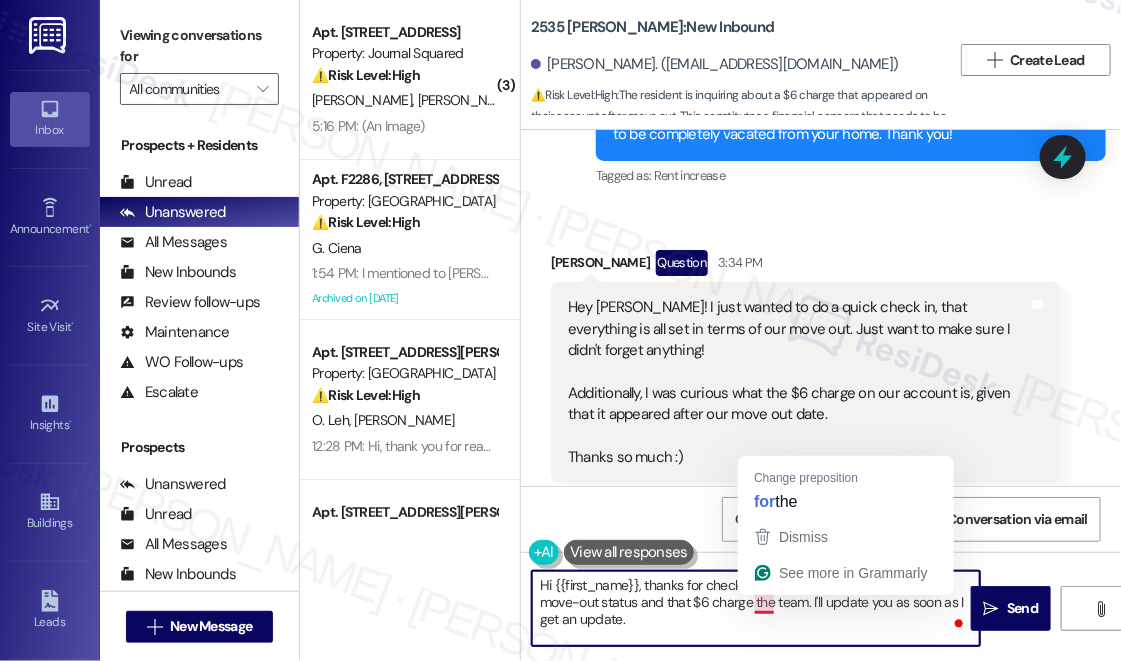 click on "Hi {{first_name}}, thanks for checking in! I'll look into confirming your move-out status and that $6 charge the team. I'll update you as soon as I get an update." at bounding box center [756, 608] 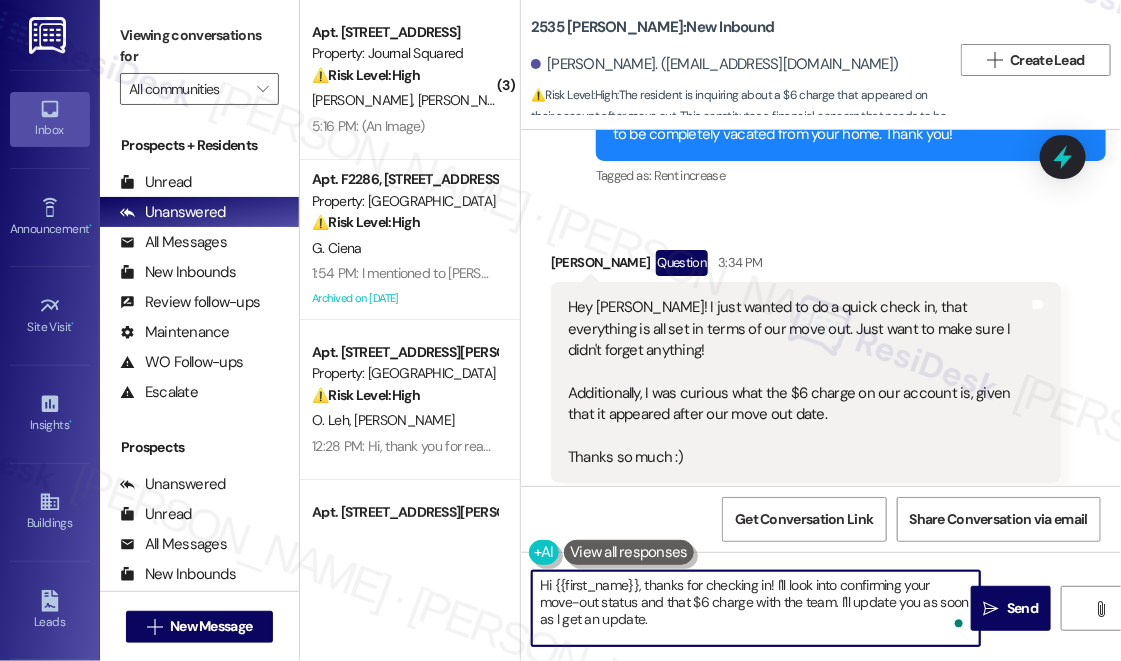 click on "Hi {{first_name}}, thanks for checking in! I'll look into confirming your move-out status and that $6 charge with the team. I'll update you as soon as I get an update." at bounding box center (756, 608) 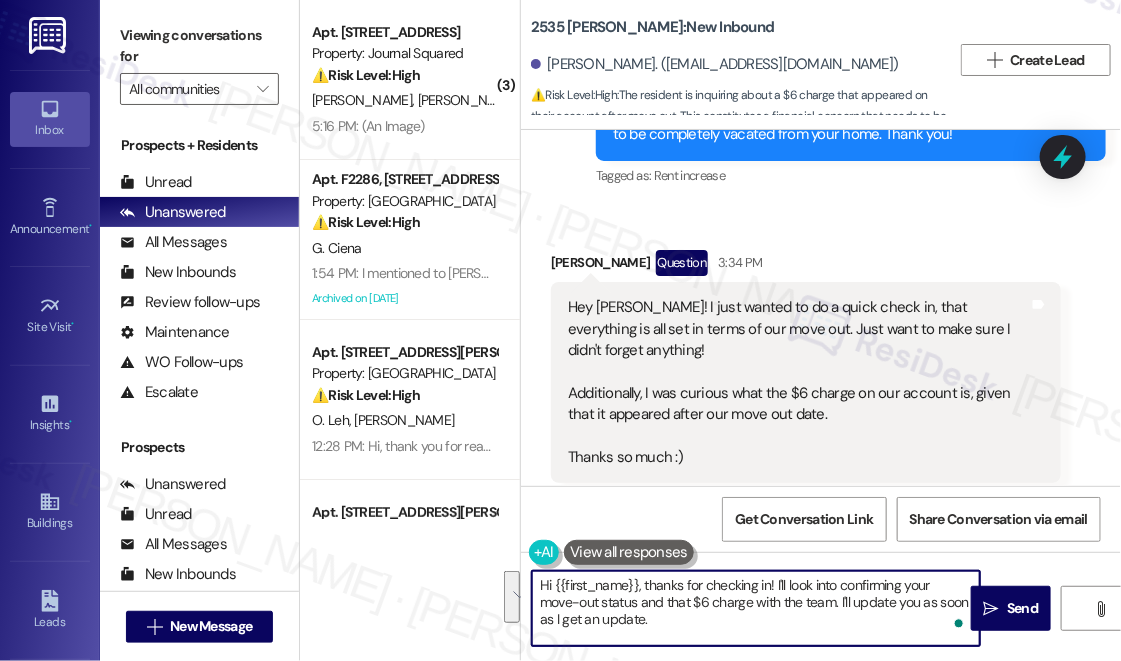 click on "Cameron Jalalipour Question 3:34 PM" at bounding box center [806, 266] 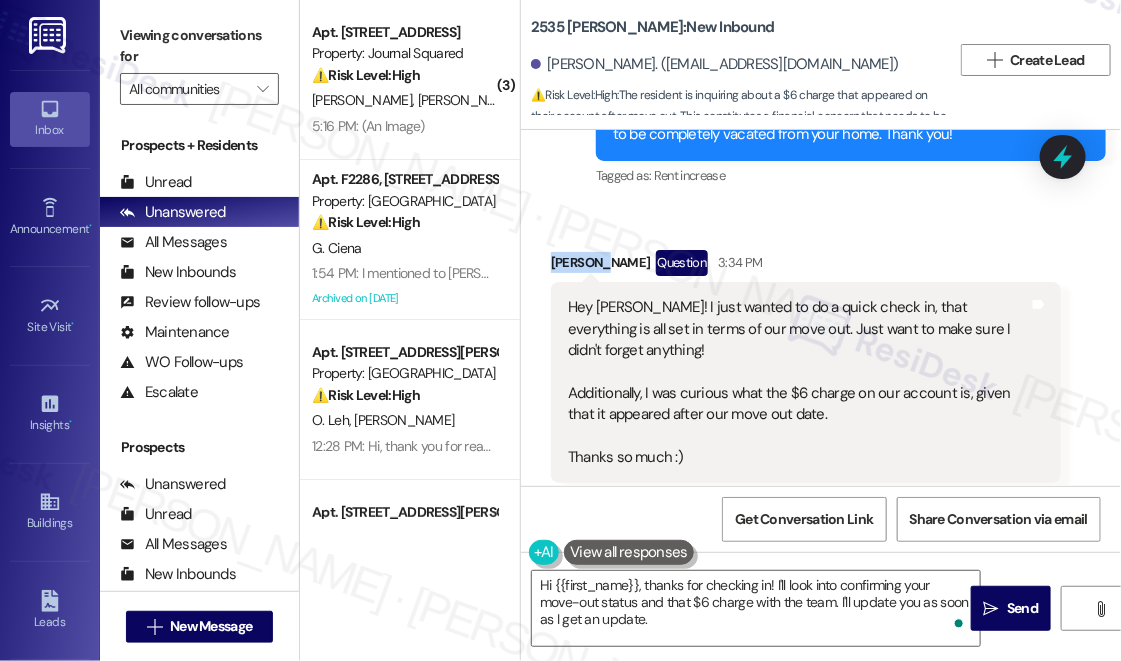 click on "Cameron Jalalipour Question 3:34 PM" at bounding box center (806, 266) 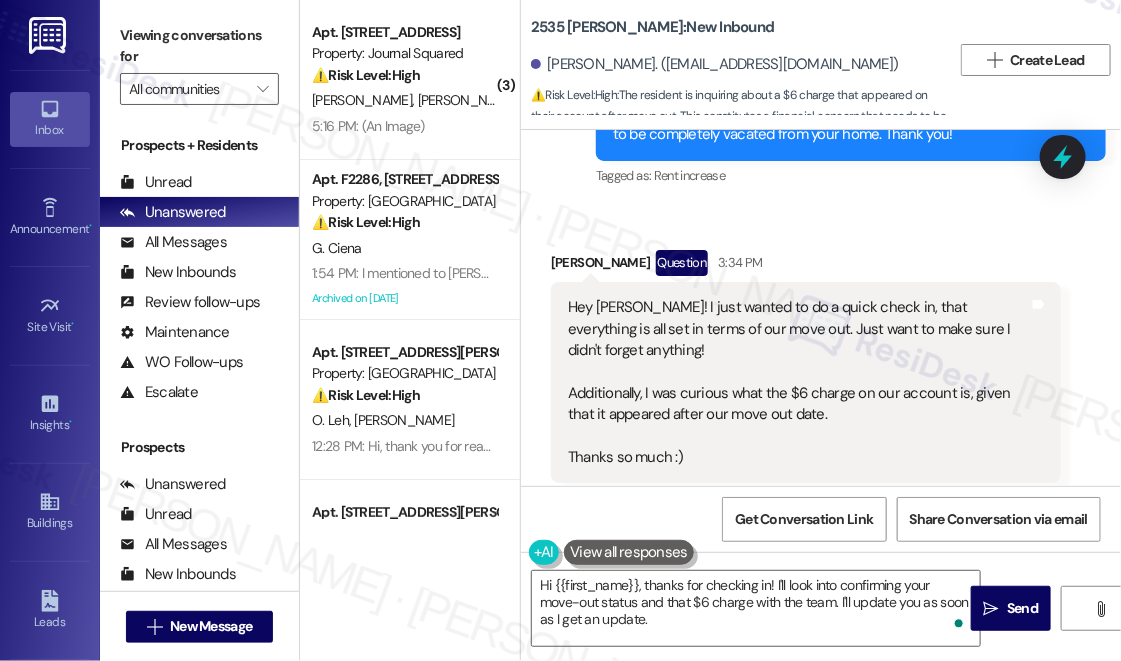 click on "2535 NW Taylor:  New Inbound" at bounding box center [653, 27] 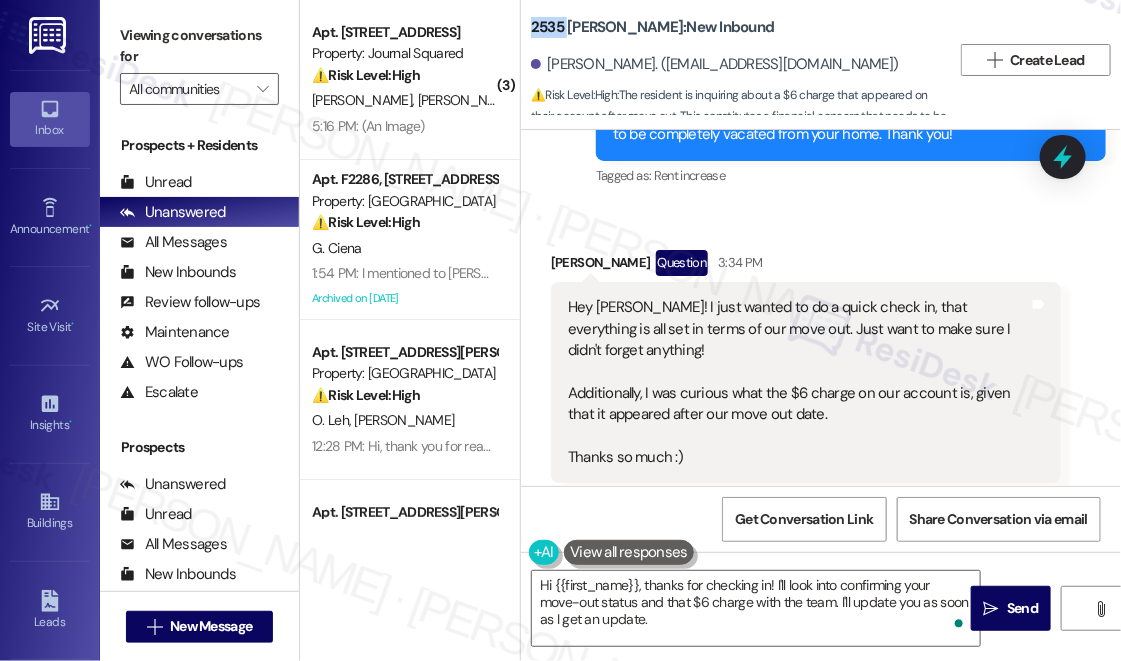 click on "2535 NW Taylor:  New Inbound" at bounding box center (653, 27) 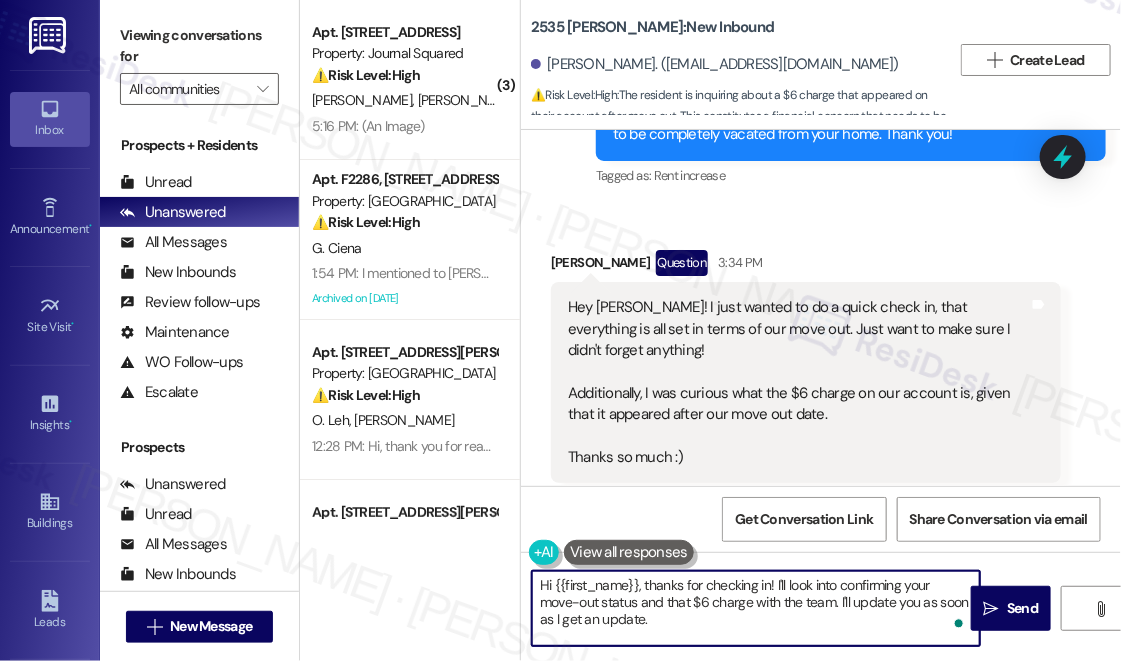 click on "Hi {{first_name}}, thanks for checking in! I'll look into confirming your move-out status and that $6 charge with the team. I'll update you as soon as I get an update." at bounding box center (756, 608) 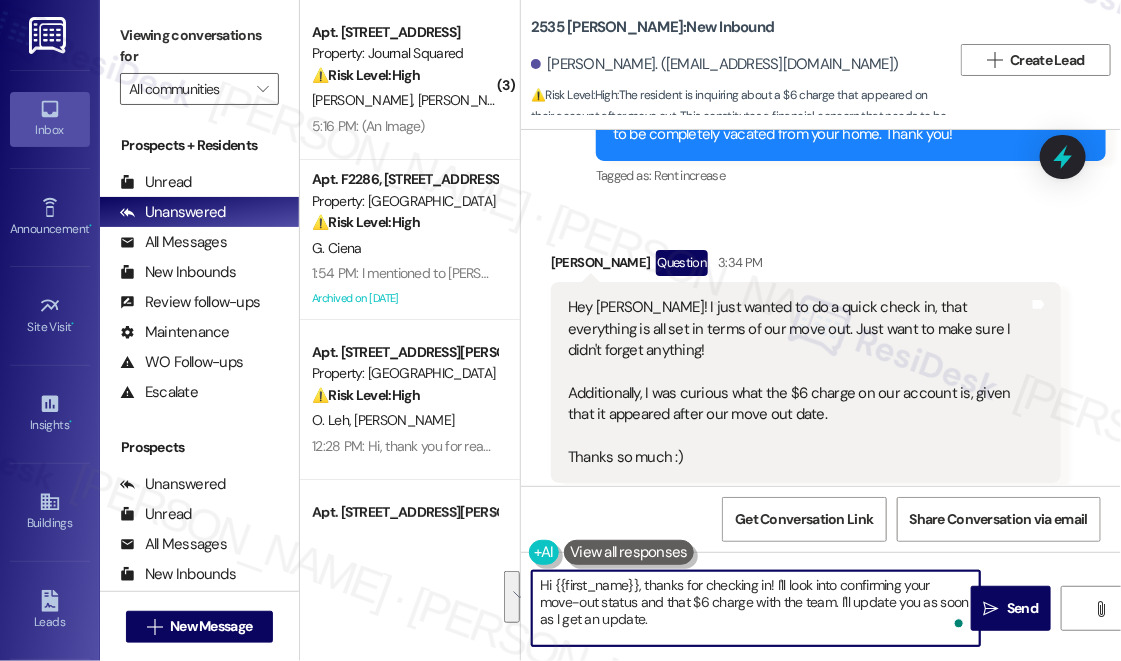 click on "Hi {{first_name}}, thanks for checking in! I'll look into confirming your move-out status and that $6 charge with the team. I'll update you as soon as I get an update." at bounding box center (756, 608) 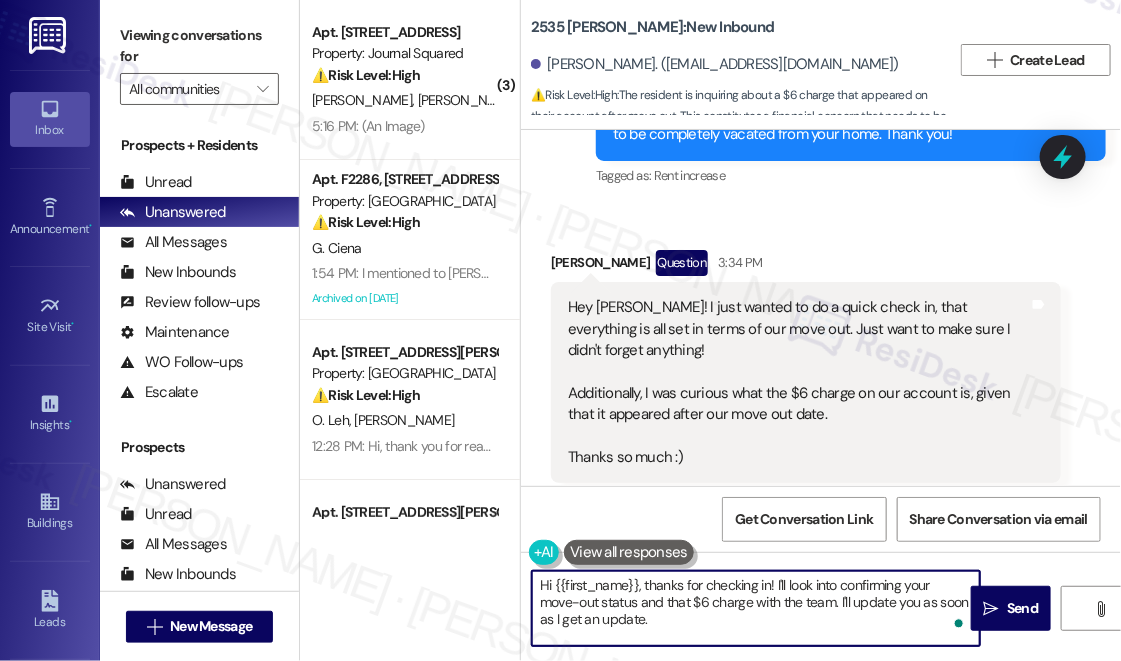 click on "Hi {{first_name}}, thanks for checking in! I'll look into confirming your move-out status and that $6 charge with the team. I'll update you as soon as I get an update." at bounding box center (756, 608) 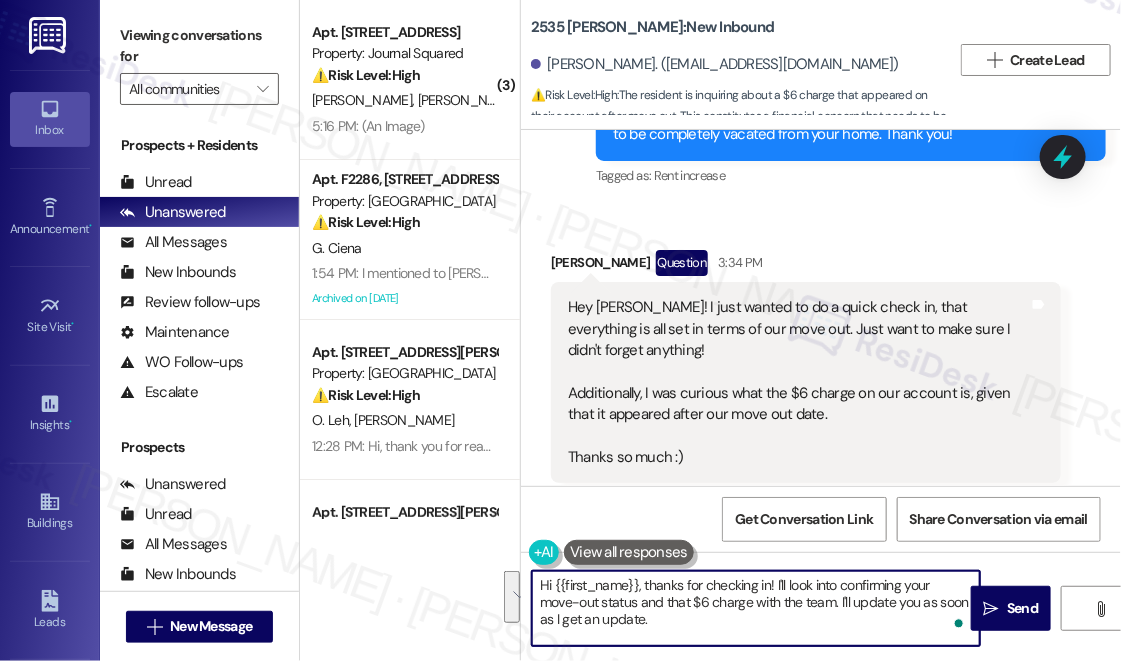 click on "Hi {{first_name}}, thanks for checking in! I'll look into confirming your move-out status and that $6 charge with the team. I'll update you as soon as I get an update." at bounding box center (756, 608) 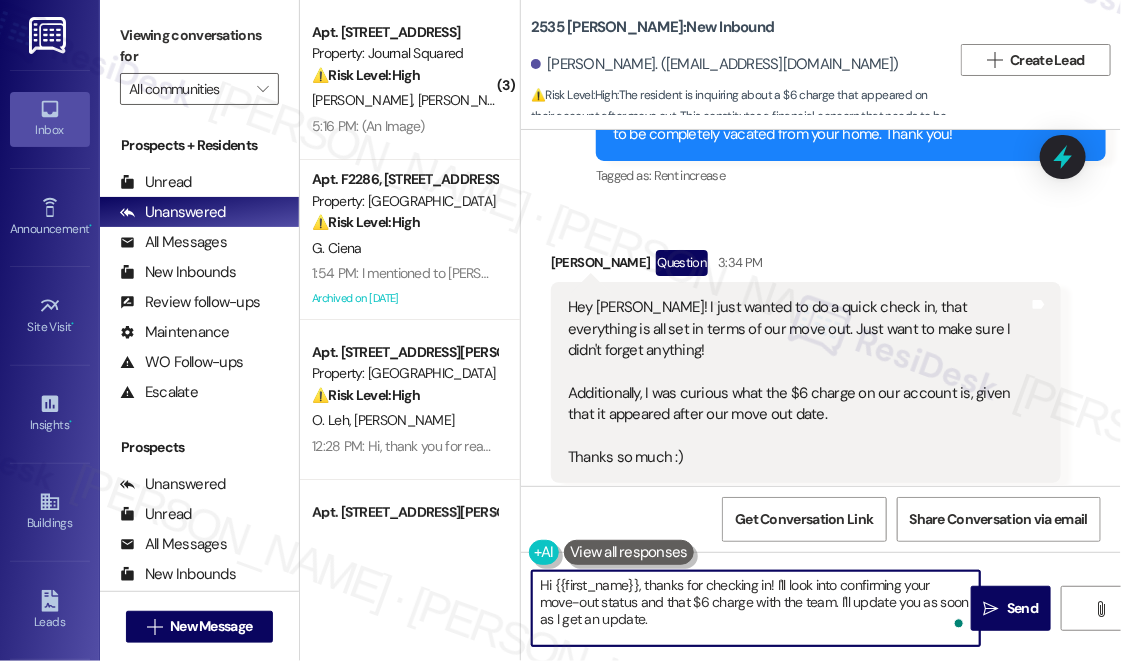 click on "Hi {{first_name}}, thanks for checking in! I'll look into confirming your move-out status and that $6 charge with the team. I'll update you as soon as I get an update." at bounding box center [756, 608] 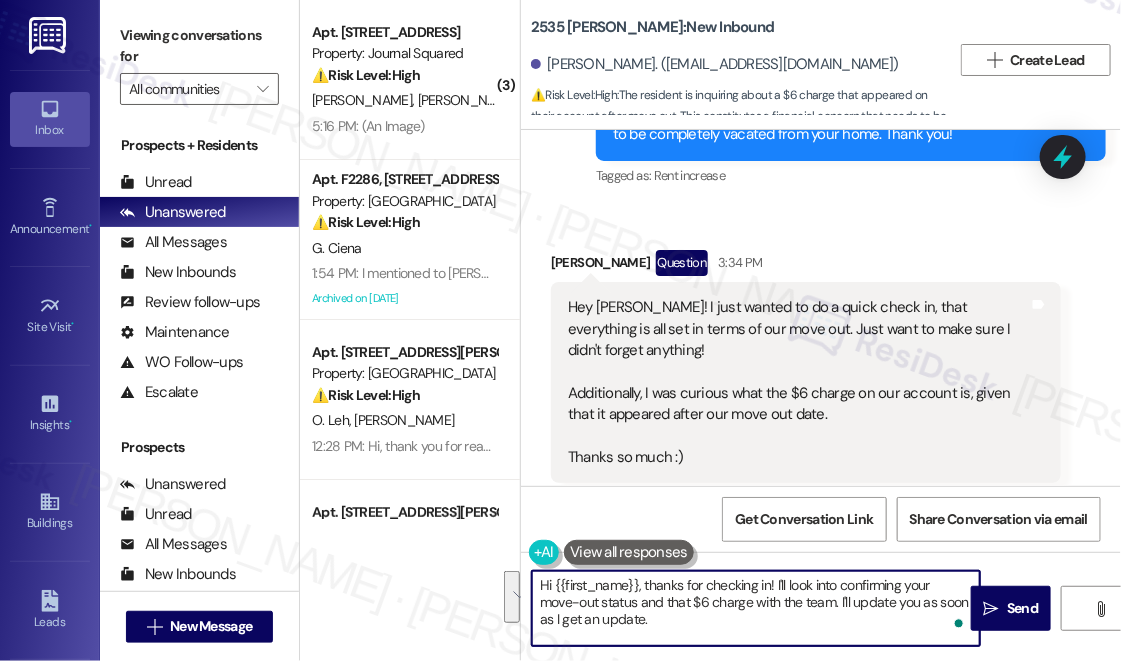 click on "Hi {{first_name}}, thanks for checking in! I'll look into confirming your move-out status and that $6 charge with the team. I'll update you as soon as I get an update." at bounding box center [756, 608] 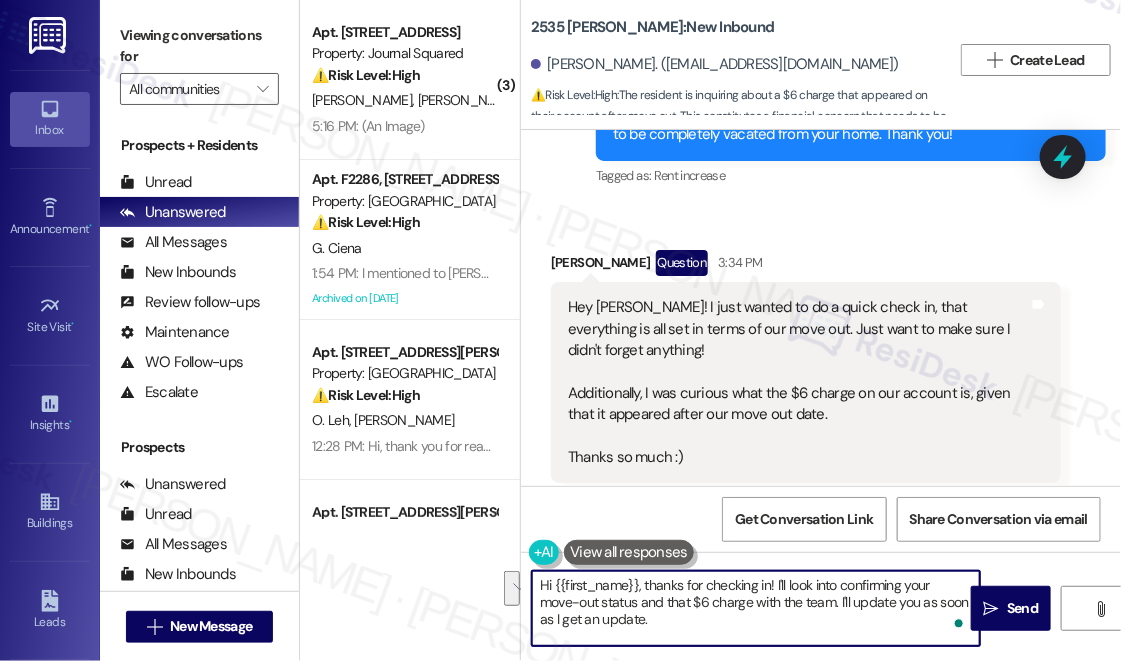 drag, startPoint x: 786, startPoint y: 584, endPoint x: 683, endPoint y: 603, distance: 104.73777 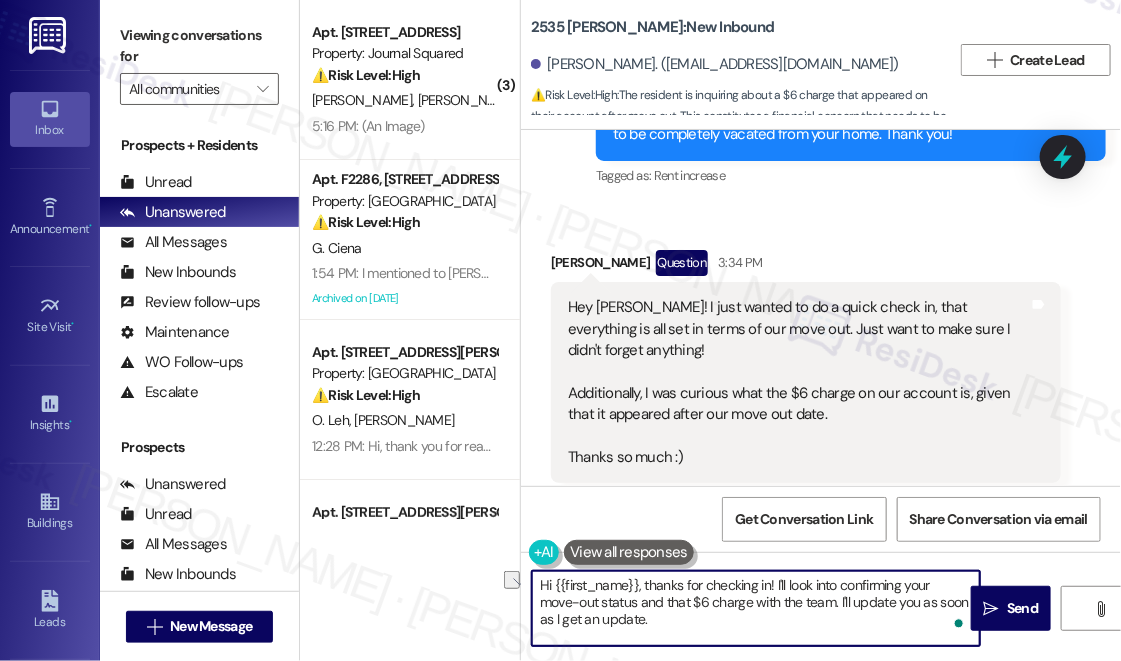 drag, startPoint x: 769, startPoint y: 582, endPoint x: 703, endPoint y: 580, distance: 66.0303 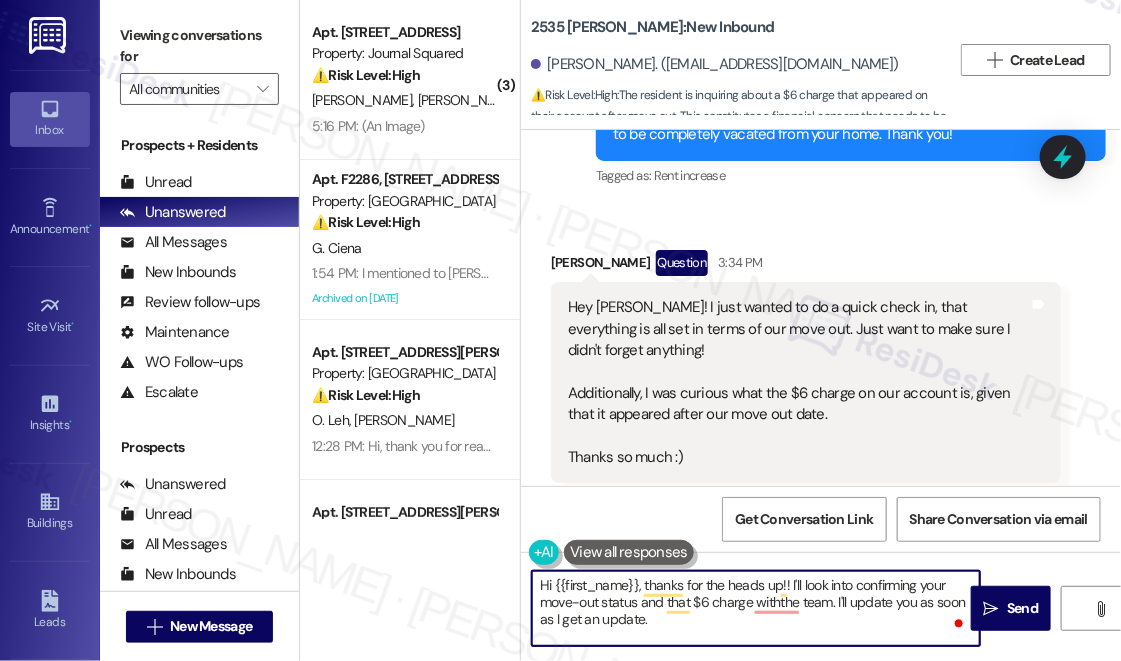 click on "Hi {{first_name}}, thanks for the heads up!! I'll look into confirming your move-out status and that $6 charge withthe team. I'll update you as soon as I get an update." at bounding box center (756, 608) 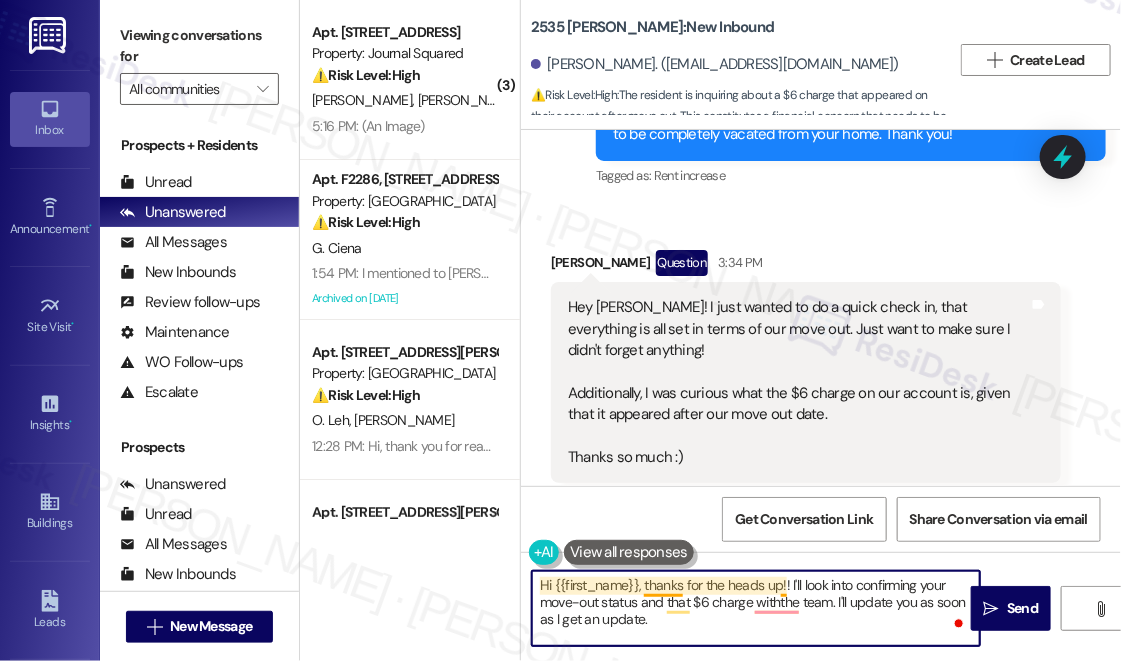 click on "Hi {{first_name}}, thanks for the heads up!! I'll look into confirming your move-out status and that $6 charge withthe team. I'll update you as soon as I get an update." at bounding box center [756, 608] 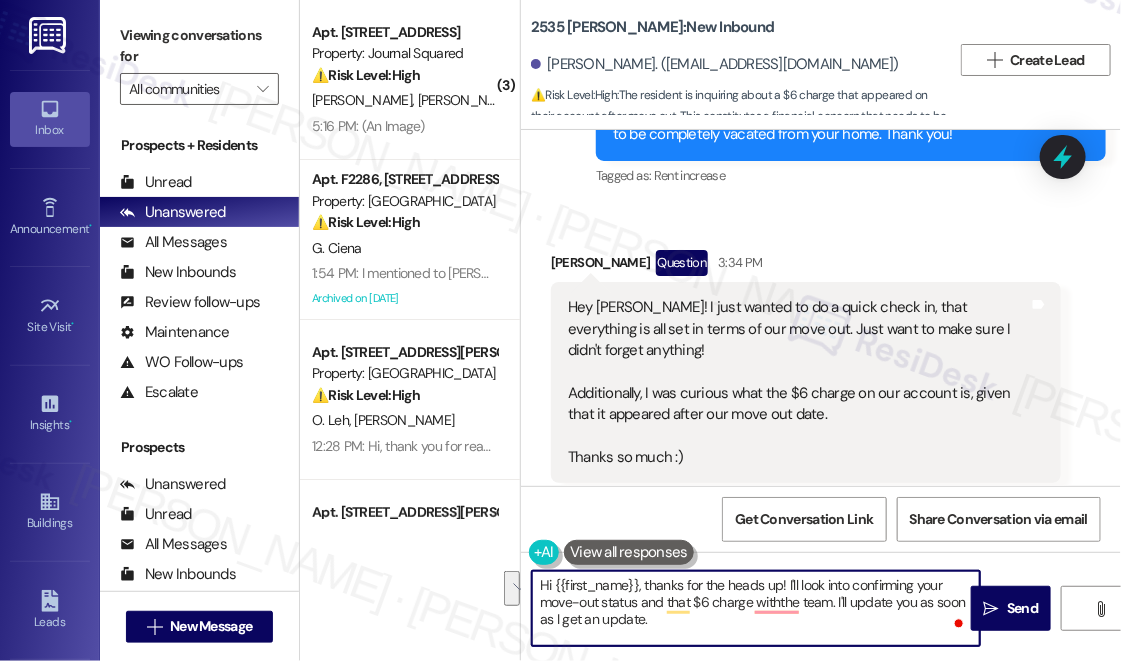 drag, startPoint x: 797, startPoint y: 584, endPoint x: 831, endPoint y: 598, distance: 36.769554 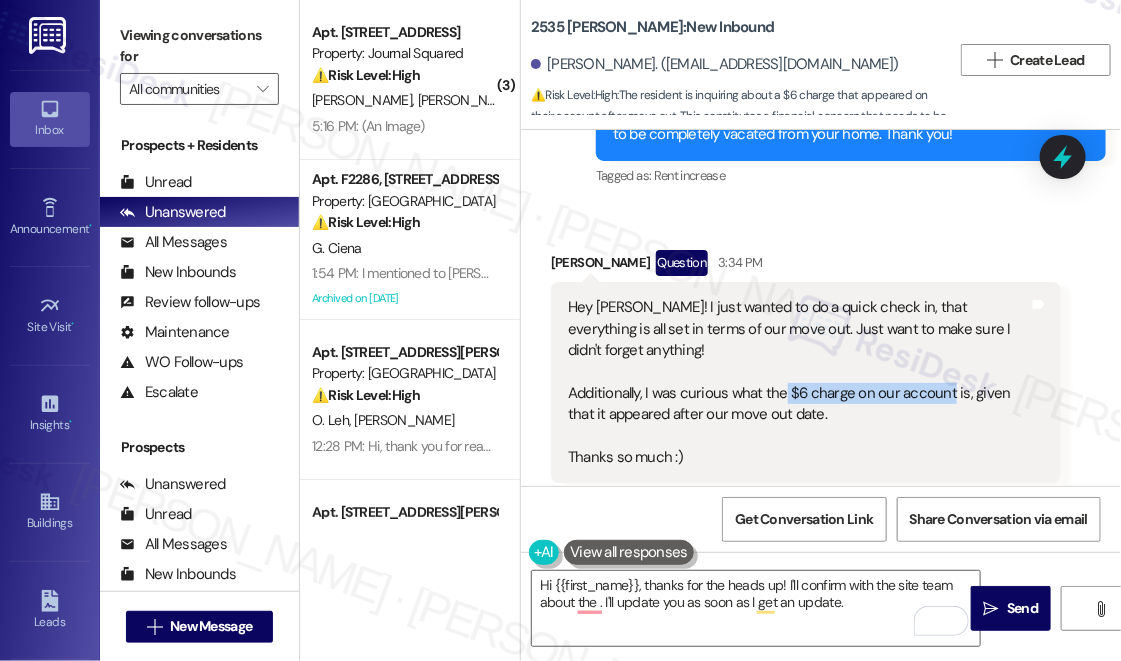 drag, startPoint x: 782, startPoint y: 350, endPoint x: 946, endPoint y: 350, distance: 164 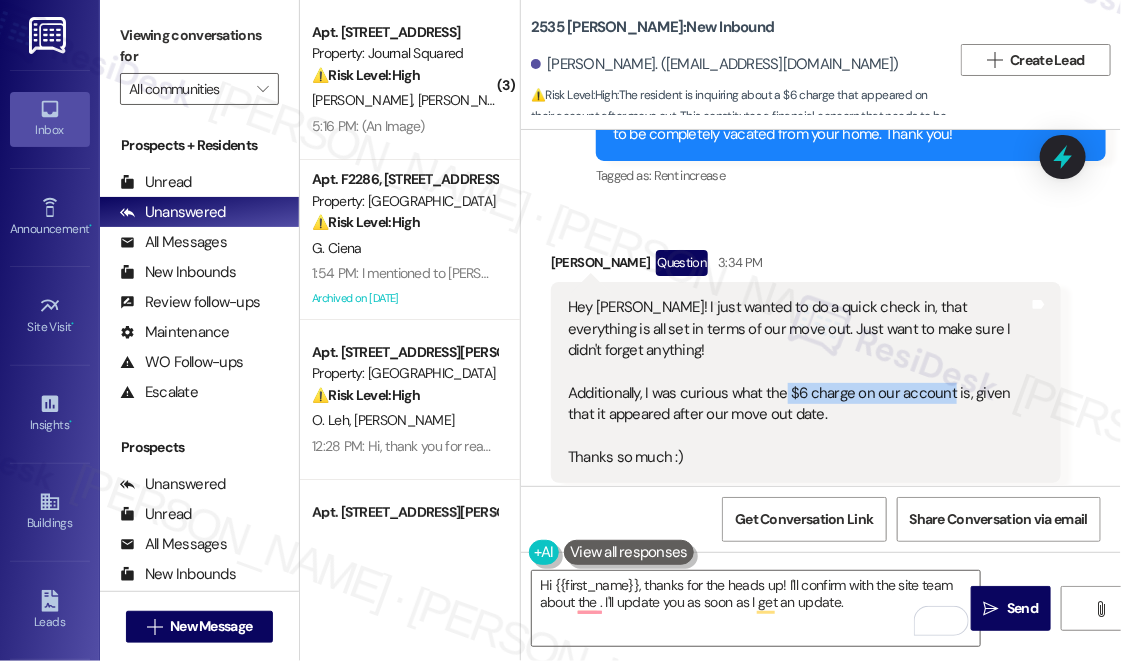 click on "Hey Sarah! I just wanted to do a quick check in, that everything is all set in terms of our move out. Just want to make sure I didn't forget anything!
Additionally, I was curious what the $6 charge on our account is, given that it appeared after our move out date.
Thanks so much :)" at bounding box center [798, 382] 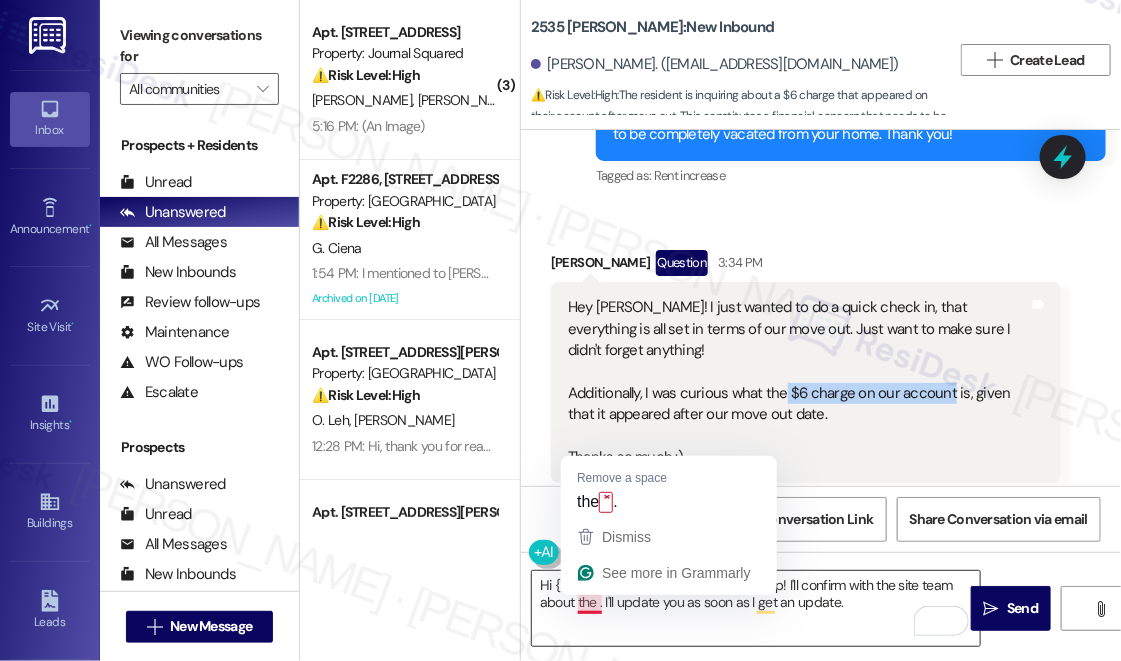 click on "Hi {{first_name}}, thanks for the heads up! I'll confirm with the site team about the . I'll update you as soon as I get an update." at bounding box center [756, 608] 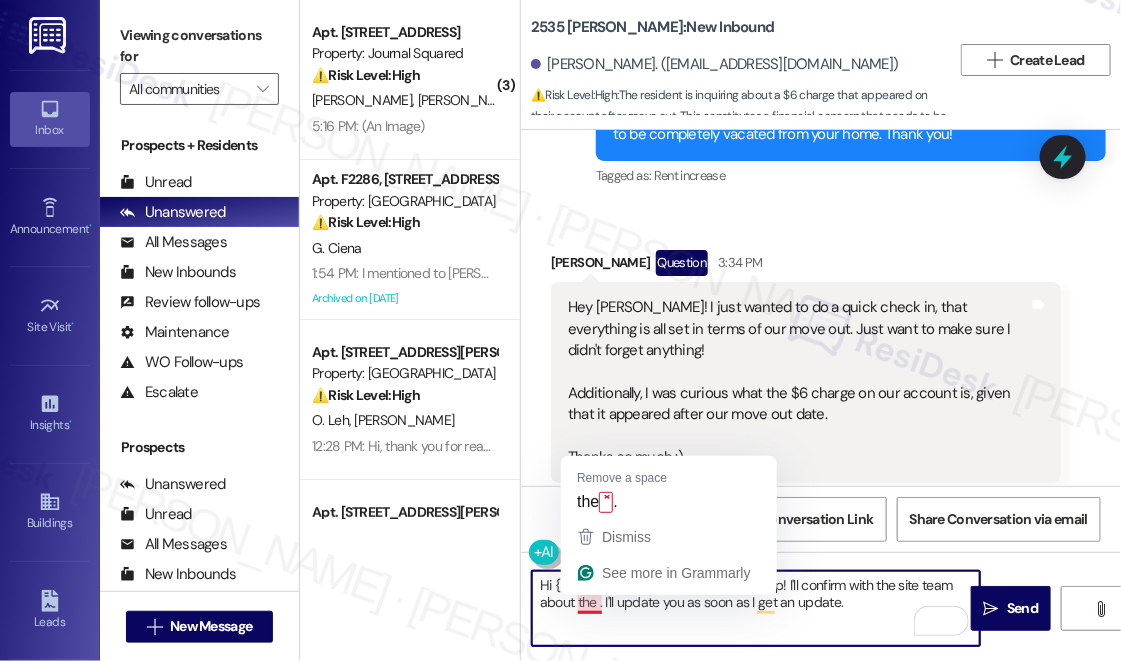 click on "Hi {{first_name}}, thanks for the heads up! I'll confirm with the site team about the . I'll update you as soon as I get an update." at bounding box center (756, 608) 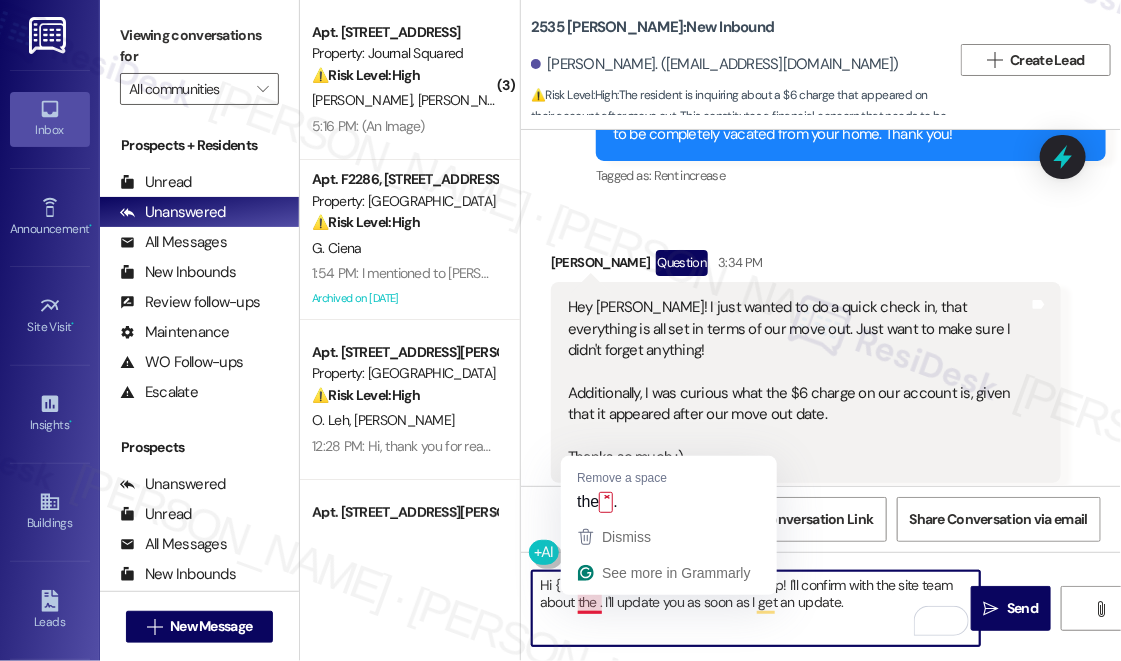 click on "Hi {{first_name}}, thanks for the heads up! I'll confirm with the site team about the . I'll update you as soon as I get an update." at bounding box center [756, 608] 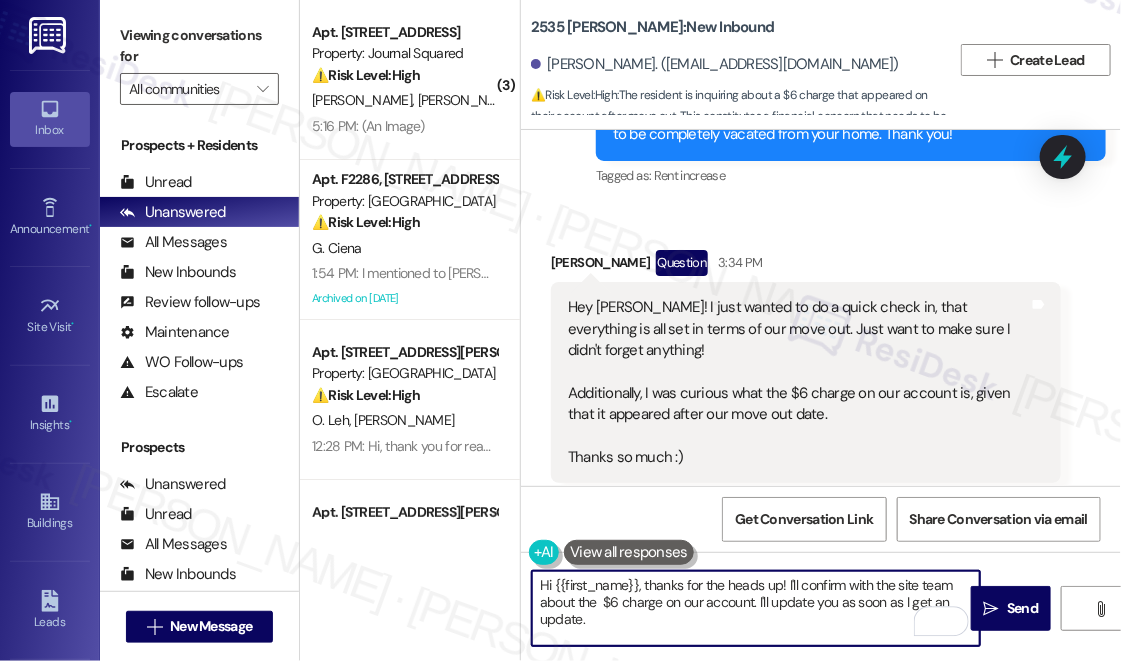 click on "Hi {{first_name}}, thanks for the heads up! I'll confirm with the site team about the  $6 charge on our account. I'll update you as soon as I get an update." at bounding box center (756, 608) 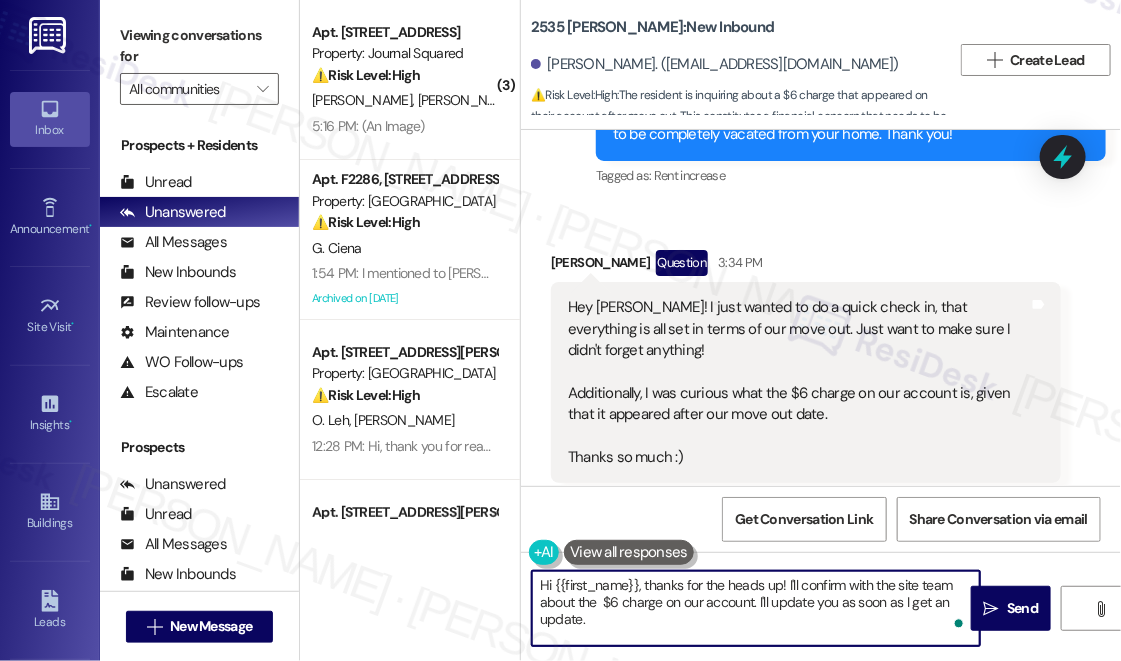 click on "Hi {{first_name}}, thanks for the heads up! I'll confirm with the site team about the  $6 charge on our account. I'll update you as soon as I get an update." at bounding box center [756, 608] 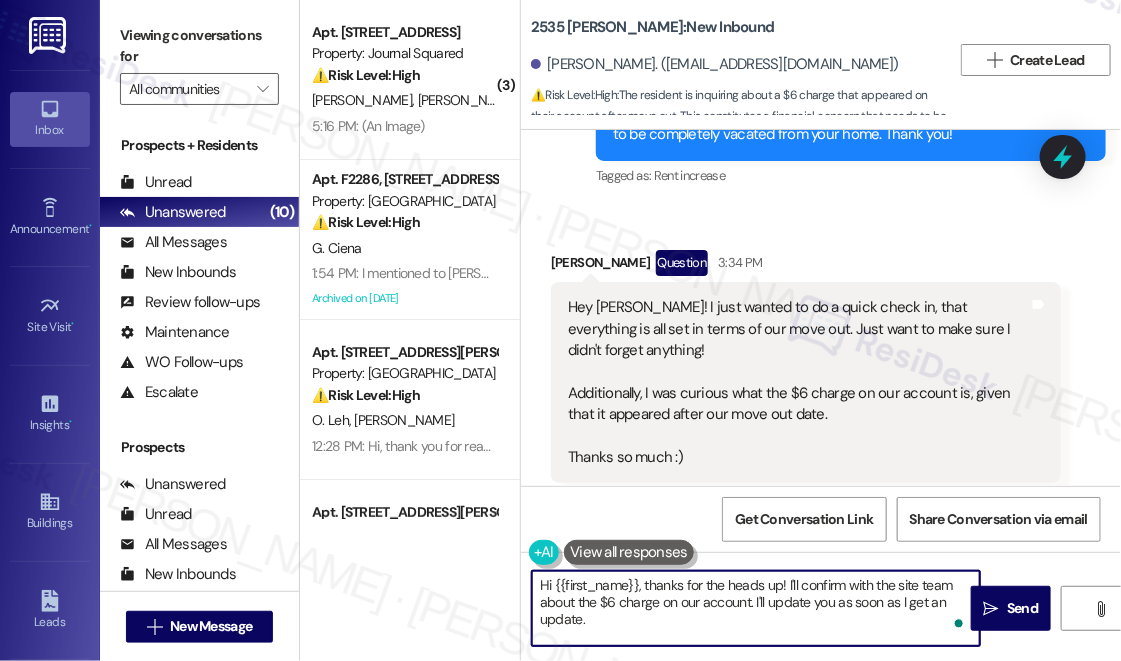 click on "Hi {{first_name}}, thanks for the heads up! I'll confirm with the site team about the $6 charge on our account. I'll update you as soon as I get an update." at bounding box center (756, 608) 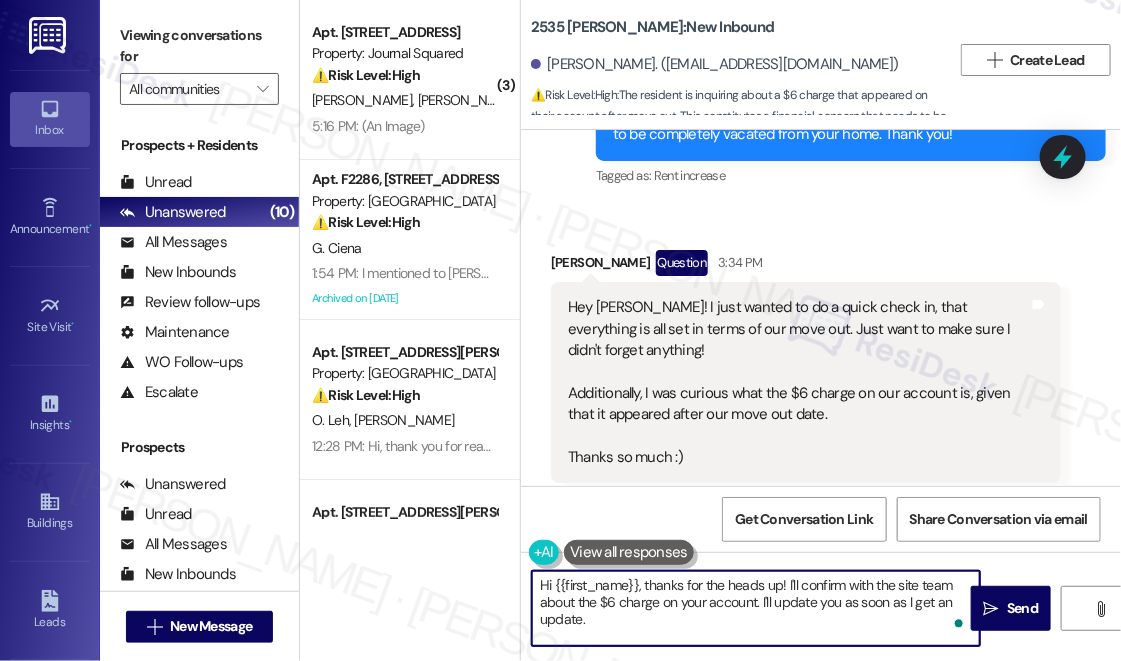 drag, startPoint x: 749, startPoint y: 619, endPoint x: 722, endPoint y: 622, distance: 27.166155 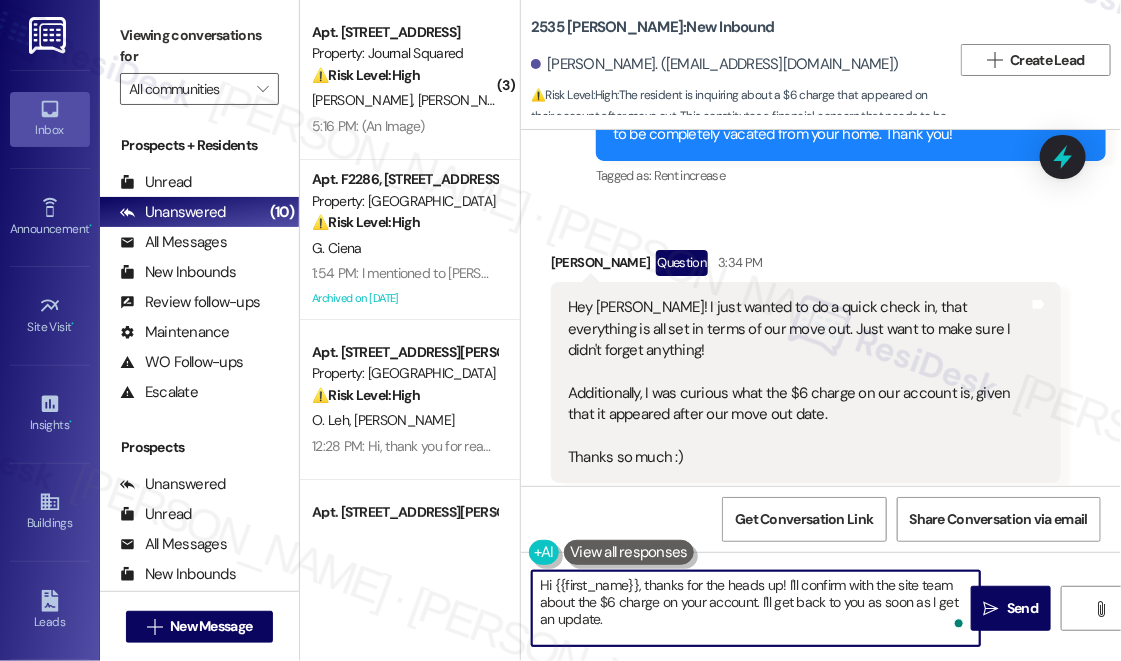 click on "Hi {{first_name}}, thanks for the heads up! I'll confirm with the site team about the $6 charge on your account. I'll get back to you as soon as I get an update." at bounding box center (756, 608) 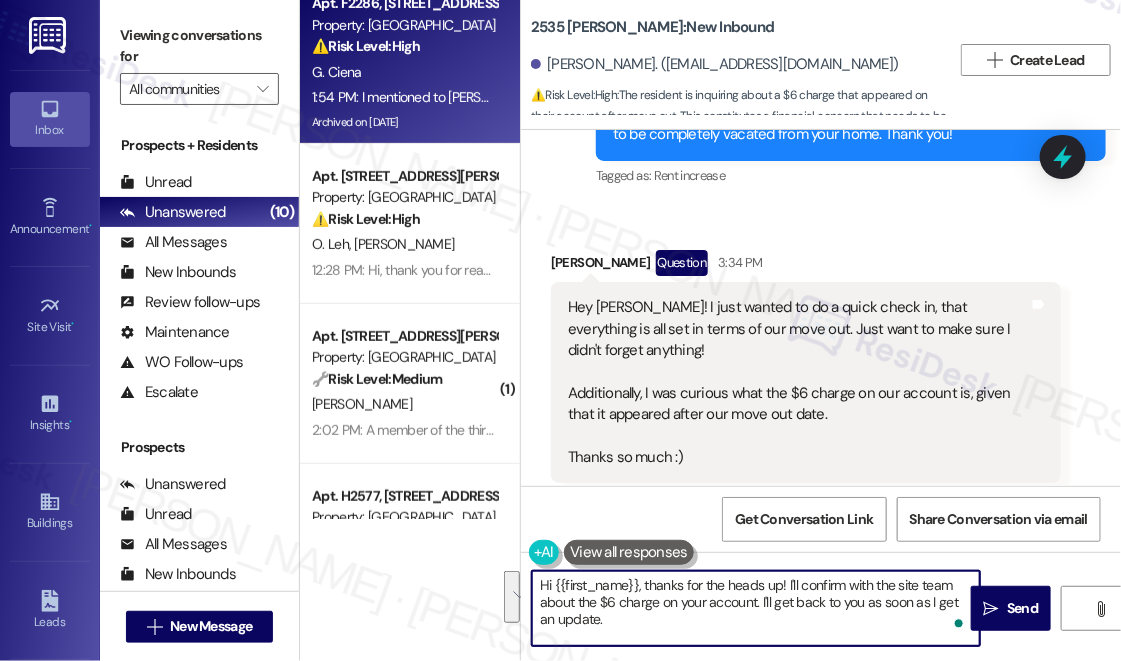 scroll, scrollTop: 0, scrollLeft: 0, axis: both 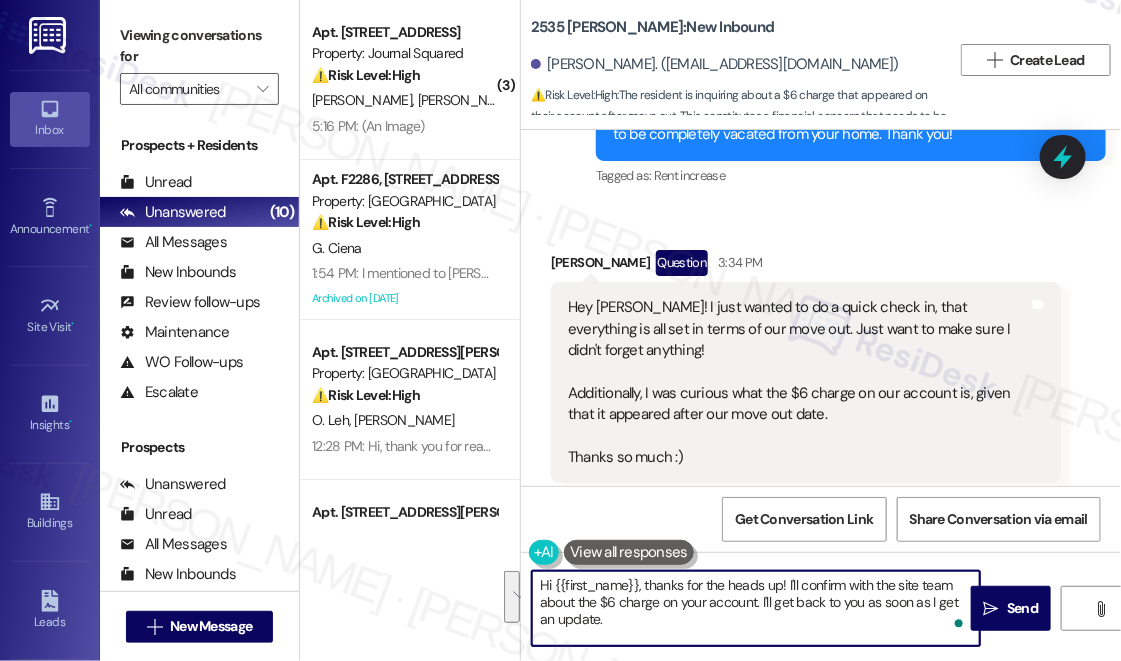 click on "Hi {{first_name}}, thanks for the heads up! I'll confirm with the site team about the $6 charge on your account. I'll get back to you as soon as I get an update." at bounding box center [756, 608] 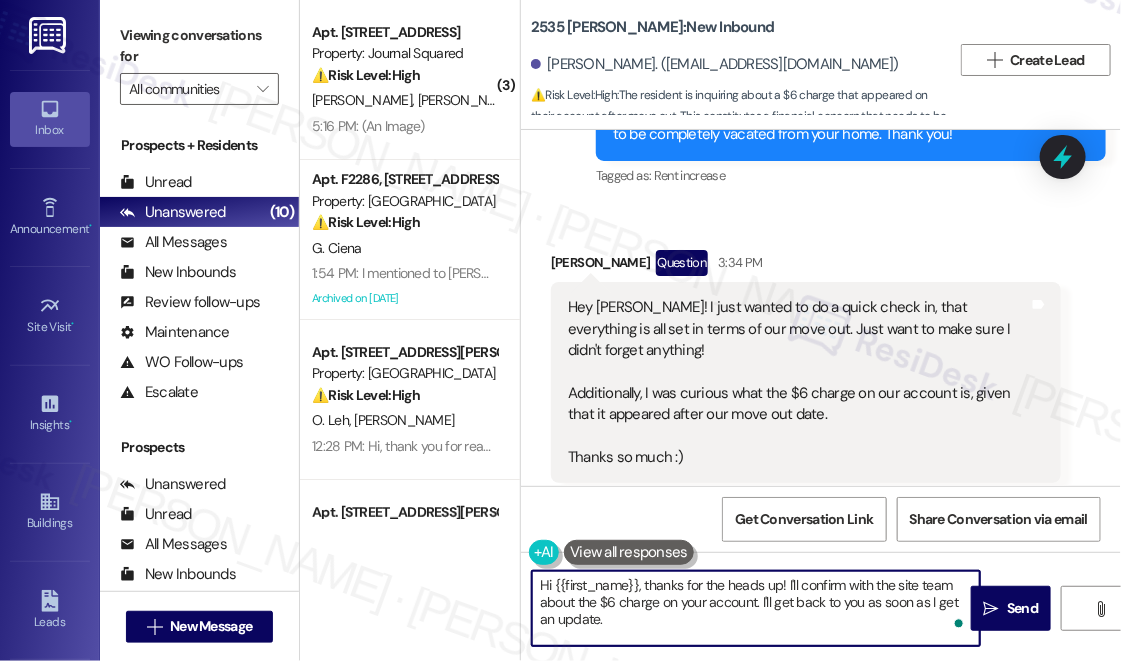 click on "Hey Sarah! I just wanted to do a quick check in, that everything is all set in terms of our move out. Just want to make sure I didn't forget anything!
Additionally, I was curious what the $6 charge on our account is, given that it appeared after our move out date.
Thanks so much :)" at bounding box center (798, 382) 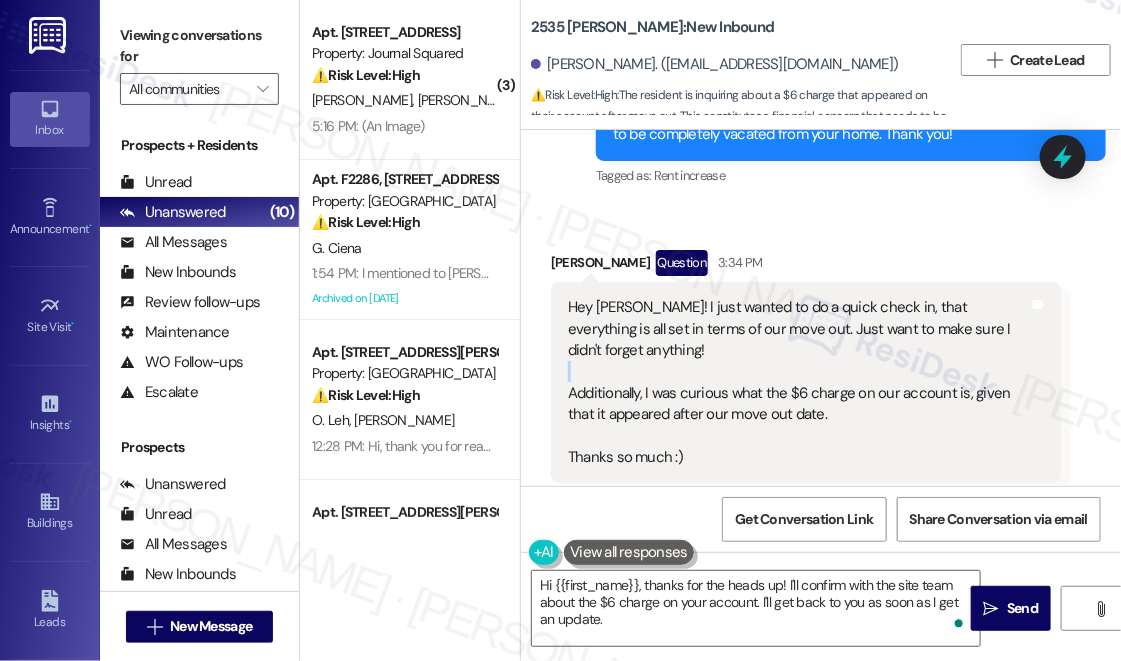 click on "Hey Sarah! I just wanted to do a quick check in, that everything is all set in terms of our move out. Just want to make sure I didn't forget anything!
Additionally, I was curious what the $6 charge on our account is, given that it appeared after our move out date.
Thanks so much :)" at bounding box center (798, 382) 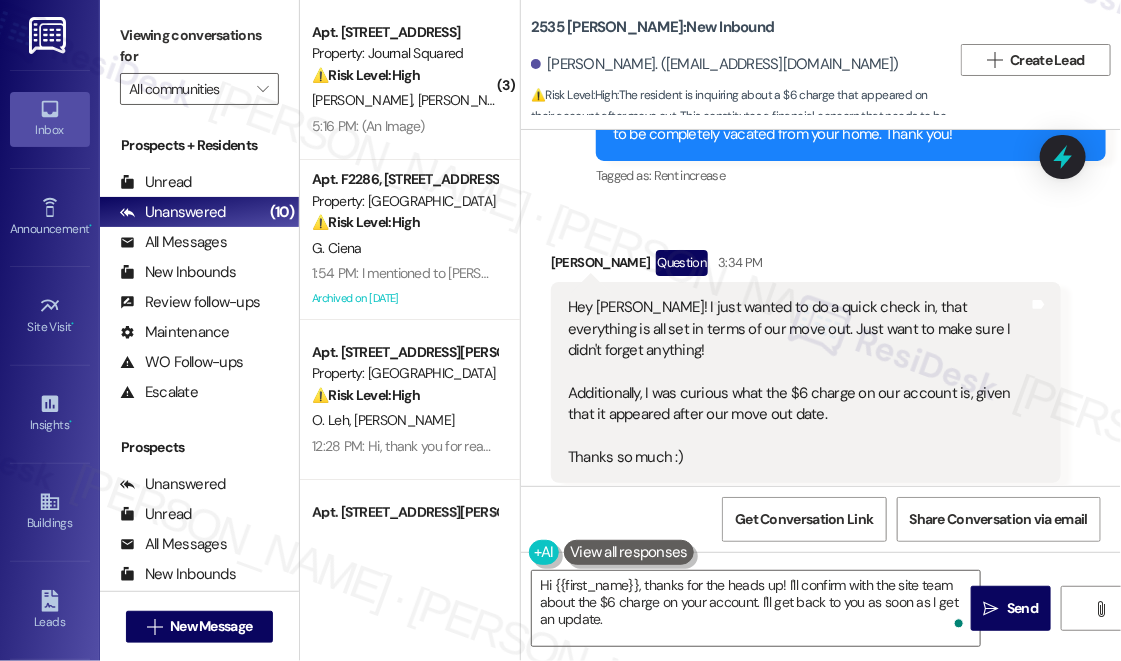 click on "Viewing conversations for All communities " at bounding box center (199, 62) 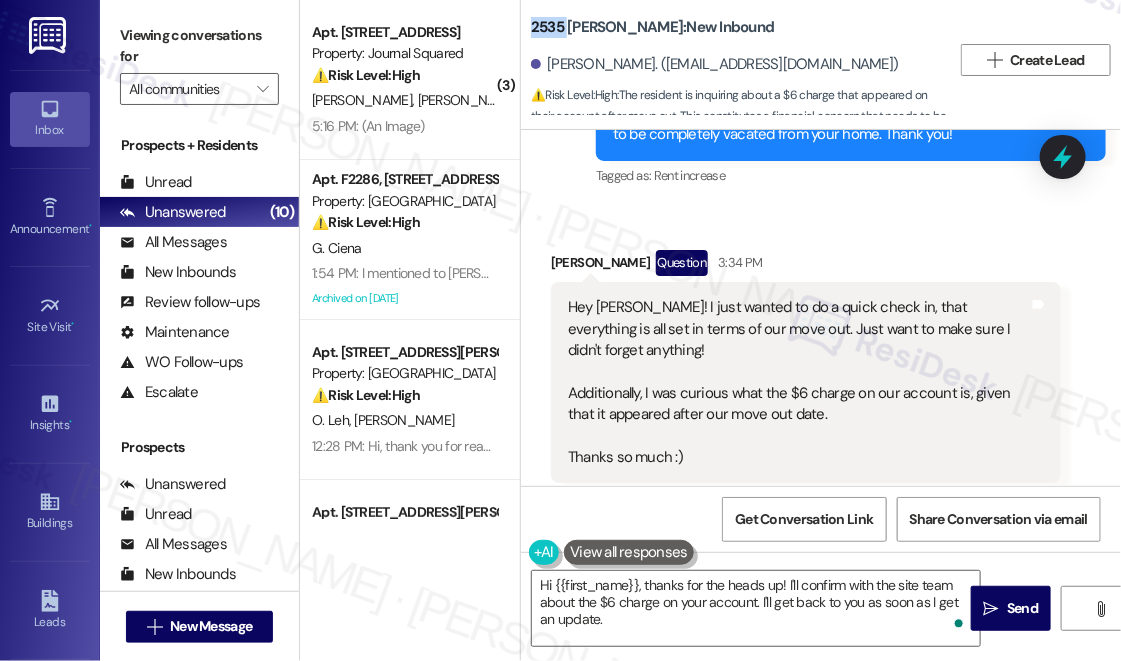 click on "2535 NW Taylor:  New Inbound" at bounding box center [653, 27] 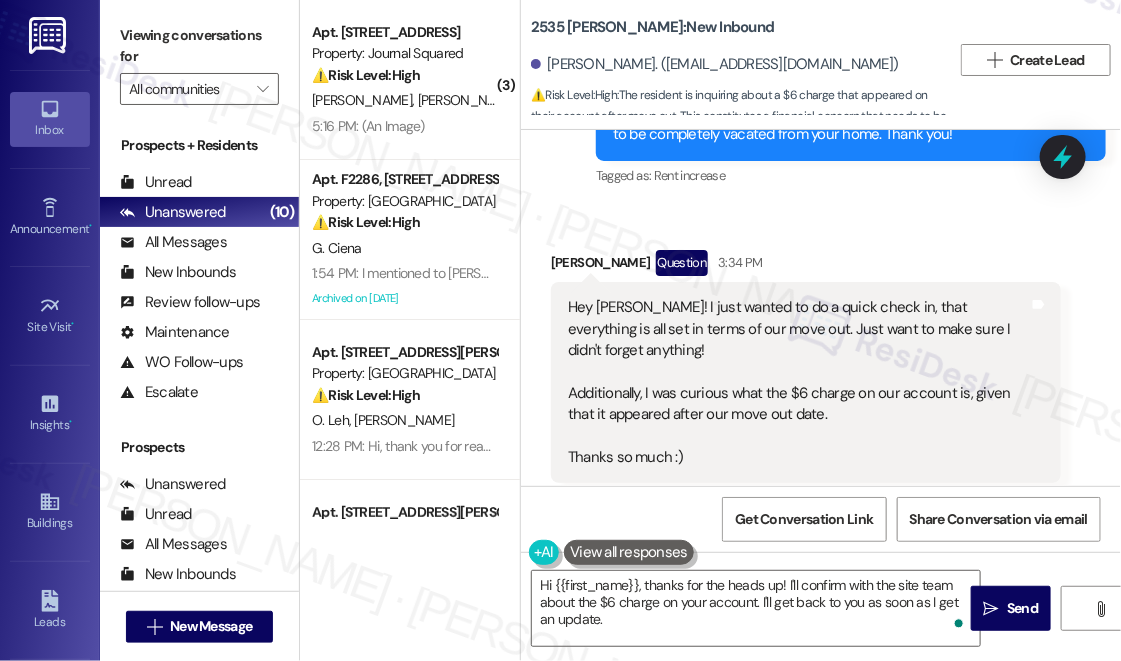 click on "Viewing conversations for All communities " at bounding box center [199, 62] 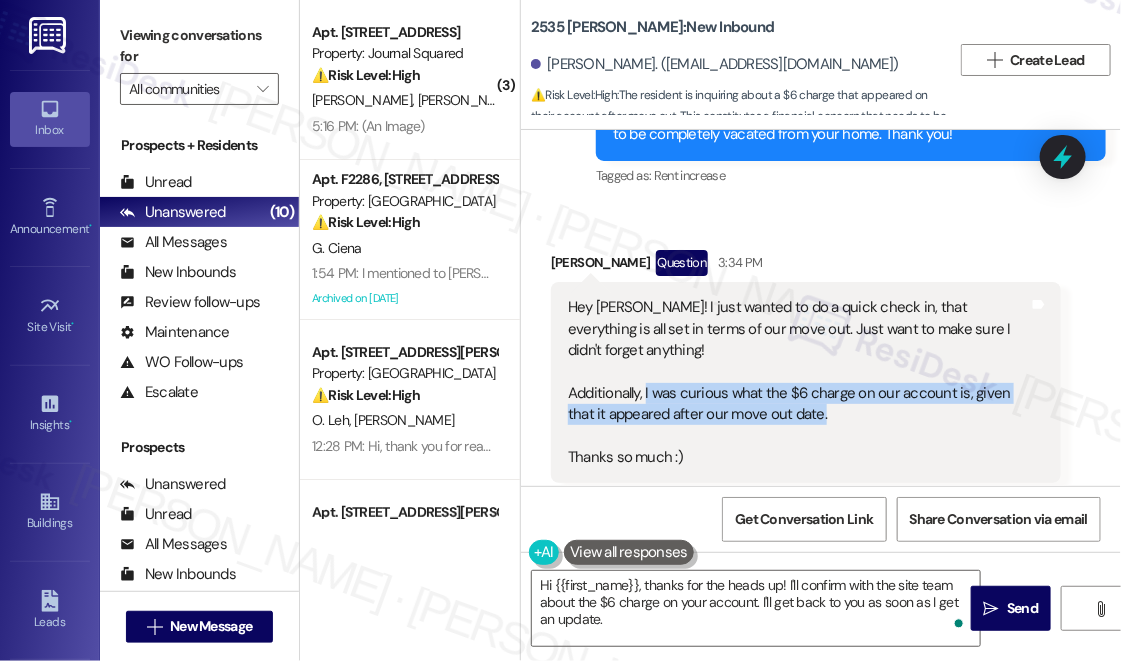 drag, startPoint x: 645, startPoint y: 350, endPoint x: 900, endPoint y: 374, distance: 256.12692 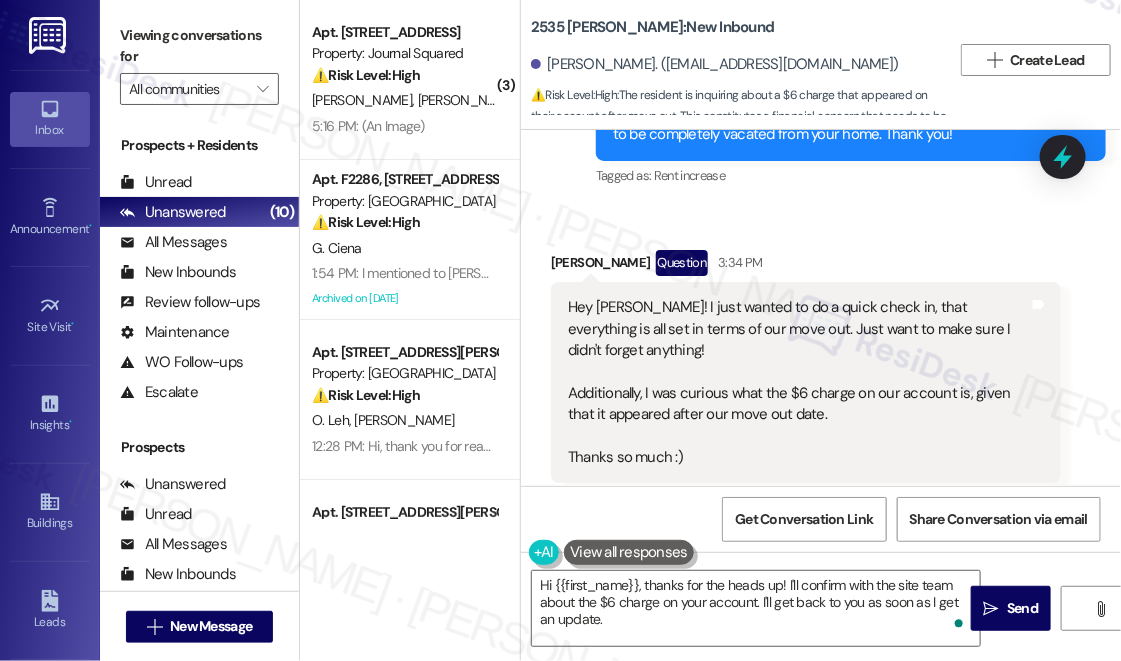 drag, startPoint x: 163, startPoint y: 36, endPoint x: 221, endPoint y: 19, distance: 60.440052 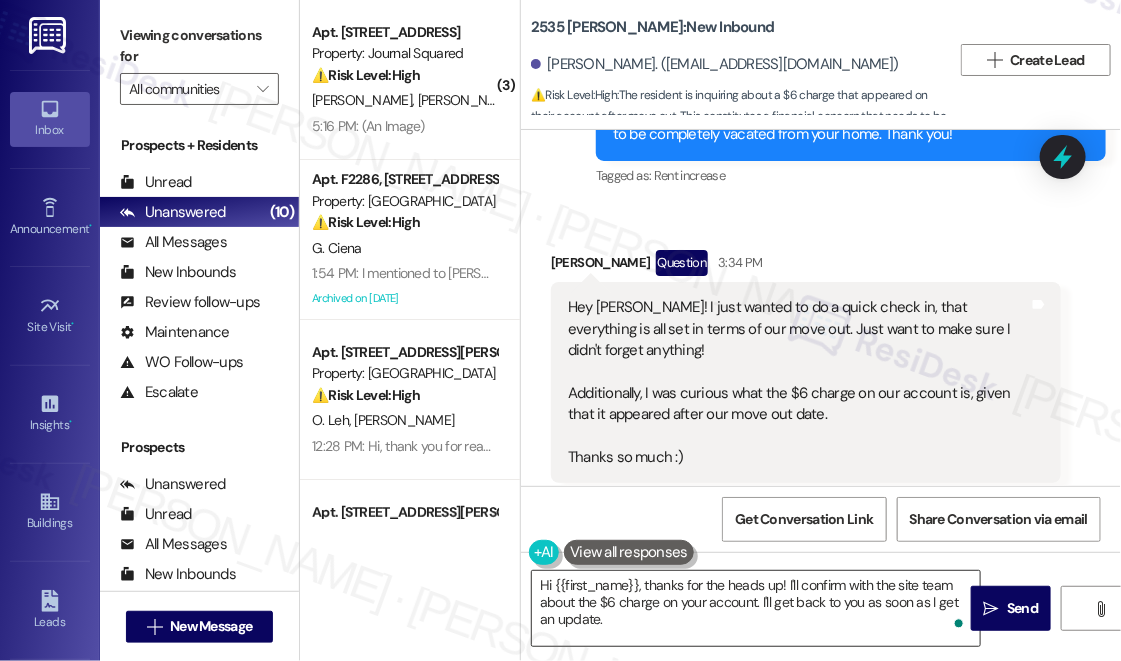click on "Hi {{first_name}}, thanks for the heads up! I'll confirm with the site team about the $6 charge on your account. I'll get back to you as soon as I get an update." at bounding box center (756, 608) 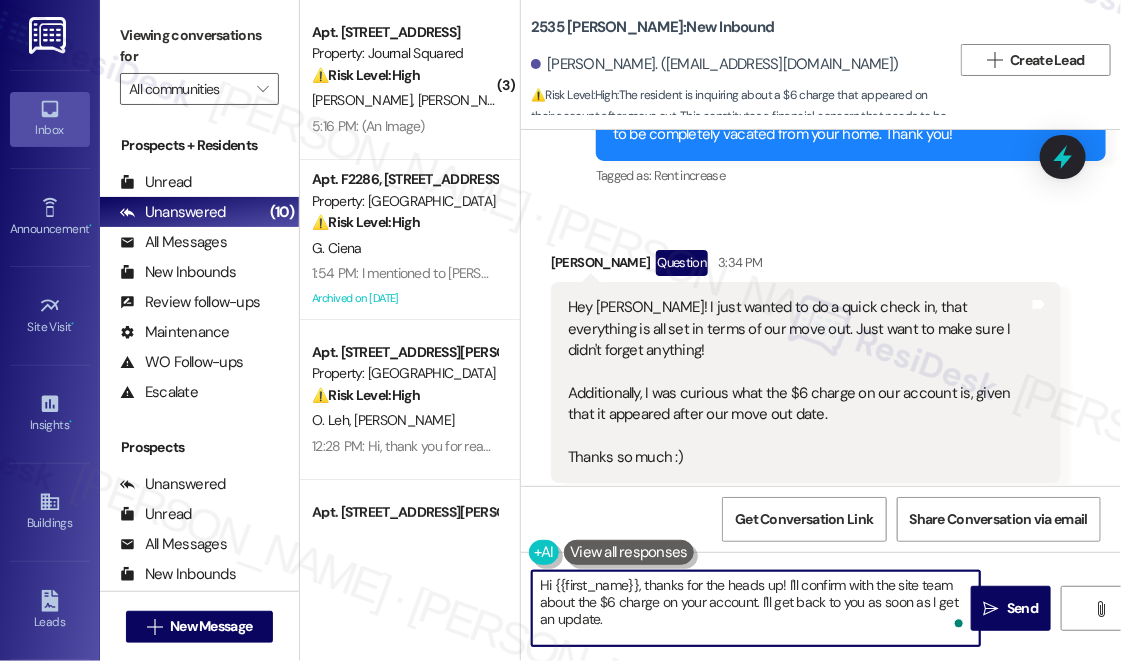 click on "Hi {{first_name}}, thanks for the heads up! I'll confirm with the site team about the $6 charge on your account. I'll get back to you as soon as I get an update." at bounding box center [756, 608] 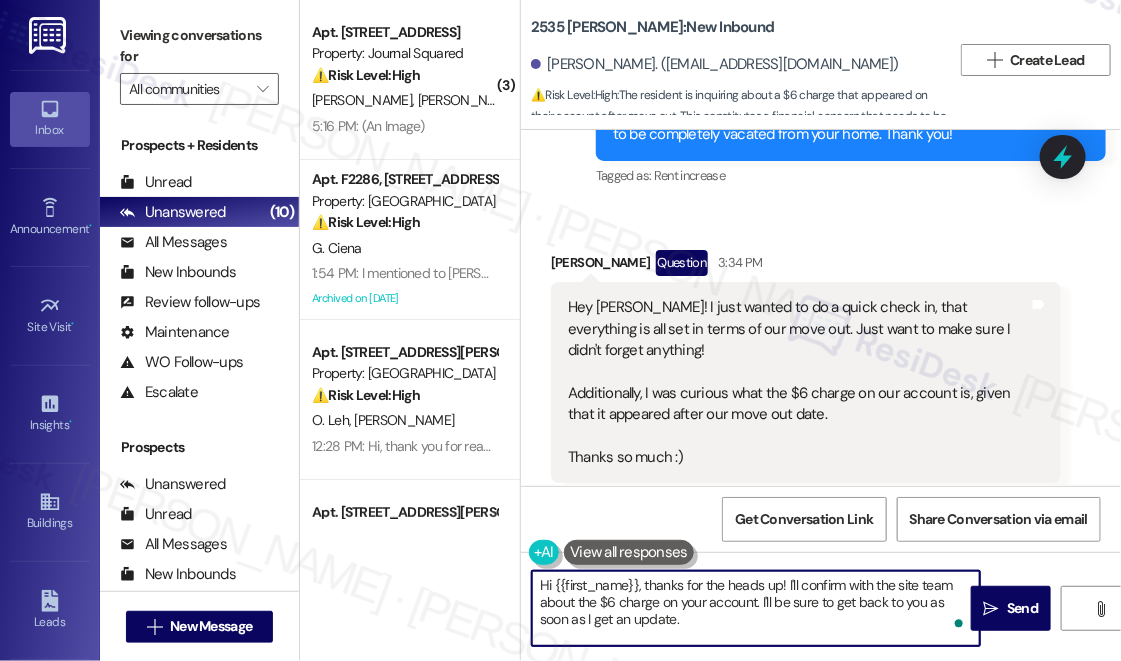 click on "Hi {{first_name}}, thanks for the heads up! I'll confirm with the site team about the $6 charge on your account. I'll be sure to get back to you as soon as I get an update." at bounding box center (756, 608) 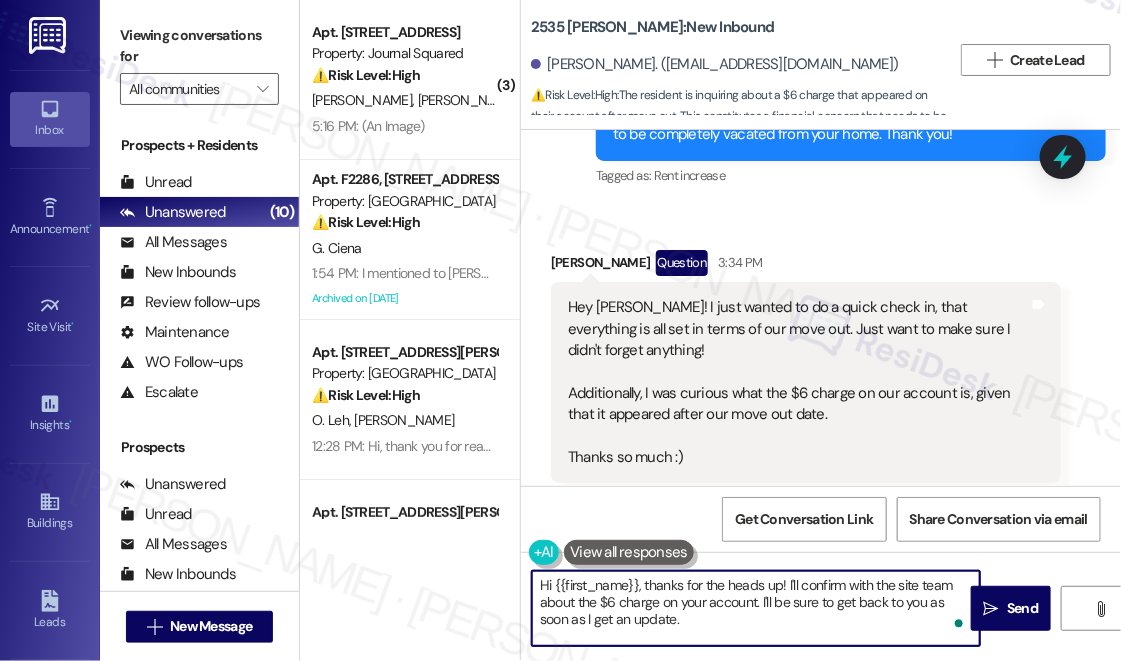 click on "Hi {{first_name}}, thanks for the heads up! I'll confirm with the site team about the $6 charge on your account. I'll be sure to get back to you as soon as I get an update." at bounding box center [756, 608] 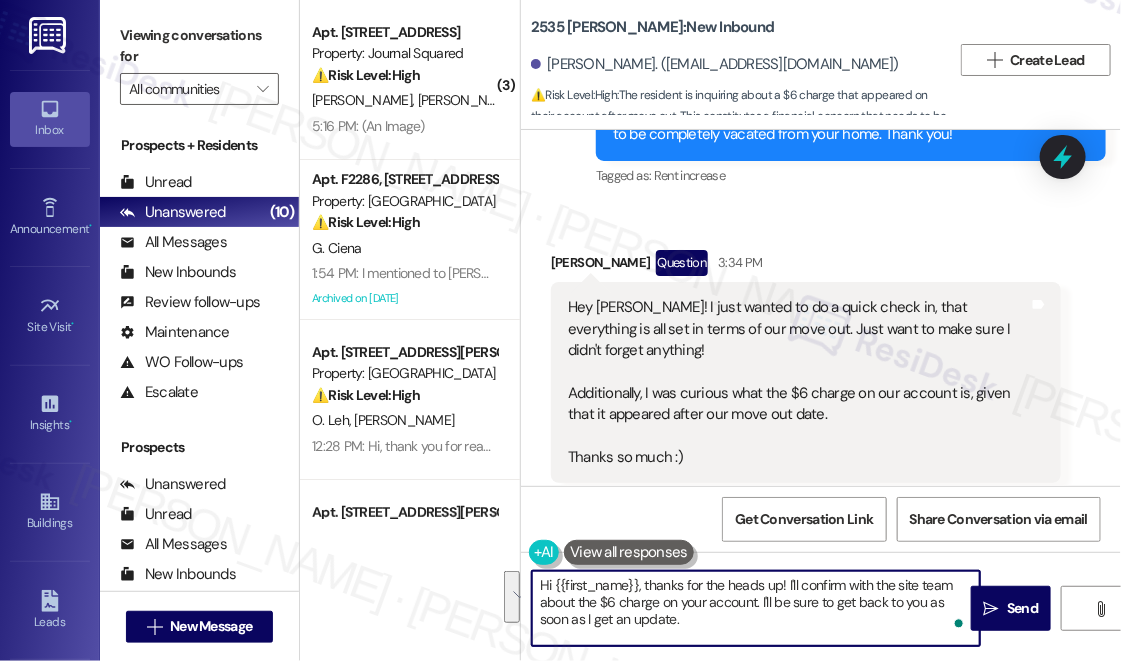 click on "Hi {{first_name}}, thanks for the heads up! I'll confirm with the site team about the $6 charge on your account. I'll be sure to get back to you as soon as I get an update." at bounding box center [756, 608] 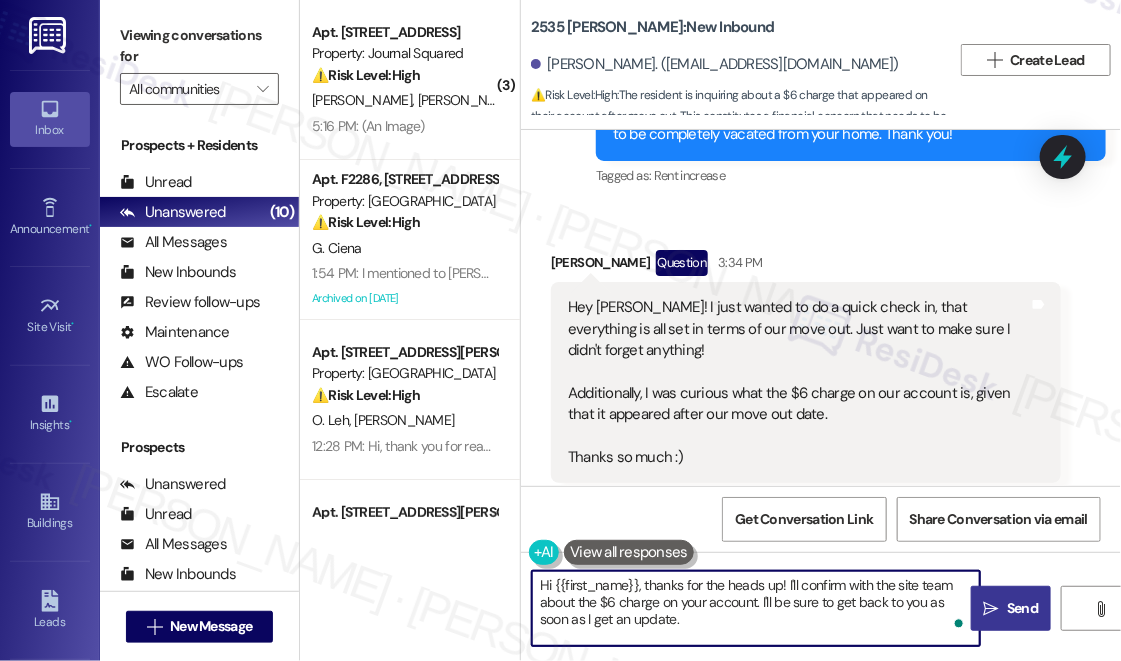 type on "Hi {{first_name}}, thanks for the heads up! I'll confirm with the site team about the $6 charge on your account. I'll be sure to get back to you as soon as I get an update." 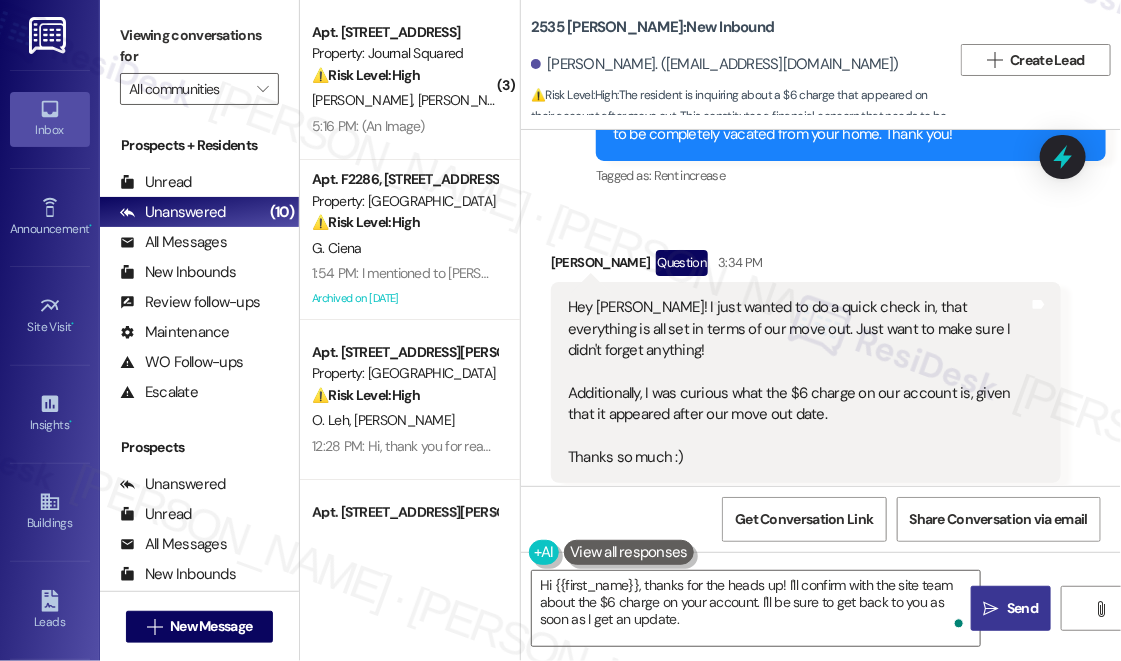 click on "Send" at bounding box center [1022, 608] 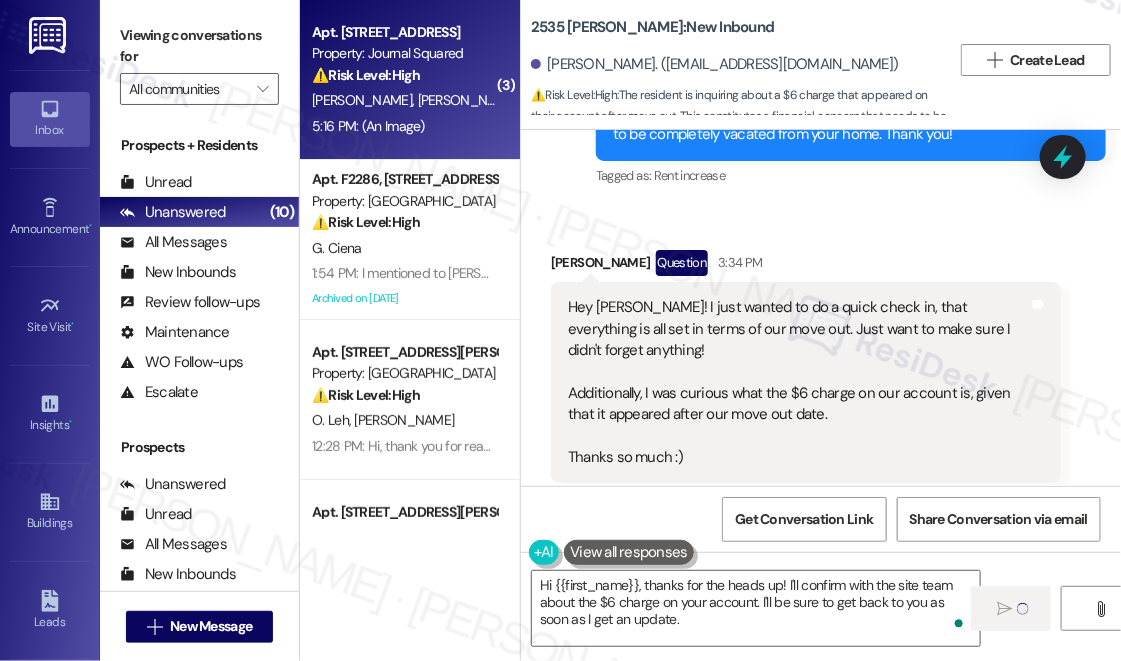 type 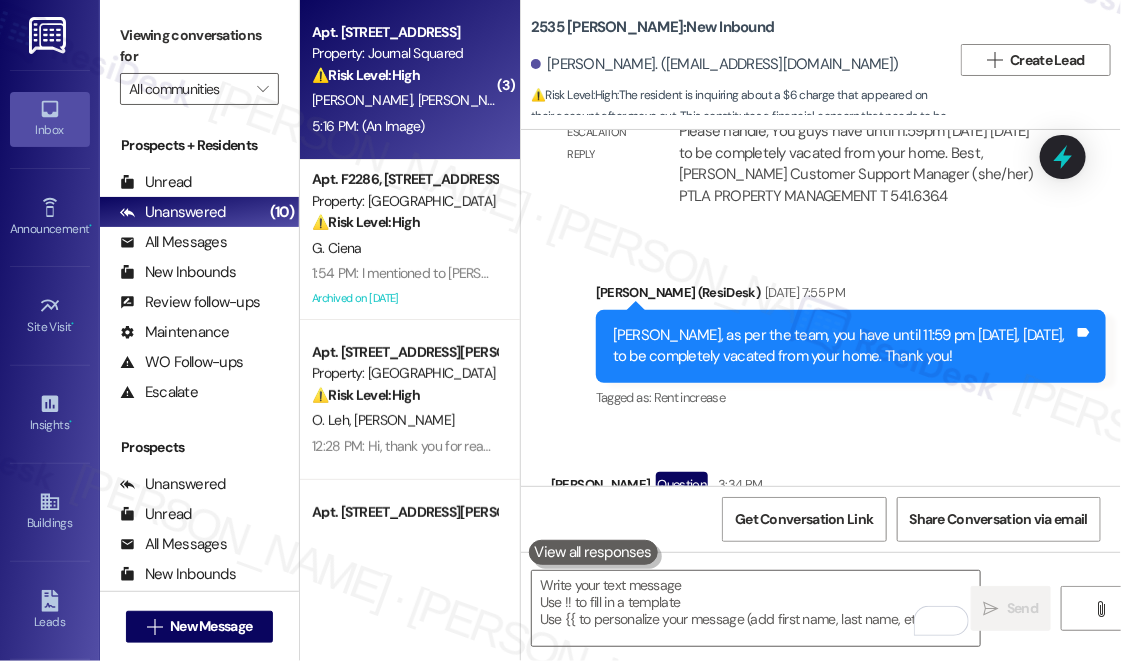 scroll, scrollTop: 2621, scrollLeft: 0, axis: vertical 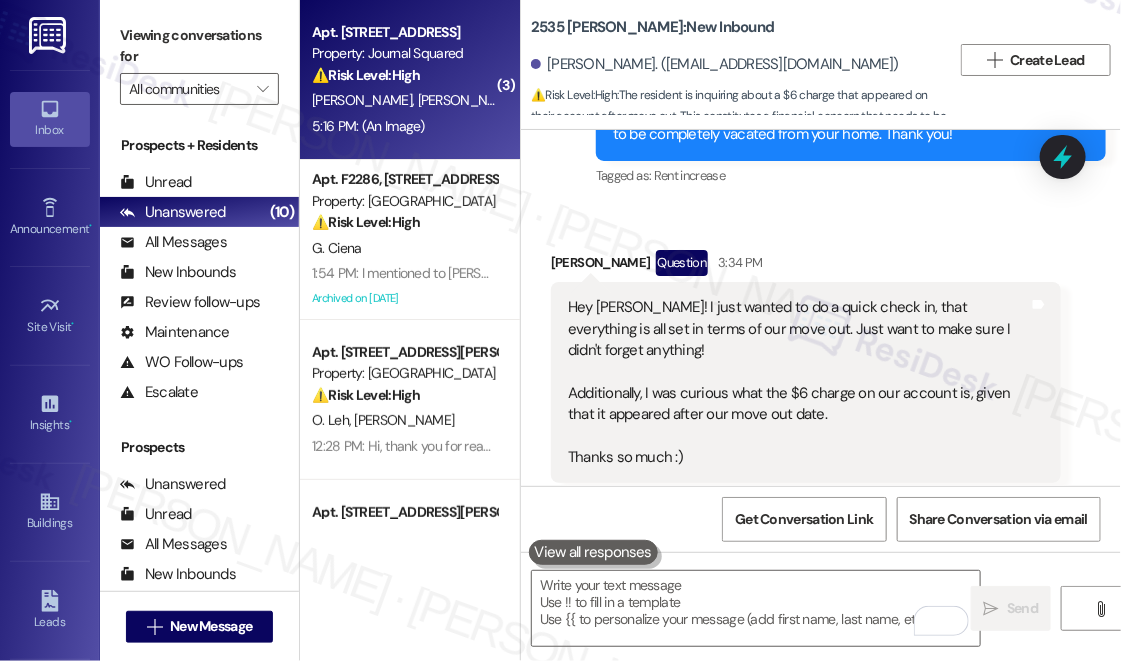 click on "Property: Journal Squared" at bounding box center [404, 53] 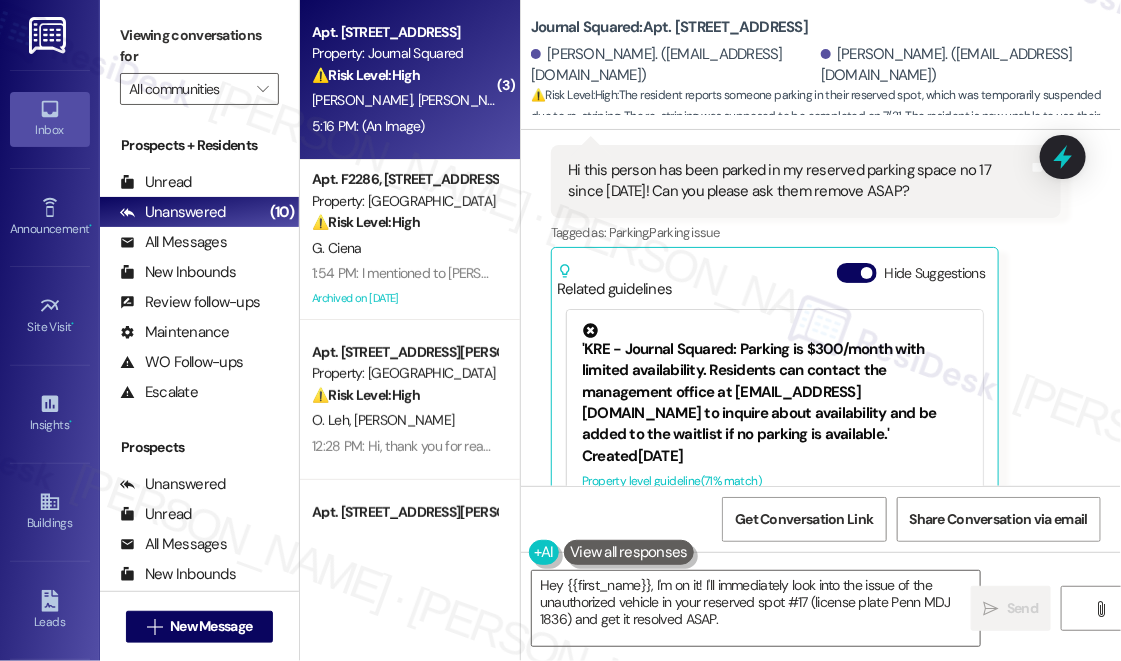 scroll, scrollTop: 22238, scrollLeft: 0, axis: vertical 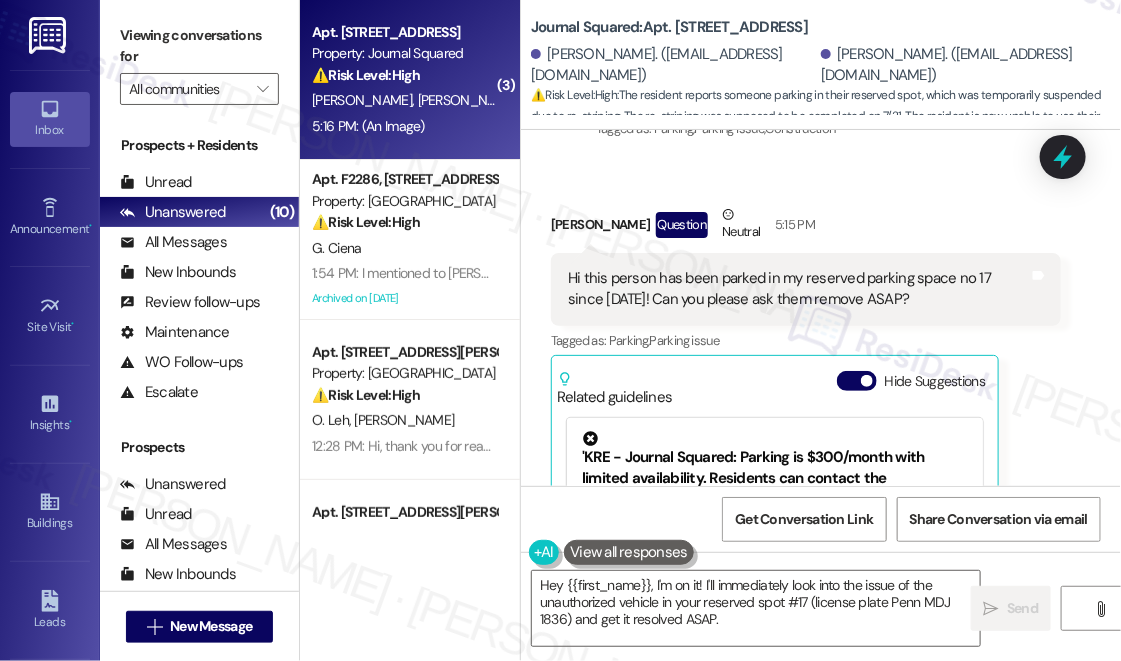 click on "Hi this person has been parked in my reserved parking space no 17 since last Friday! Can you please ask them remove ASAP?" at bounding box center (798, 289) 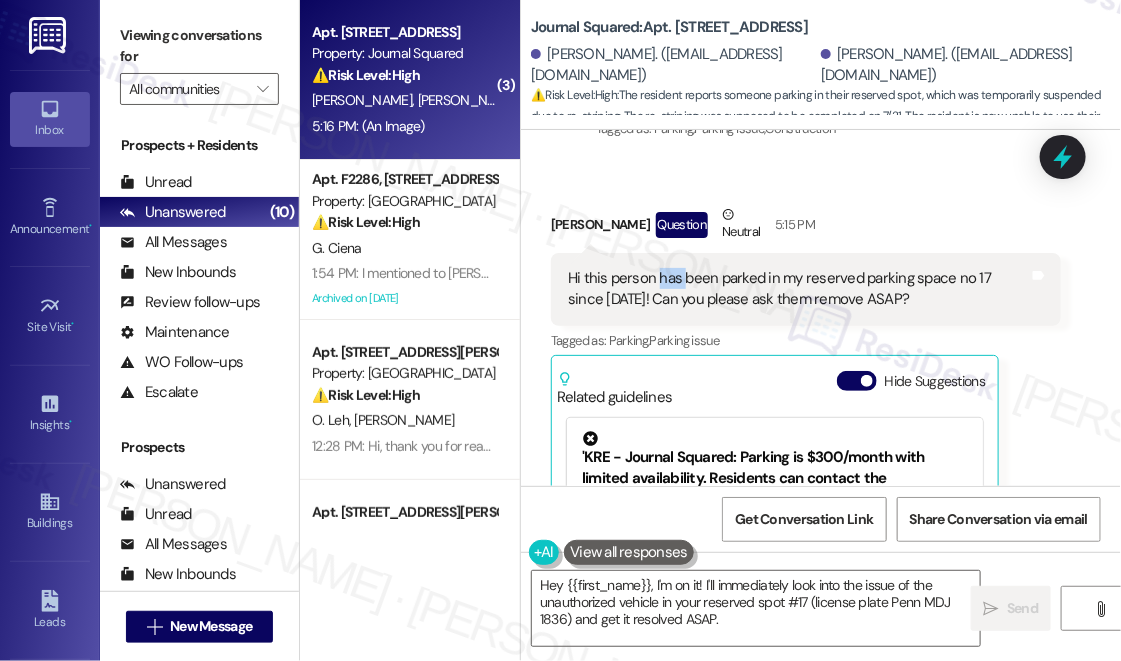 click on "Hi this person has been parked in my reserved parking space no 17 since last Friday! Can you please ask them remove ASAP?" at bounding box center [798, 289] 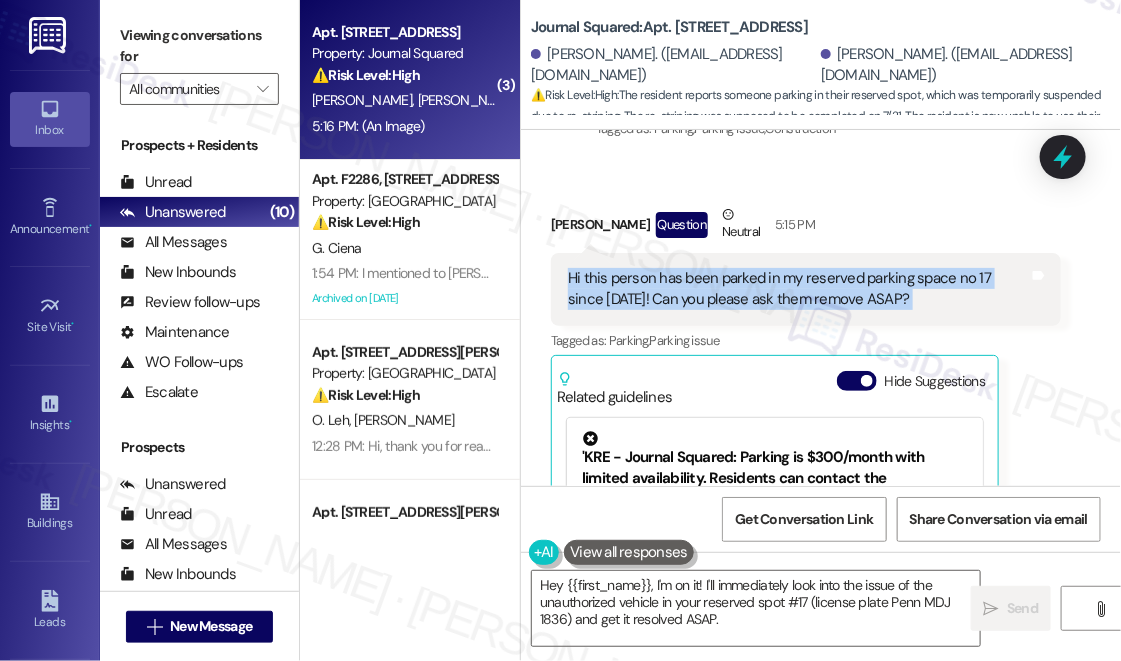 click on "Hi this person has been parked in my reserved parking space no 17 since last Friday! Can you please ask them remove ASAP?" at bounding box center [798, 289] 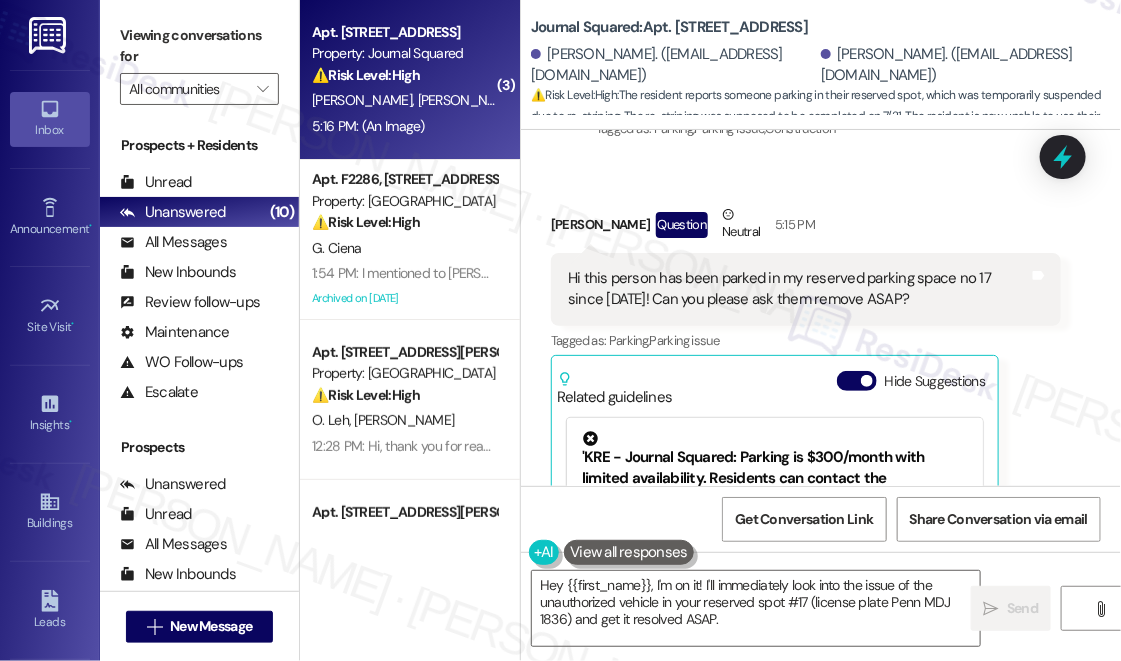 click on "Tianyu Li Question   Neutral 5:15 PM" at bounding box center [806, 228] 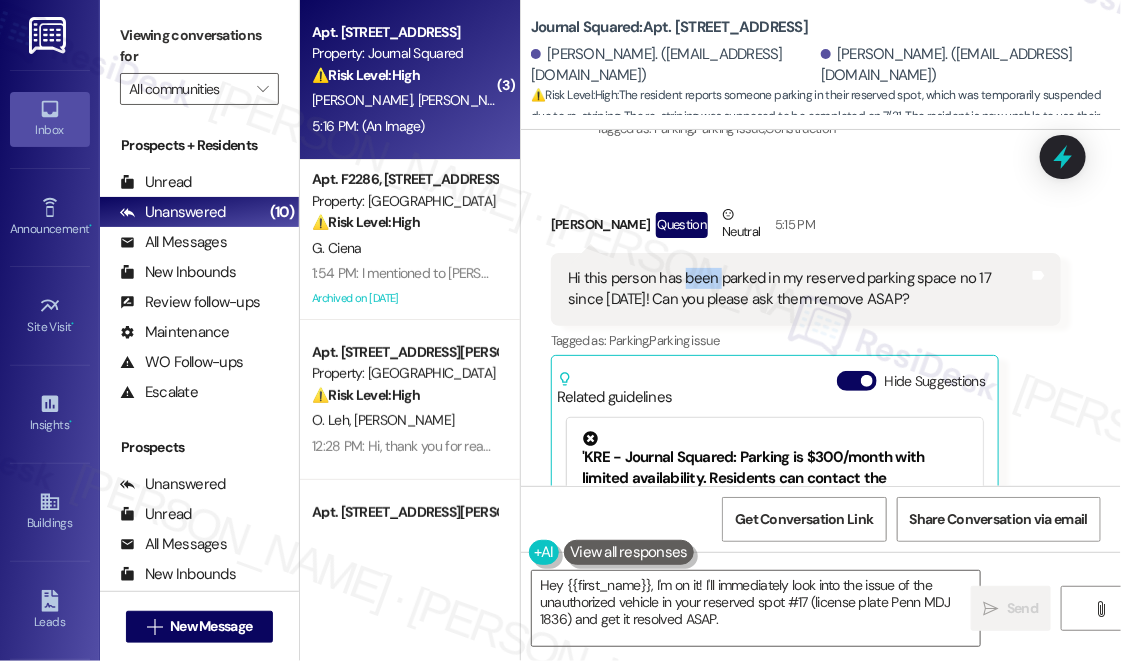 click on "Hi this person has been parked in my reserved parking space no 17 since last Friday! Can you please ask them remove ASAP?" at bounding box center [798, 289] 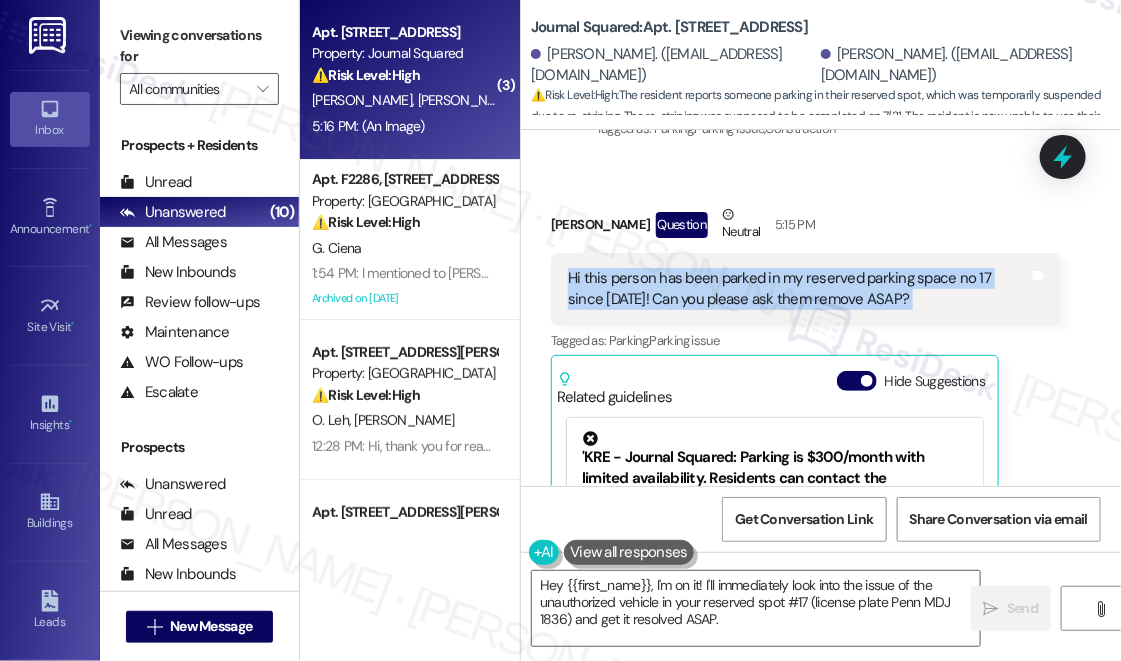 click on "Hi this person has been parked in my reserved parking space no 17 since last Friday! Can you please ask them remove ASAP?" at bounding box center [798, 289] 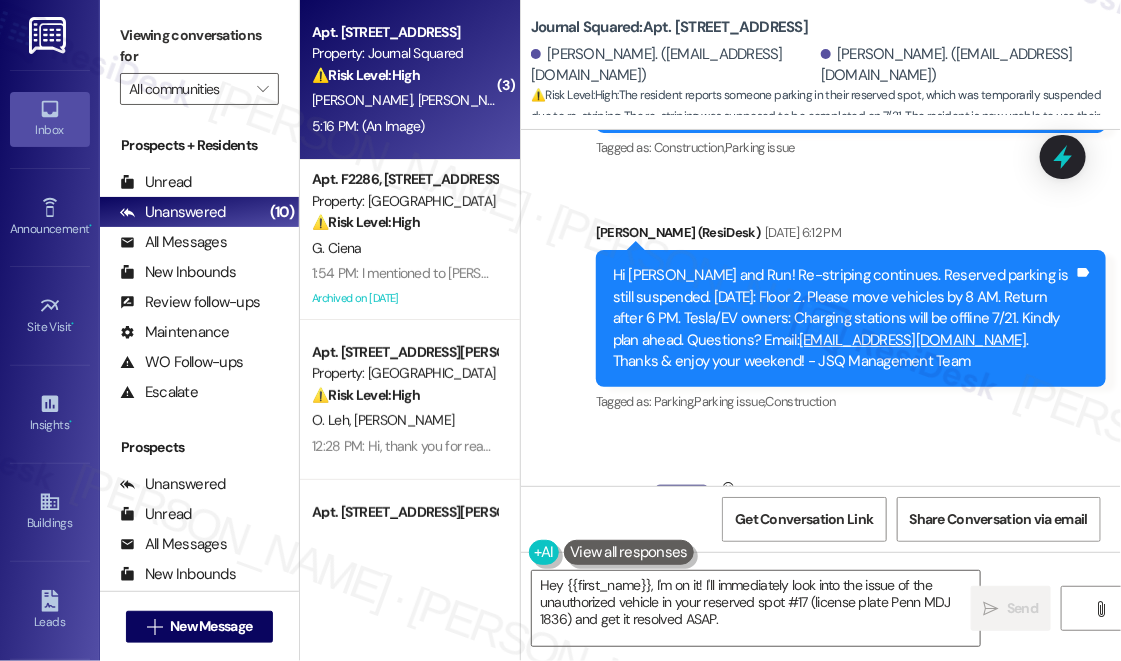 scroll, scrollTop: 22329, scrollLeft: 0, axis: vertical 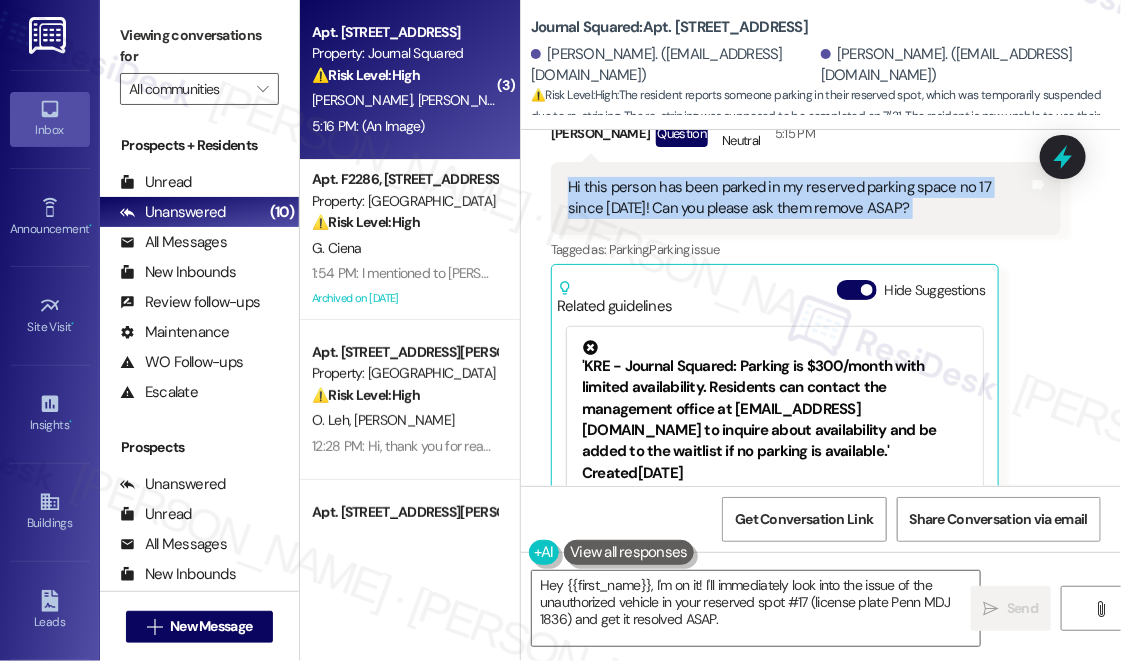 click on "Hi this person has been parked in my reserved parking space no 17 since last Friday! Can you please ask them remove ASAP?" at bounding box center [798, 198] 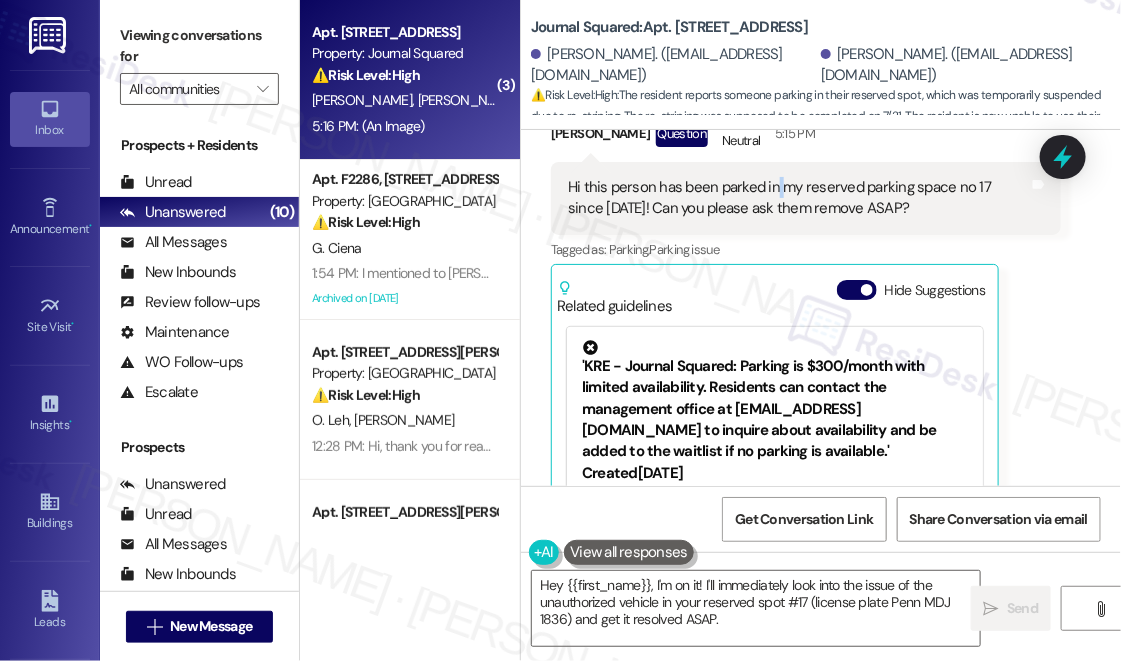 click on "Hi this person has been parked in my reserved parking space no 17 since last Friday! Can you please ask them remove ASAP?" at bounding box center (798, 198) 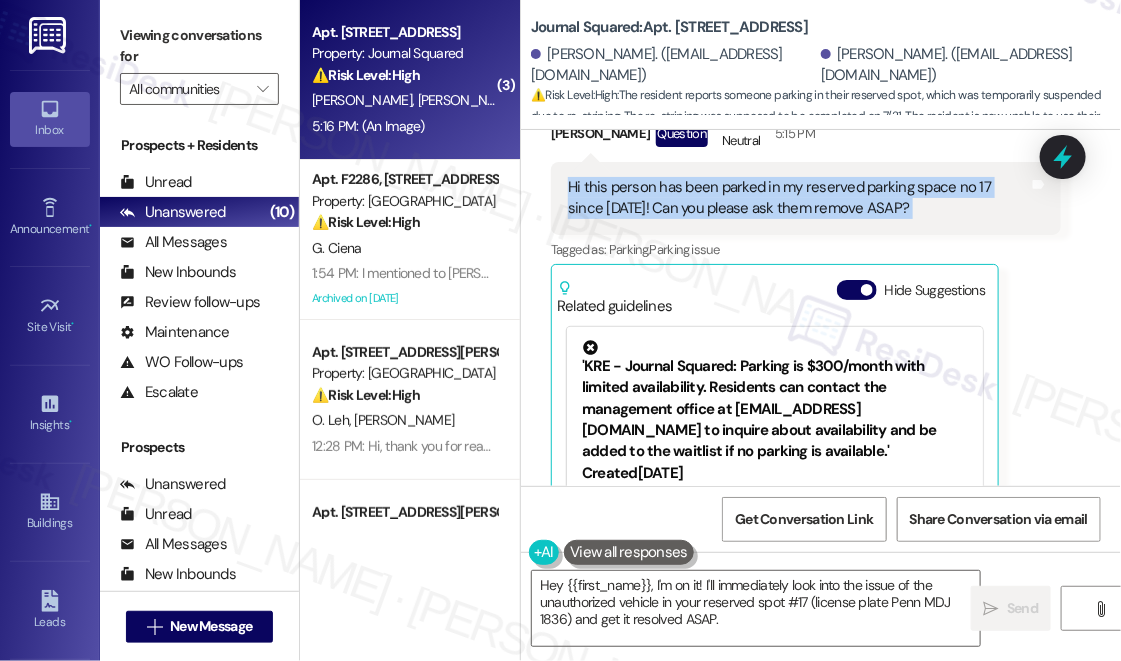 click on "Hi this person has been parked in my reserved parking space no 17 since last Friday! Can you please ask them remove ASAP?" at bounding box center [798, 198] 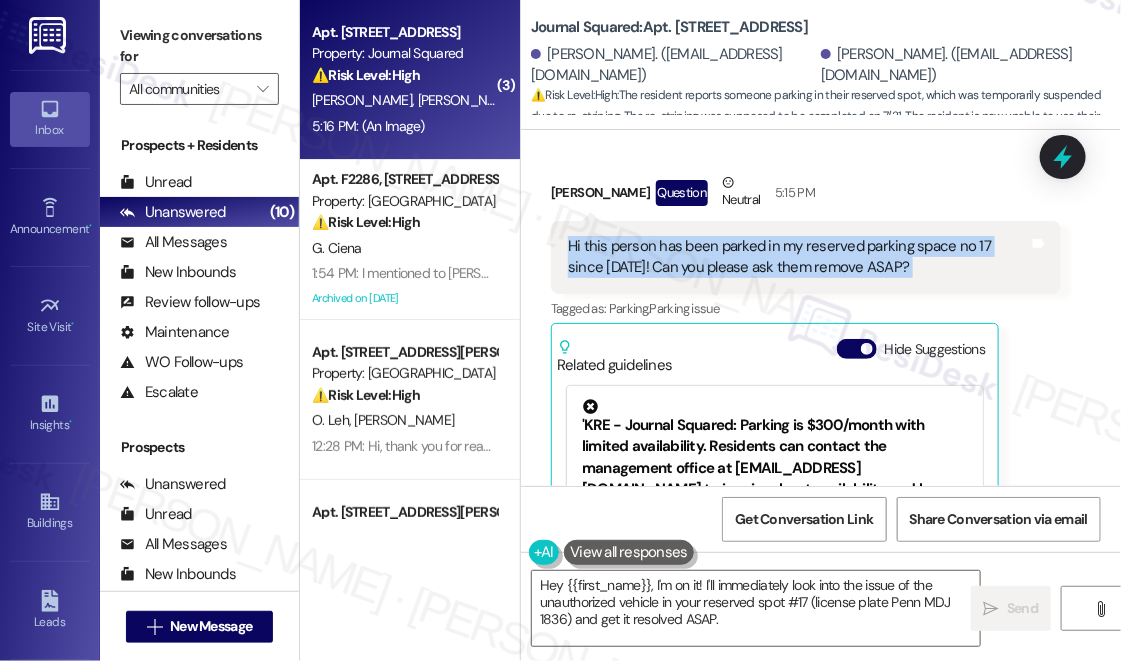 scroll, scrollTop: 22238, scrollLeft: 0, axis: vertical 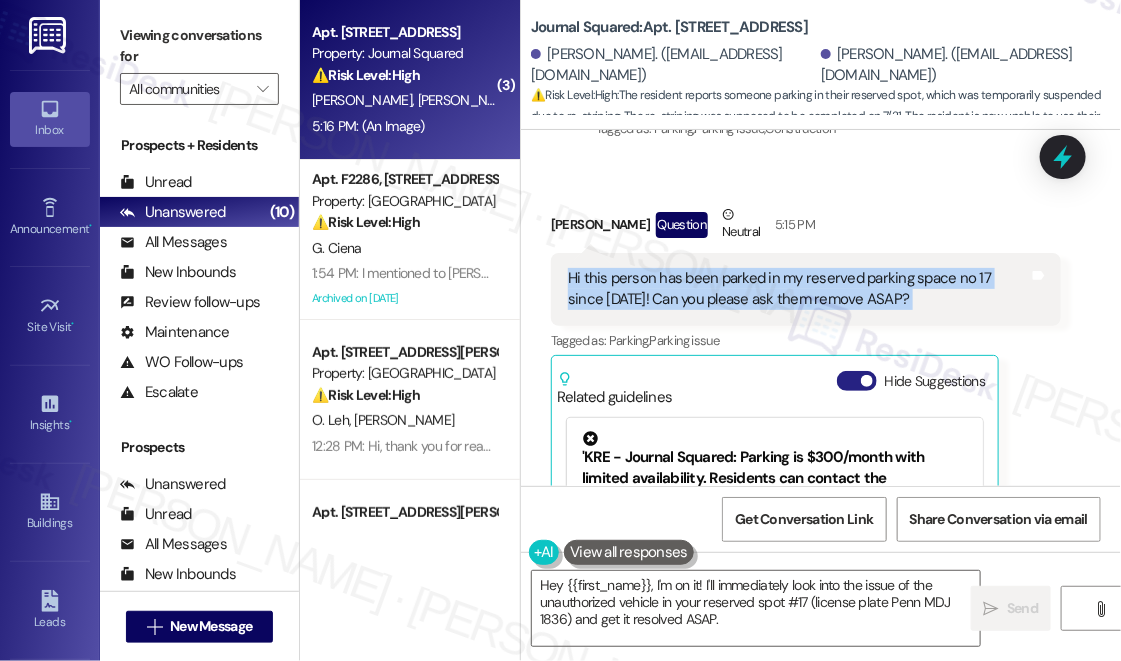 click on "Hide Suggestions" at bounding box center [857, 381] 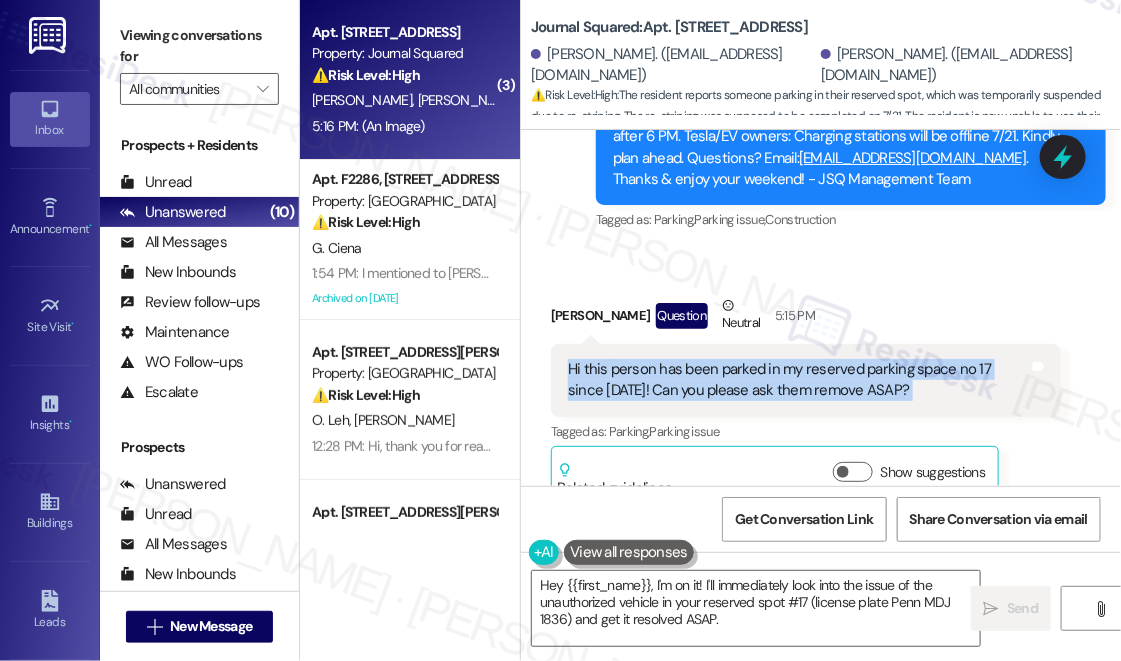 scroll, scrollTop: 22056, scrollLeft: 0, axis: vertical 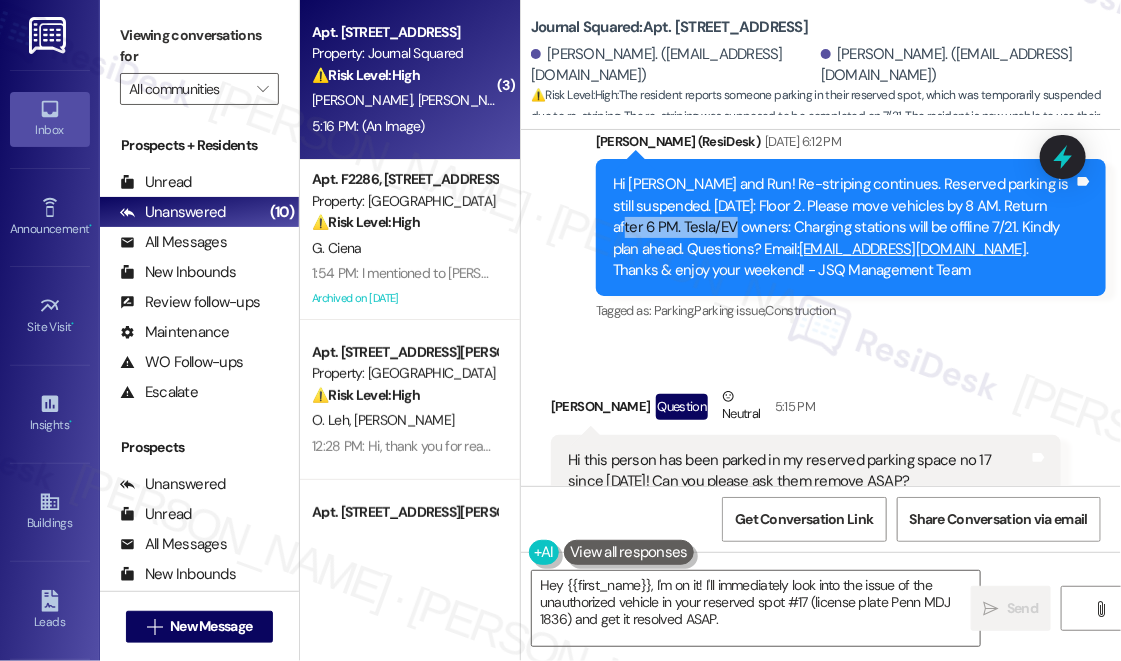 drag, startPoint x: 598, startPoint y: 223, endPoint x: 736, endPoint y: 224, distance: 138.00362 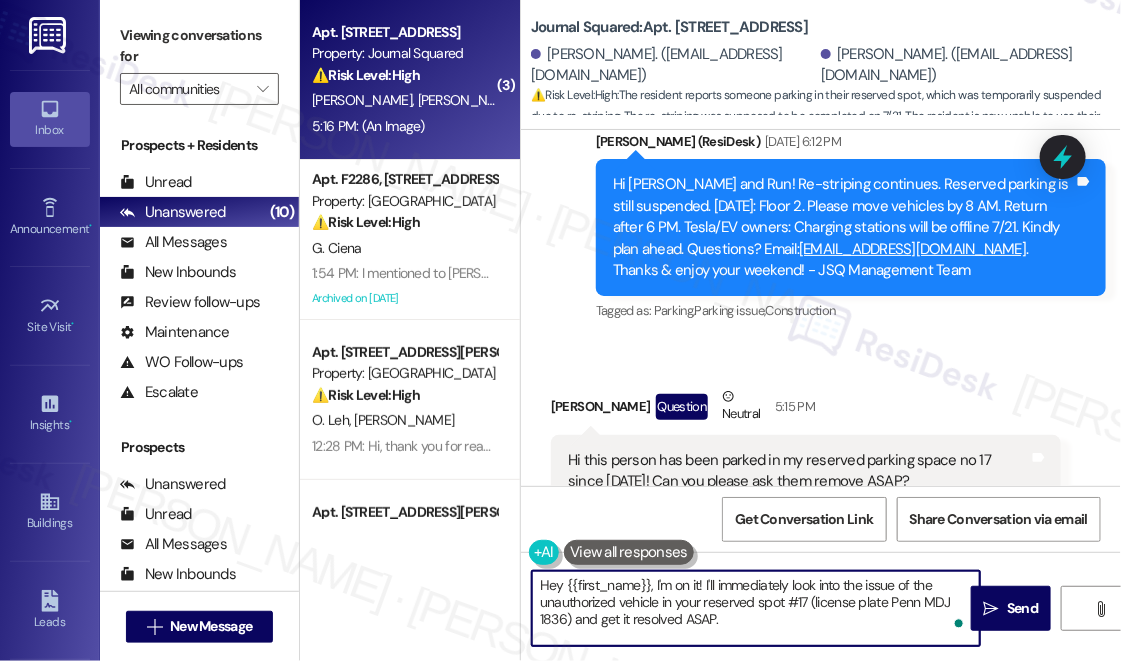 drag, startPoint x: 781, startPoint y: 622, endPoint x: 709, endPoint y: 582, distance: 82.36504 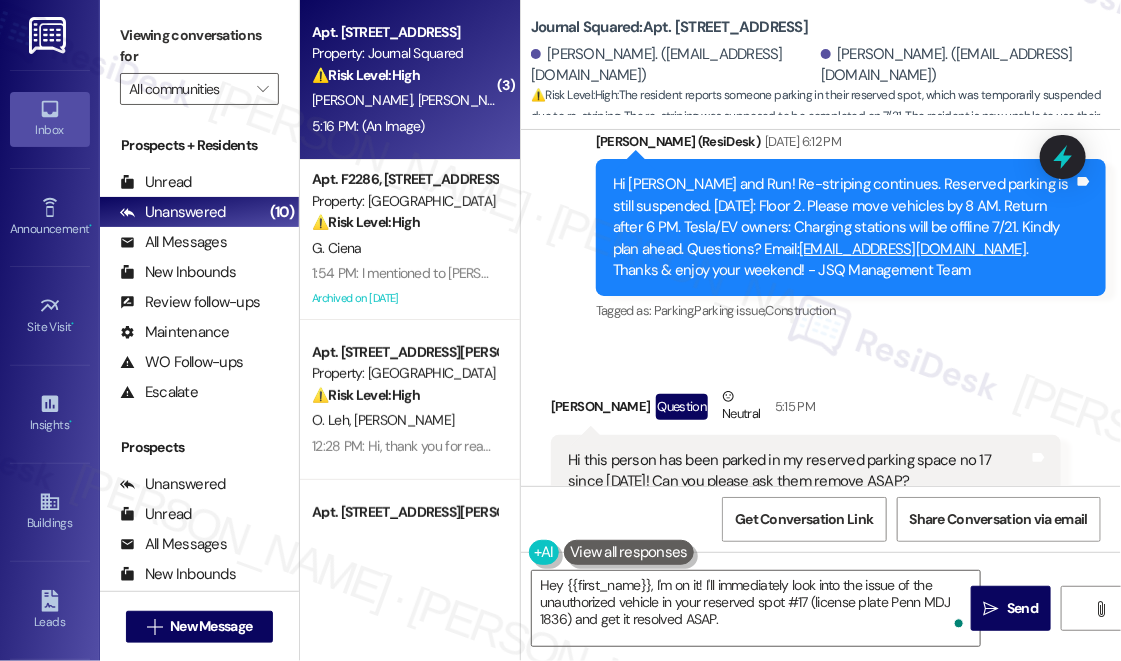click on "Hi Tianyu and Run! Re-striping continues. Reserved parking is still suspended. Mon, 7/21: Floor 2. Please move vehicles by 8 AM. Return after 6 PM. Tesla/EV owners: Charging stations will be offline 7/21. Kindly plan ahead. Questions? Email:  mgmt@journalsquared.com . Thanks & enjoy your weekend! -  JSQ Management Team" at bounding box center (843, 227) 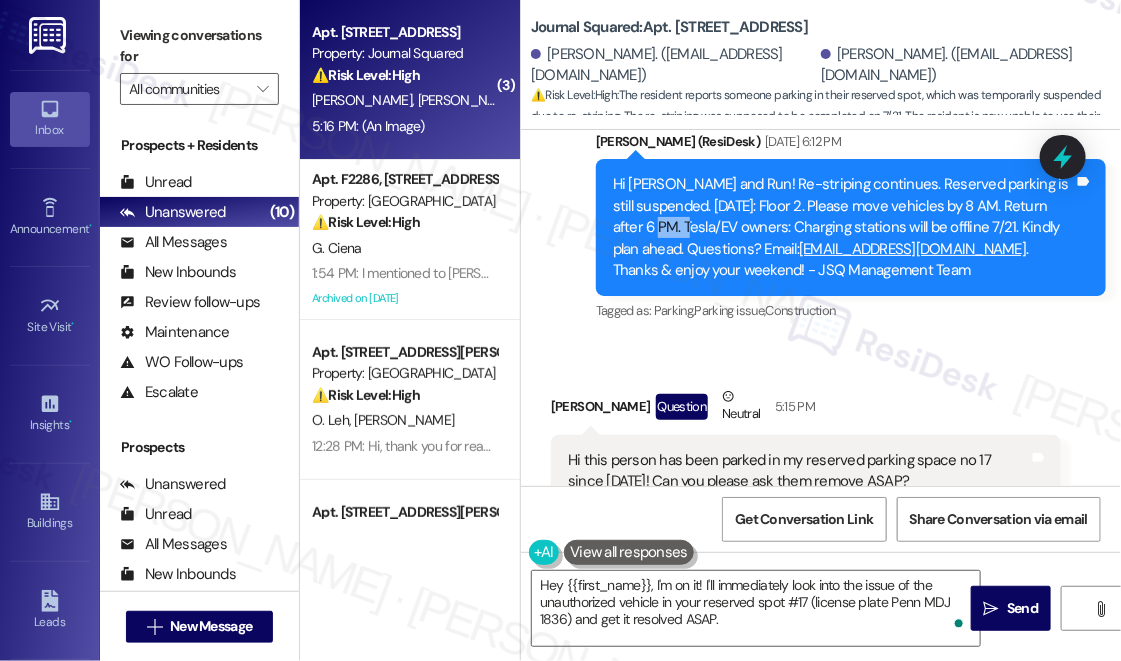 click on "Hi Tianyu and Run! Re-striping continues. Reserved parking is still suspended. Mon, 7/21: Floor 2. Please move vehicles by 8 AM. Return after 6 PM. Tesla/EV owners: Charging stations will be offline 7/21. Kindly plan ahead. Questions? Email:  mgmt@journalsquared.com . Thanks & enjoy your weekend! -  JSQ Management Team" at bounding box center (843, 227) 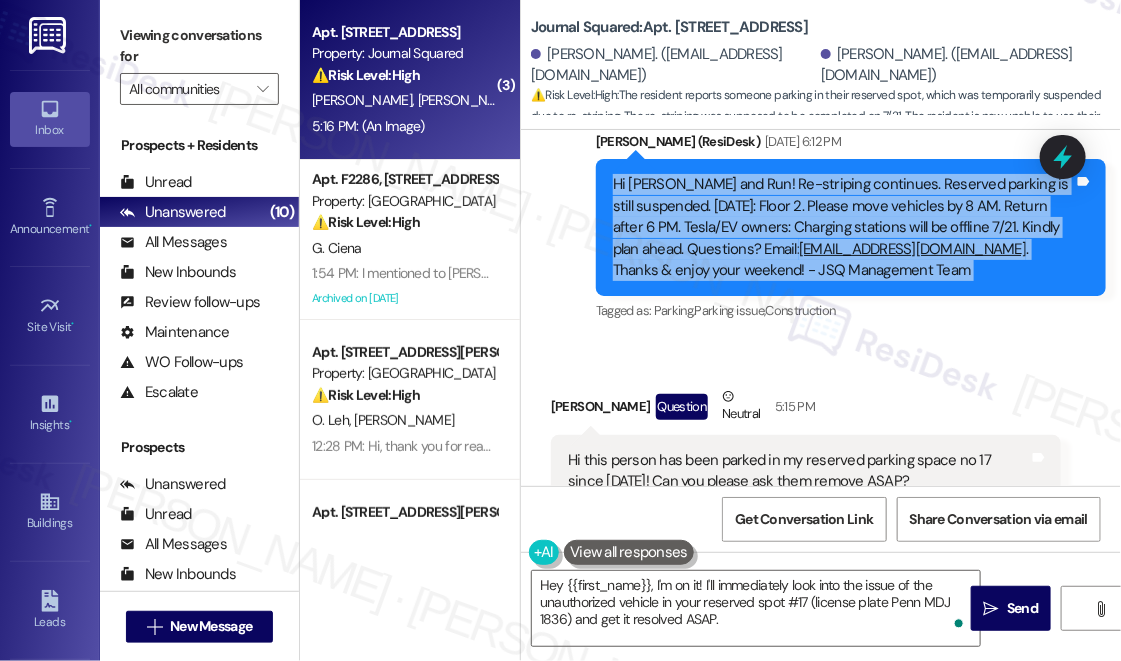 click on "Hi Tianyu and Run! Re-striping continues. Reserved parking is still suspended. Mon, 7/21: Floor 2. Please move vehicles by 8 AM. Return after 6 PM. Tesla/EV owners: Charging stations will be offline 7/21. Kindly plan ahead. Questions? Email:  mgmt@journalsquared.com . Thanks & enjoy your weekend! -  JSQ Management Team" at bounding box center [843, 227] 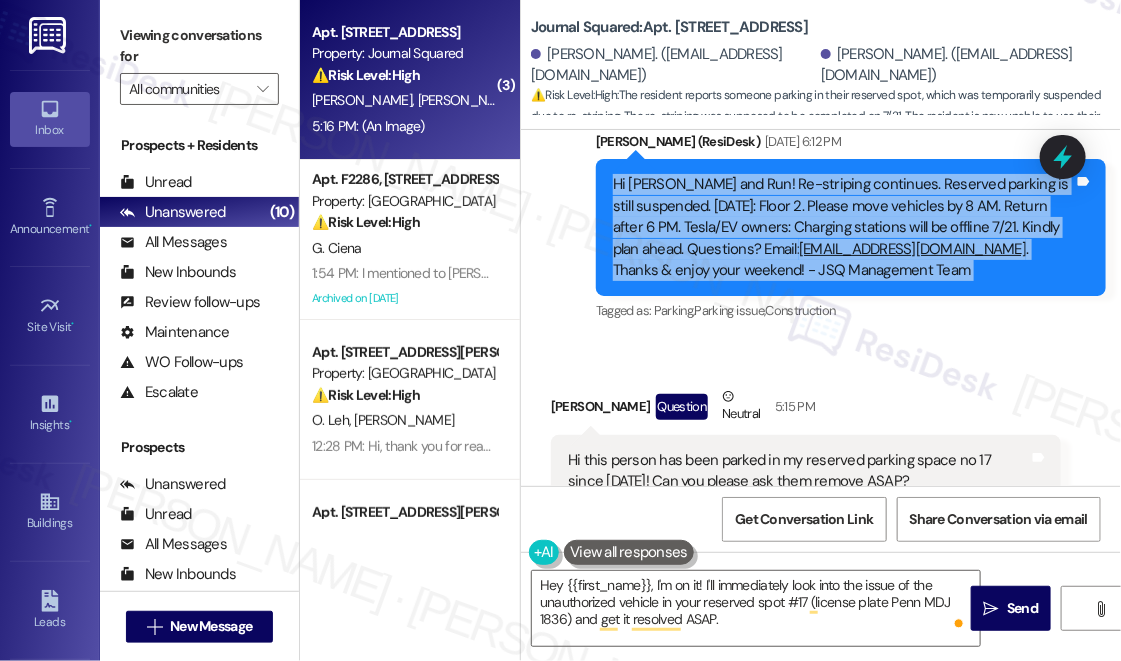 scroll, scrollTop: 22147, scrollLeft: 0, axis: vertical 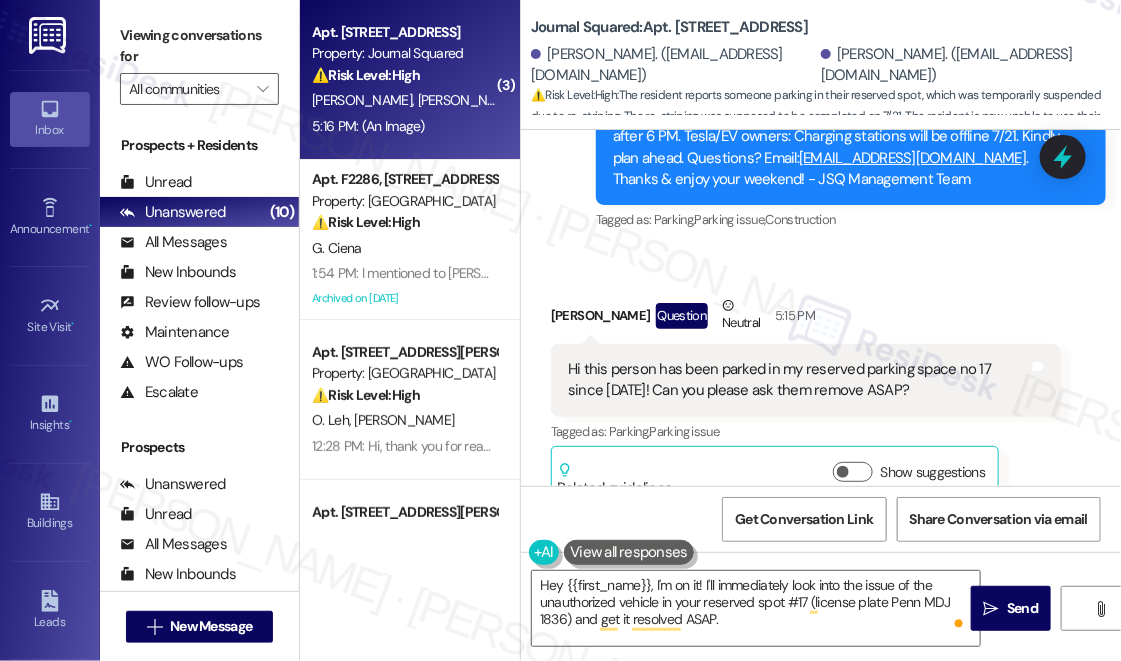 click on "Hi this person has been parked in my reserved parking space no 17 since last Friday! Can you please ask them remove ASAP?" at bounding box center (798, 380) 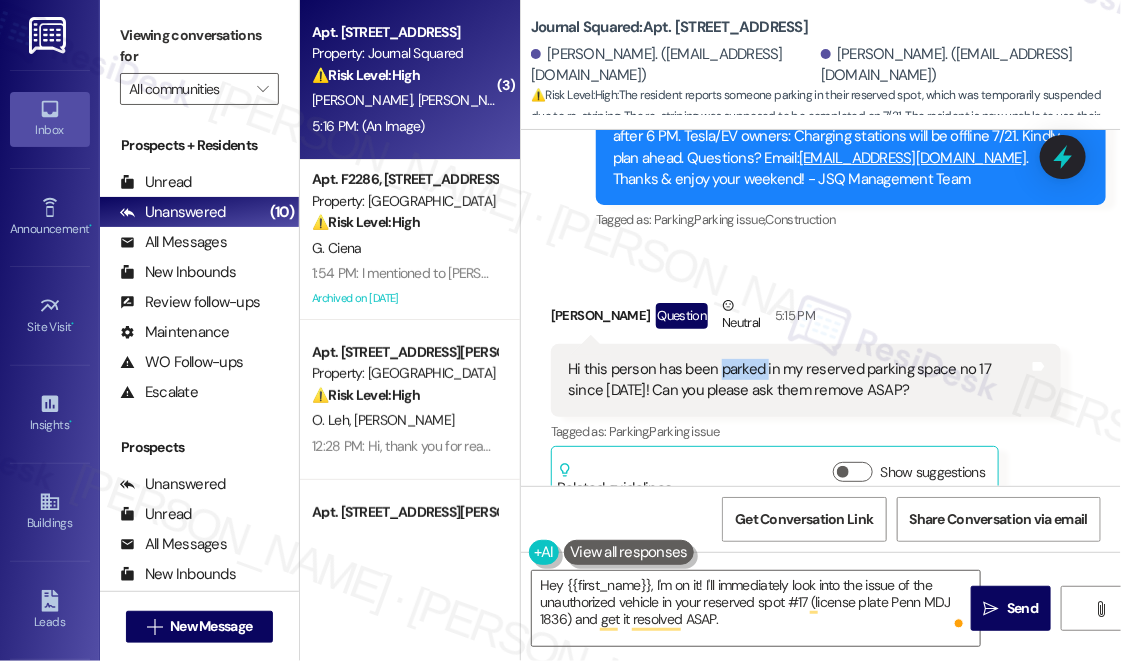 click on "Hi this person has been parked in my reserved parking space no 17 since last Friday! Can you please ask them remove ASAP?" at bounding box center [798, 380] 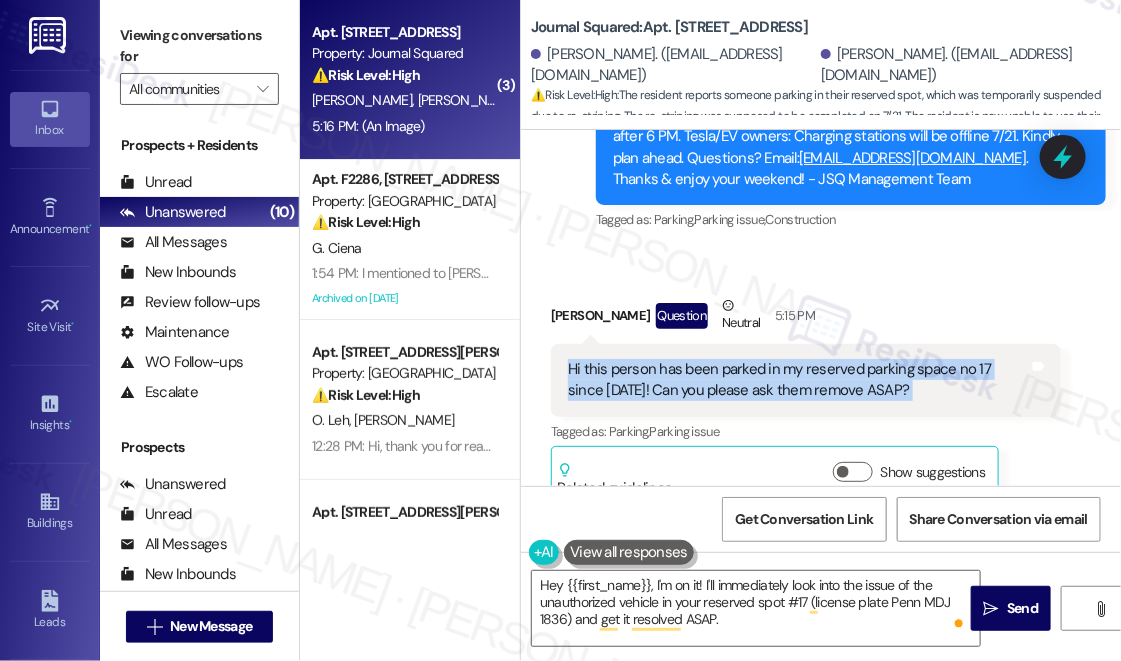 click on "Hi this person has been parked in my reserved parking space no 17 since last Friday! Can you please ask them remove ASAP?" at bounding box center [798, 380] 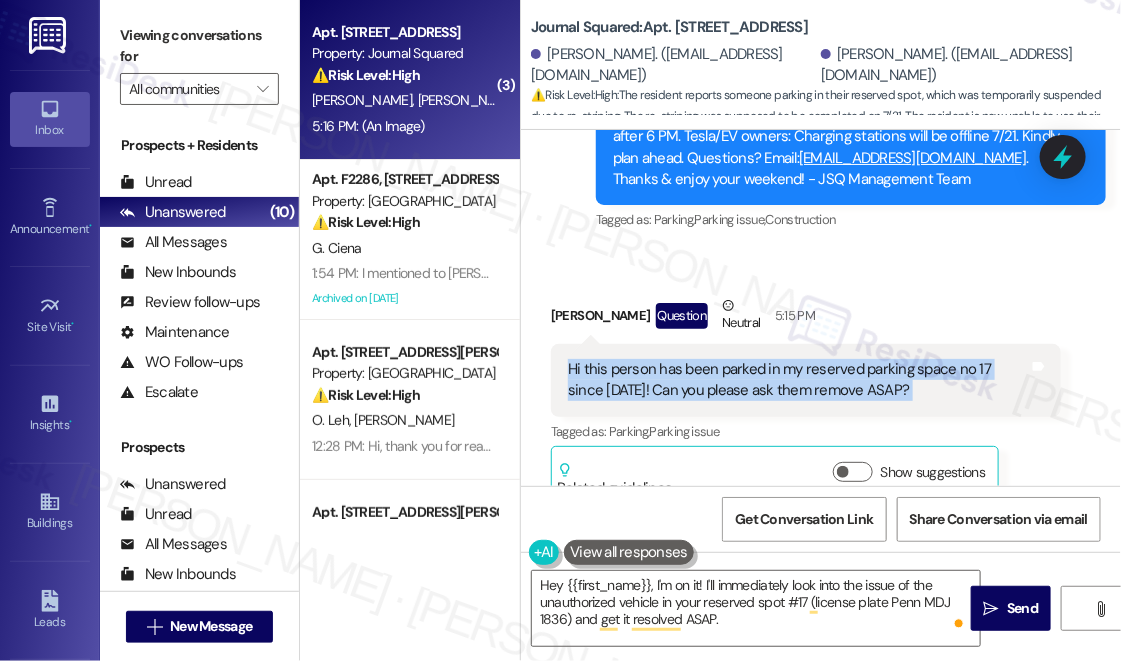 click on "Hi this person has been parked in my reserved parking space no 17 since last Friday! Can you please ask them remove ASAP?" at bounding box center (798, 380) 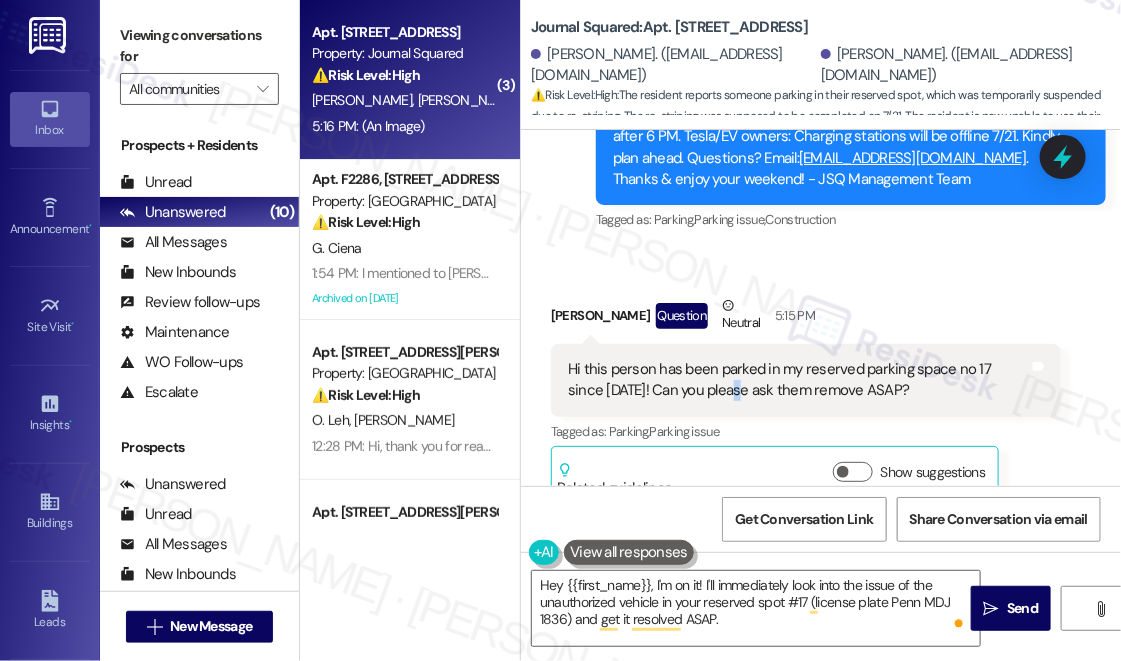 click on "Hi this person has been parked in my reserved parking space no 17 since last Friday! Can you please ask them remove ASAP?" at bounding box center [798, 380] 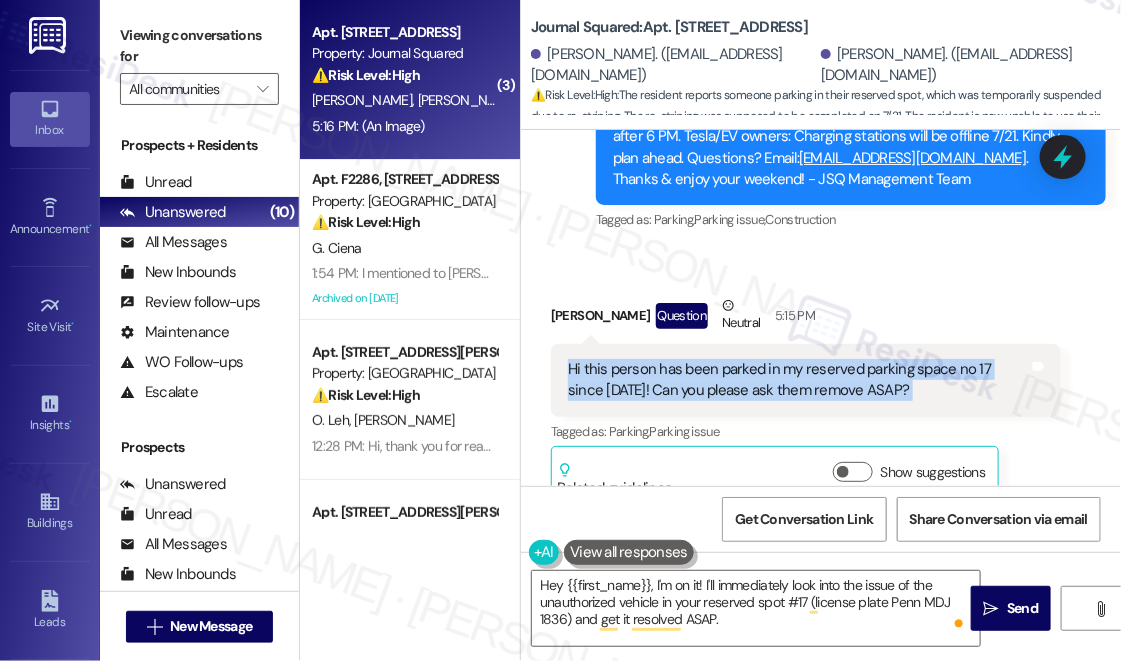 click on "Hi this person has been parked in my reserved parking space no 17 since last Friday! Can you please ask them remove ASAP?" at bounding box center (798, 380) 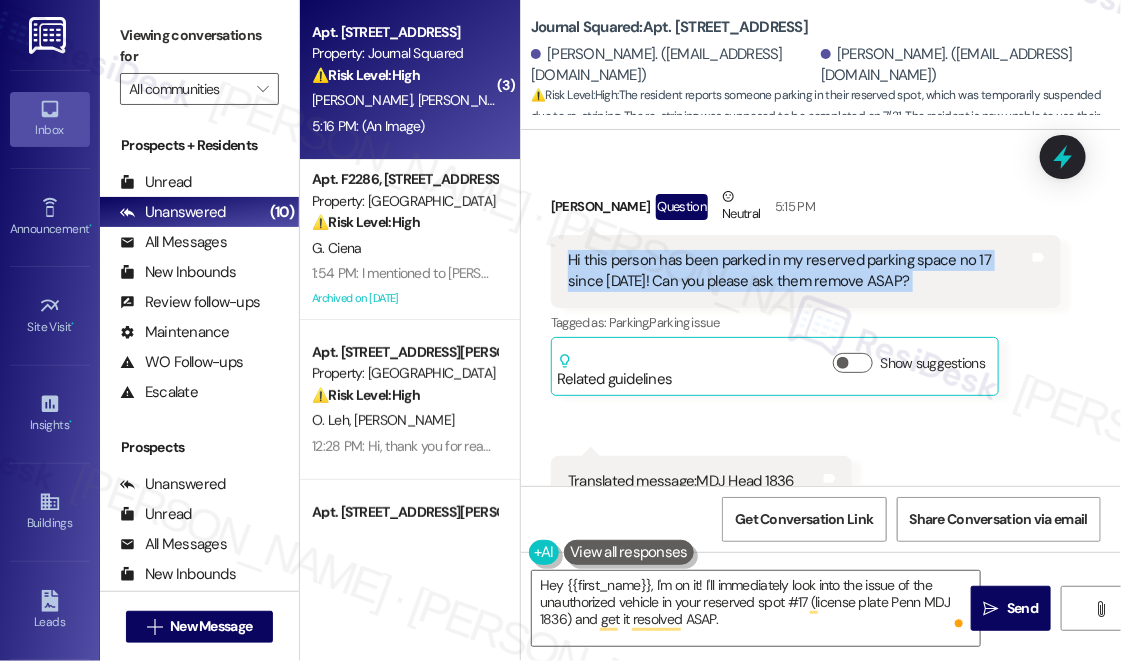 scroll, scrollTop: 22156, scrollLeft: 0, axis: vertical 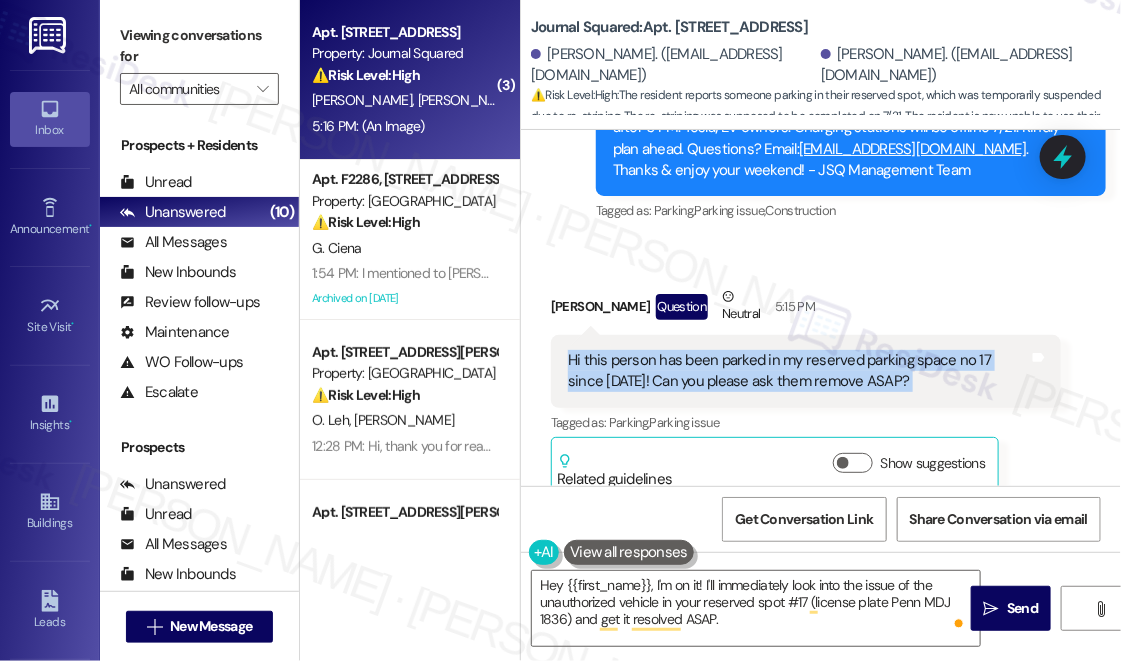 click on "Hi this person has been parked in my reserved parking space no 17 since last Friday! Can you please ask them remove ASAP?" at bounding box center [798, 371] 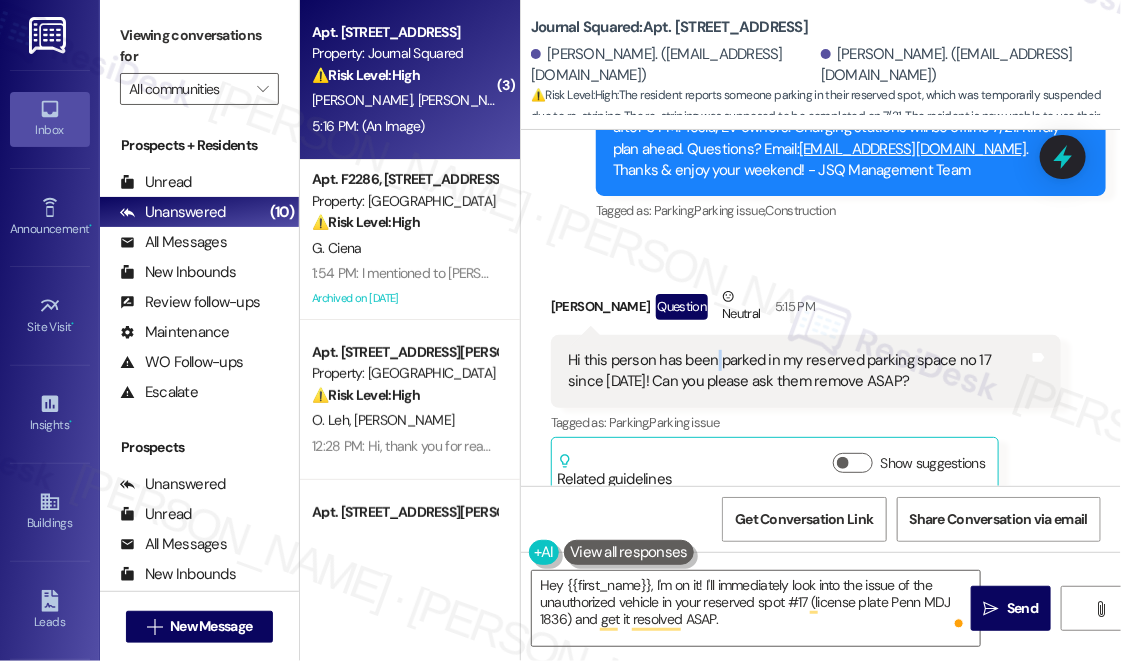 click on "Hi this person has been parked in my reserved parking space no 17 since last Friday! Can you please ask them remove ASAP?" at bounding box center (798, 371) 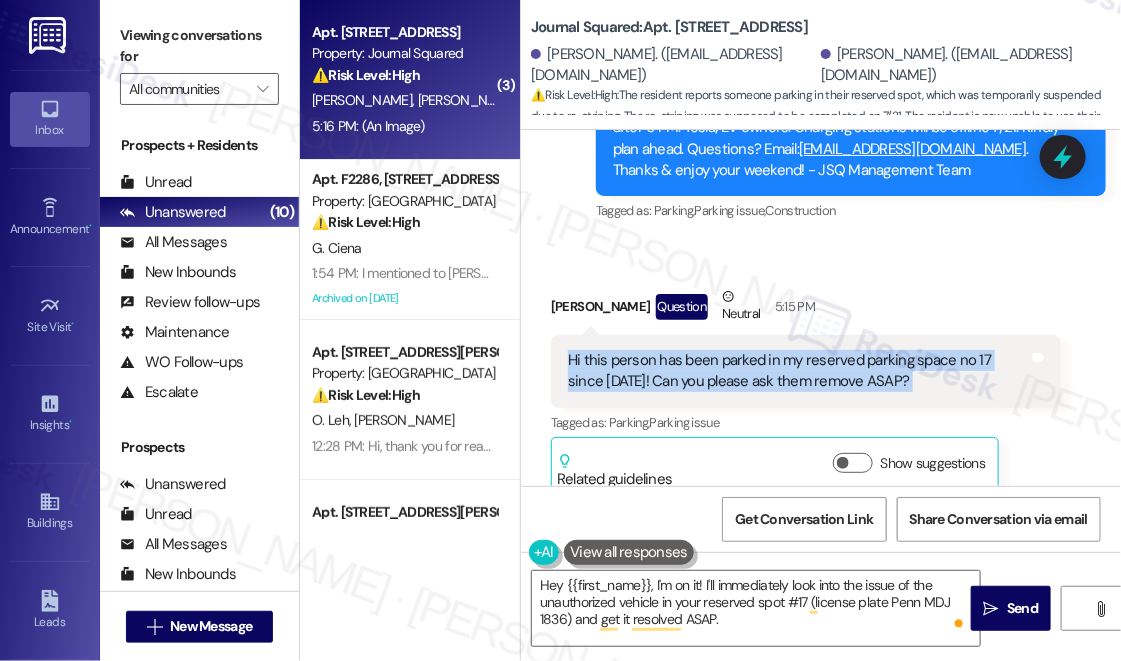 click on "Hi this person has been parked in my reserved parking space no 17 since last Friday! Can you please ask them remove ASAP?" at bounding box center [798, 371] 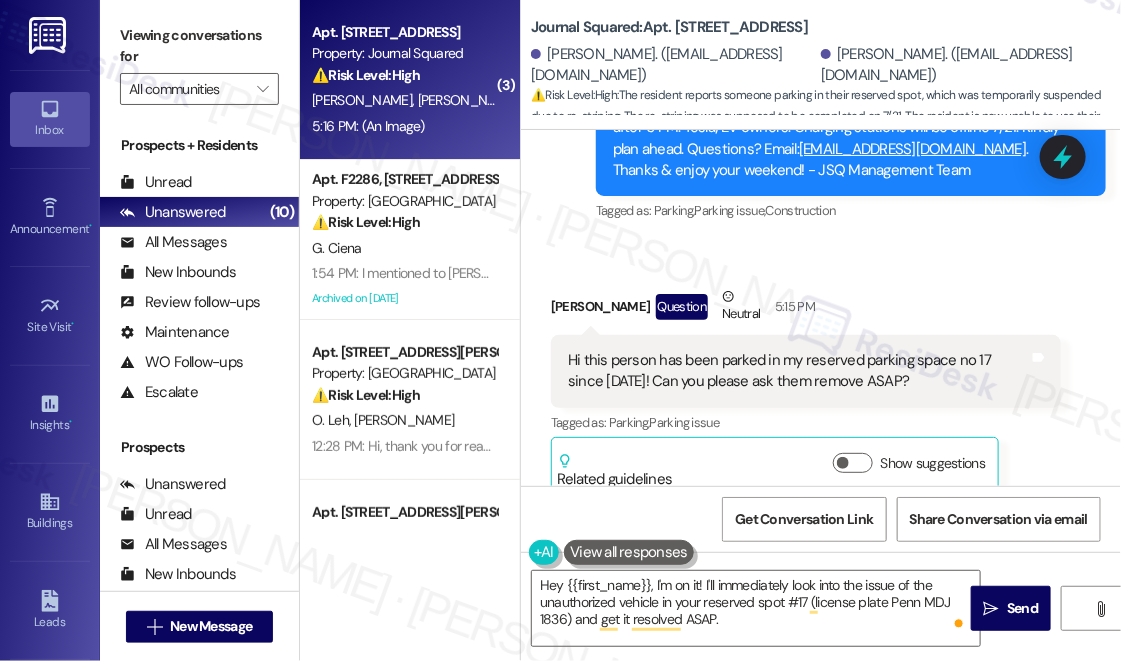 click on "Viewing conversations for" at bounding box center [199, 46] 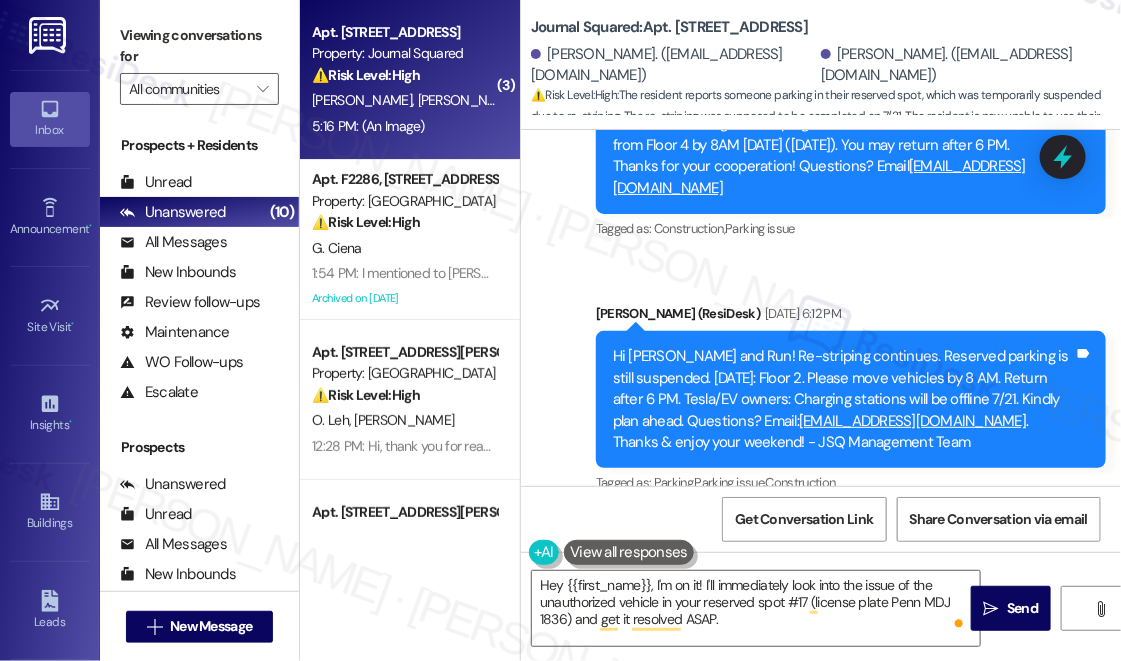 scroll, scrollTop: 21883, scrollLeft: 0, axis: vertical 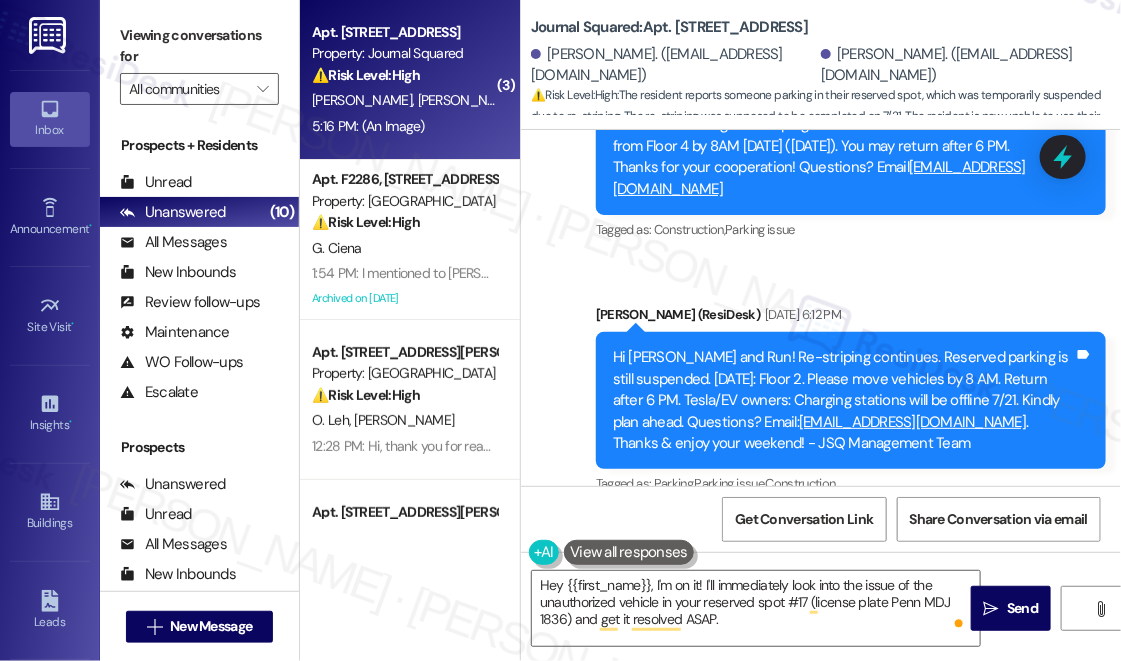 click on "Hi Tianyu and Run! Re-striping continues. Reserved parking is still suspended. Mon, 7/21: Floor 2. Please move vehicles by 8 AM. Return after 6 PM. Tesla/EV owners: Charging stations will be offline 7/21. Kindly plan ahead. Questions? Email:  mgmt@journalsquared.com . Thanks & enjoy your weekend! -  JSQ Management Team" at bounding box center [843, 400] 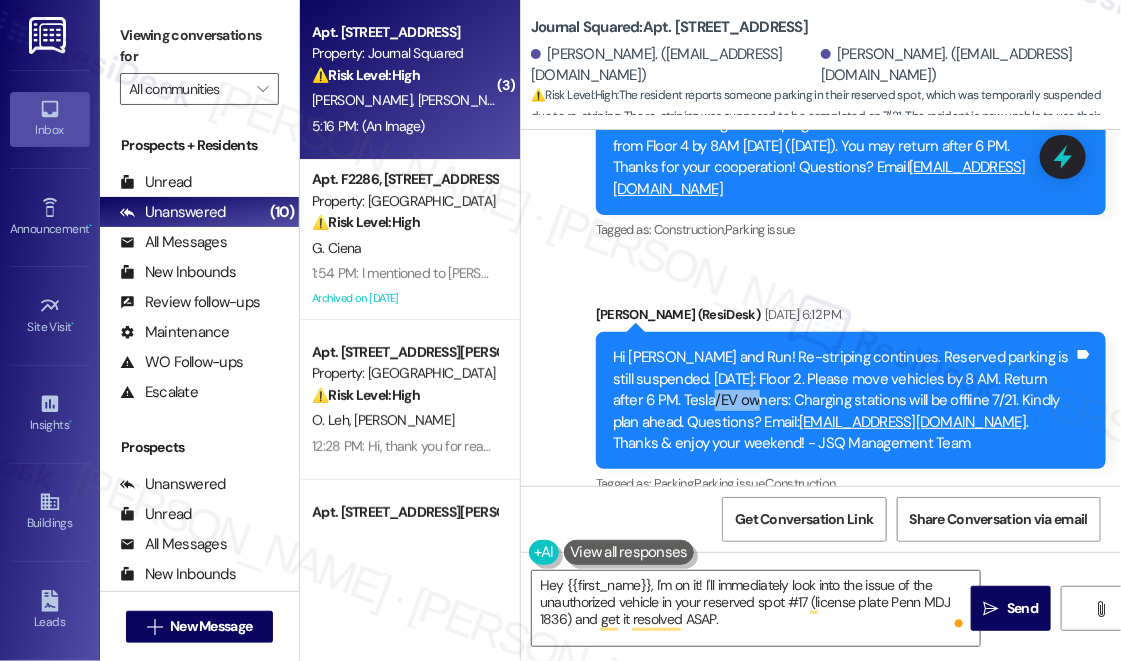 click on "Hi Tianyu and Run! Re-striping continues. Reserved parking is still suspended. Mon, 7/21: Floor 2. Please move vehicles by 8 AM. Return after 6 PM. Tesla/EV owners: Charging stations will be offline 7/21. Kindly plan ahead. Questions? Email:  mgmt@journalsquared.com . Thanks & enjoy your weekend! -  JSQ Management Team" at bounding box center (843, 400) 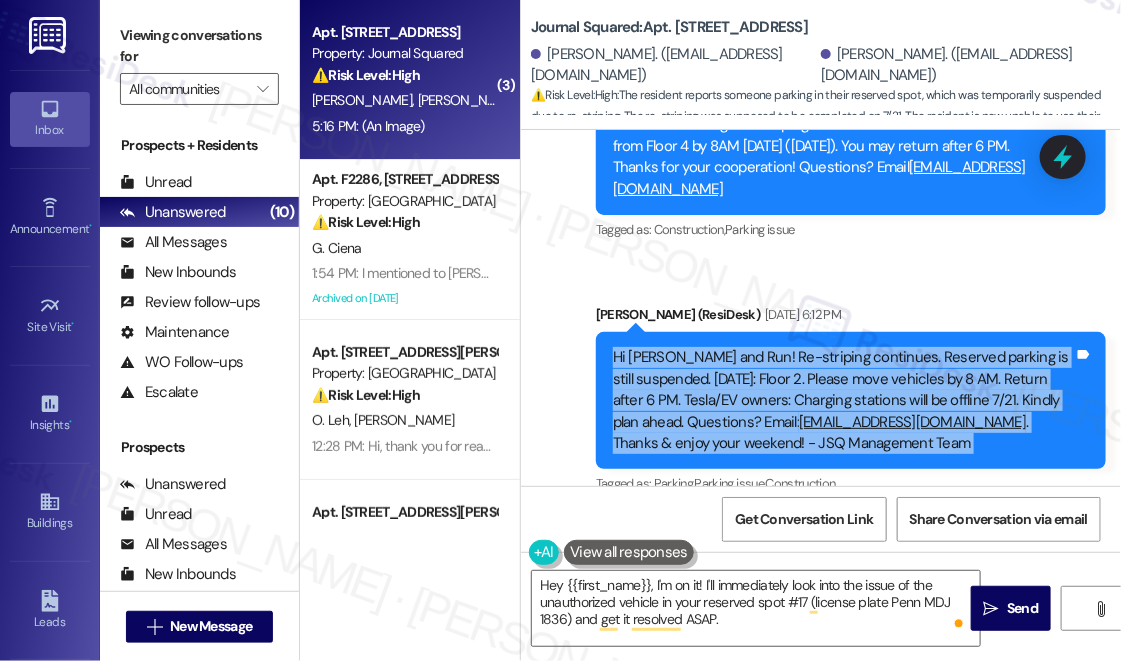 click on "Hi Tianyu and Run! Re-striping continues. Reserved parking is still suspended. Mon, 7/21: Floor 2. Please move vehicles by 8 AM. Return after 6 PM. Tesla/EV owners: Charging stations will be offline 7/21. Kindly plan ahead. Questions? Email:  mgmt@journalsquared.com . Thanks & enjoy your weekend! -  JSQ Management Team" at bounding box center [843, 400] 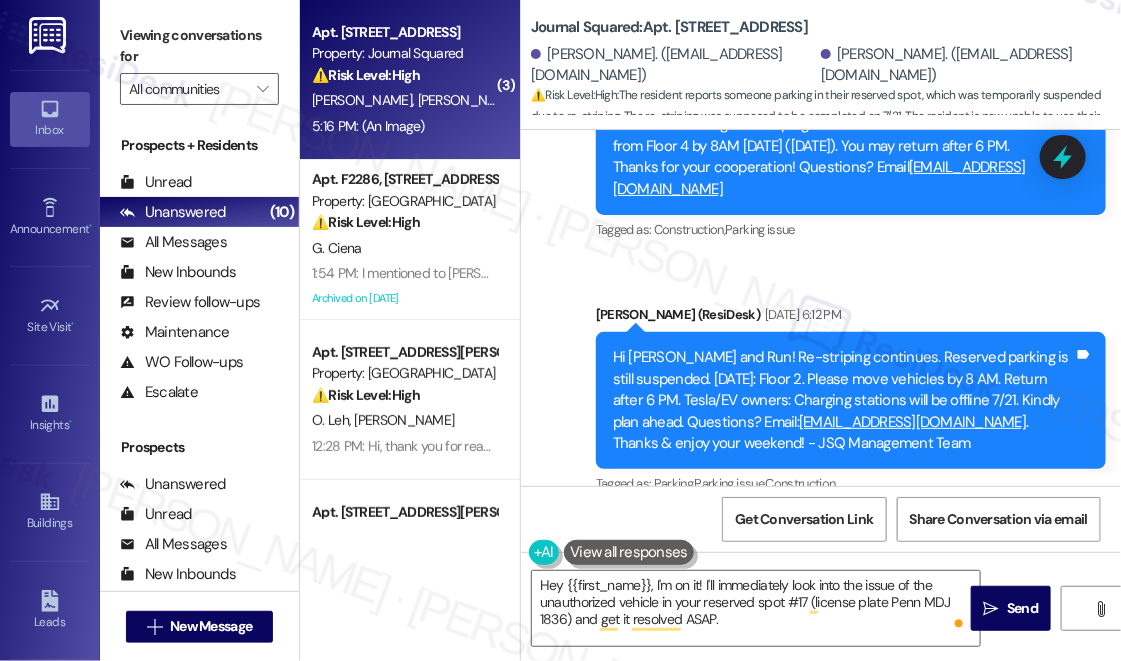 drag, startPoint x: 126, startPoint y: 30, endPoint x: 154, endPoint y: 42, distance: 30.463093 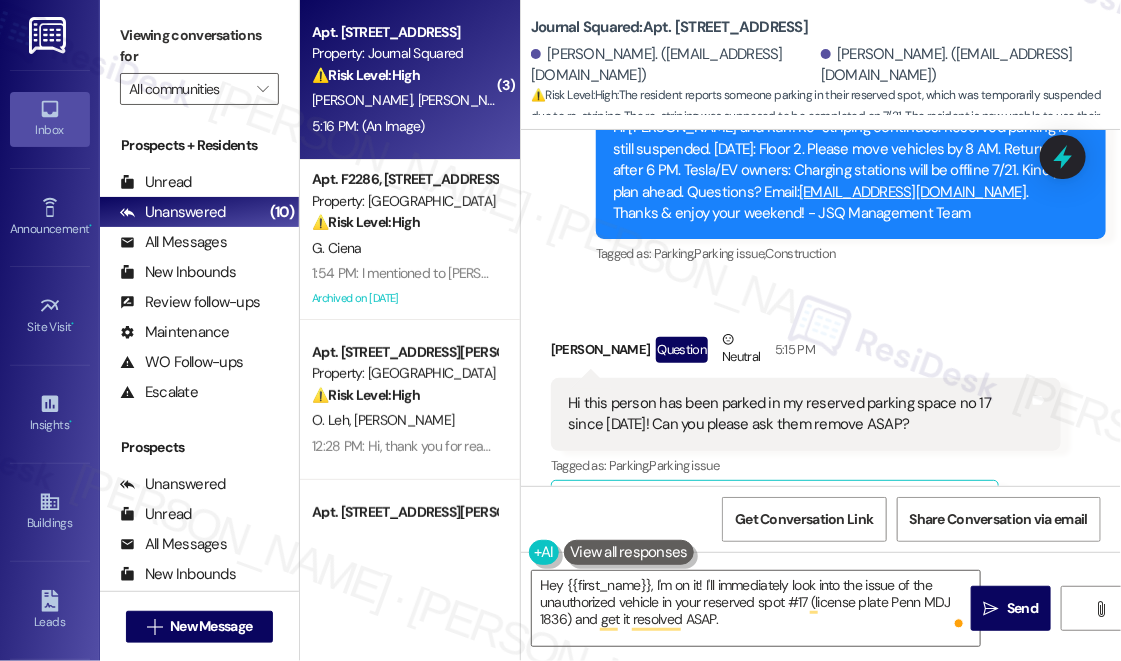 scroll, scrollTop: 22247, scrollLeft: 0, axis: vertical 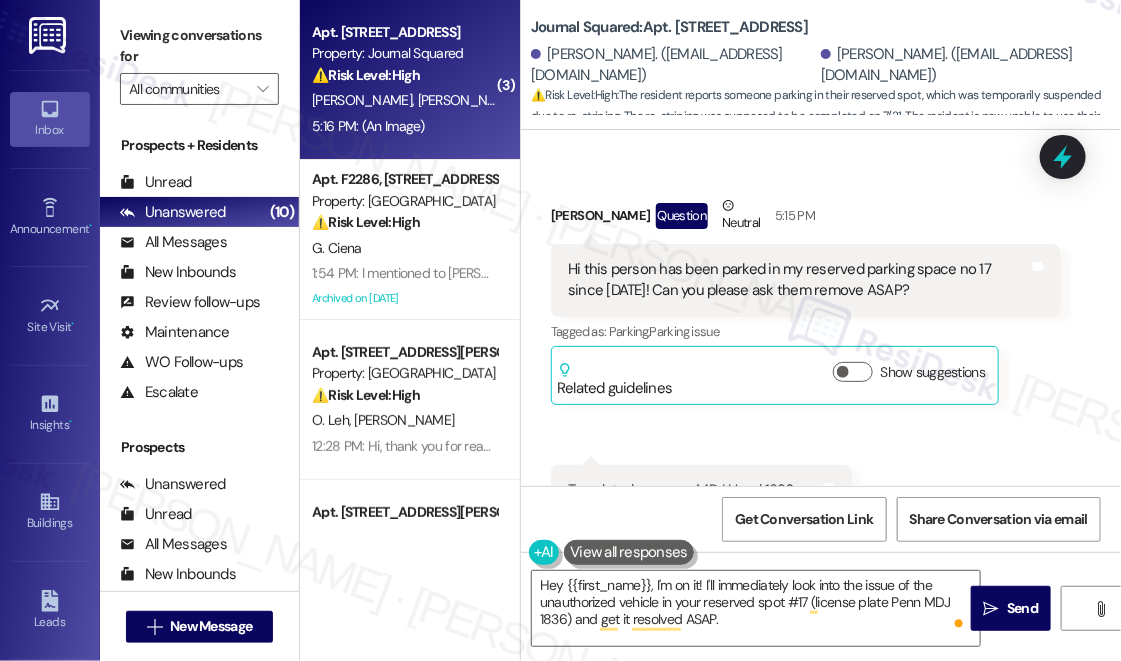 click on "Hi this person has been parked in my reserved parking space no 17 since last Friday! Can you please ask them remove ASAP? Tags and notes" at bounding box center [806, 280] 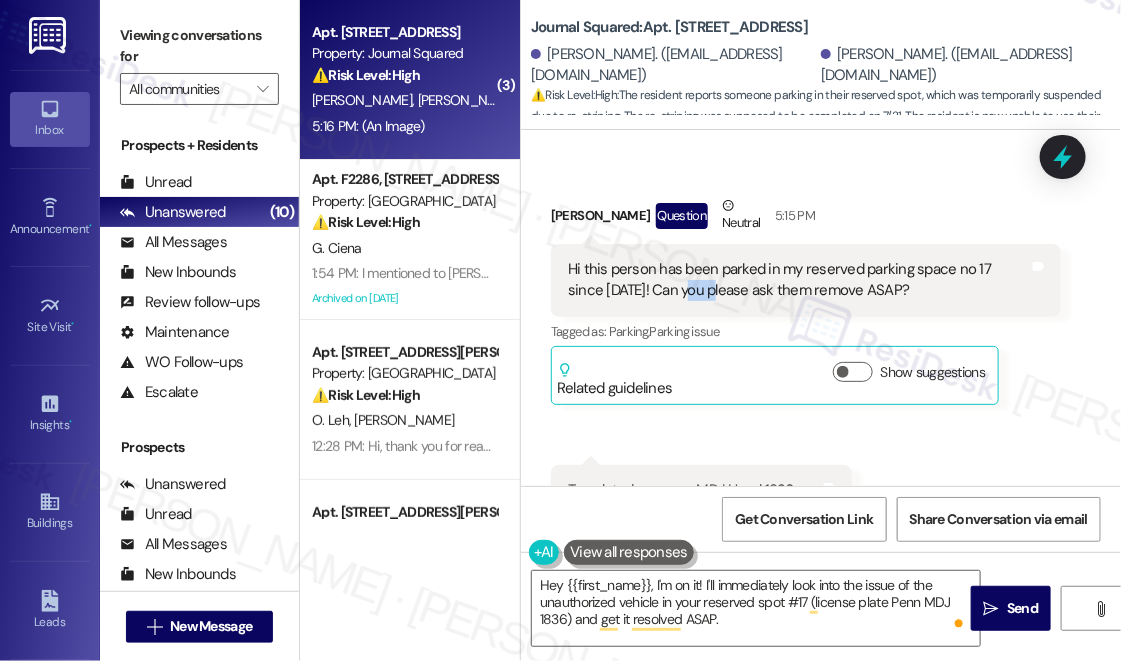 click on "Hi this person has been parked in my reserved parking space no 17 since last Friday! Can you please ask them remove ASAP? Tags and notes" at bounding box center (806, 280) 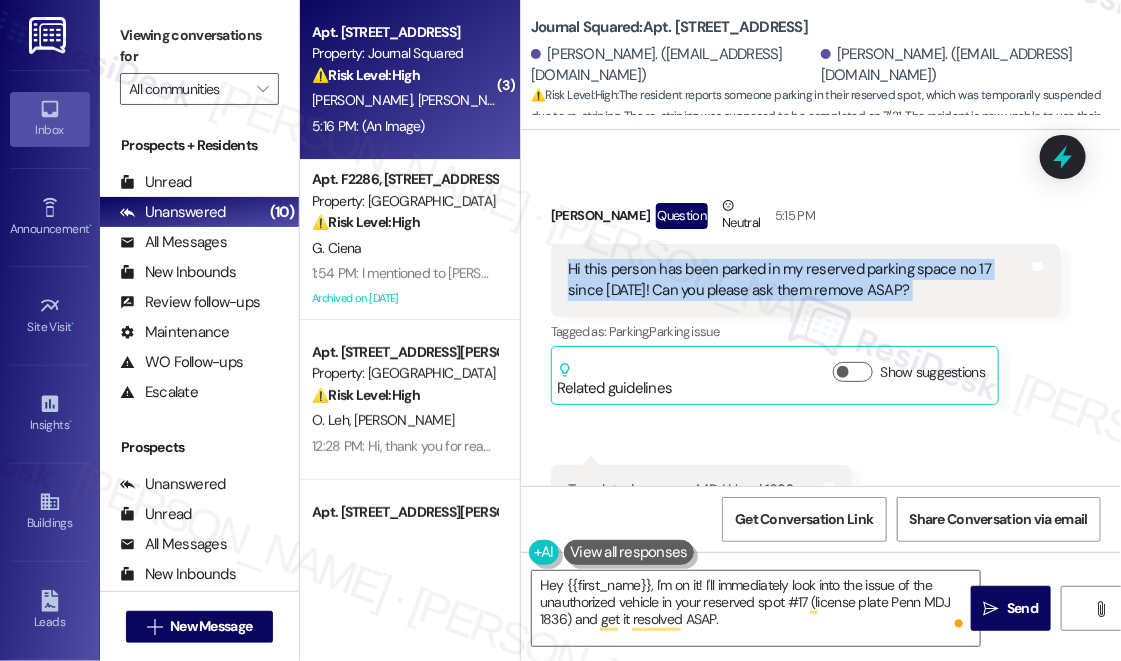 click on "Hi this person has been parked in my reserved parking space no 17 since last Friday! Can you please ask them remove ASAP? Tags and notes" at bounding box center (806, 280) 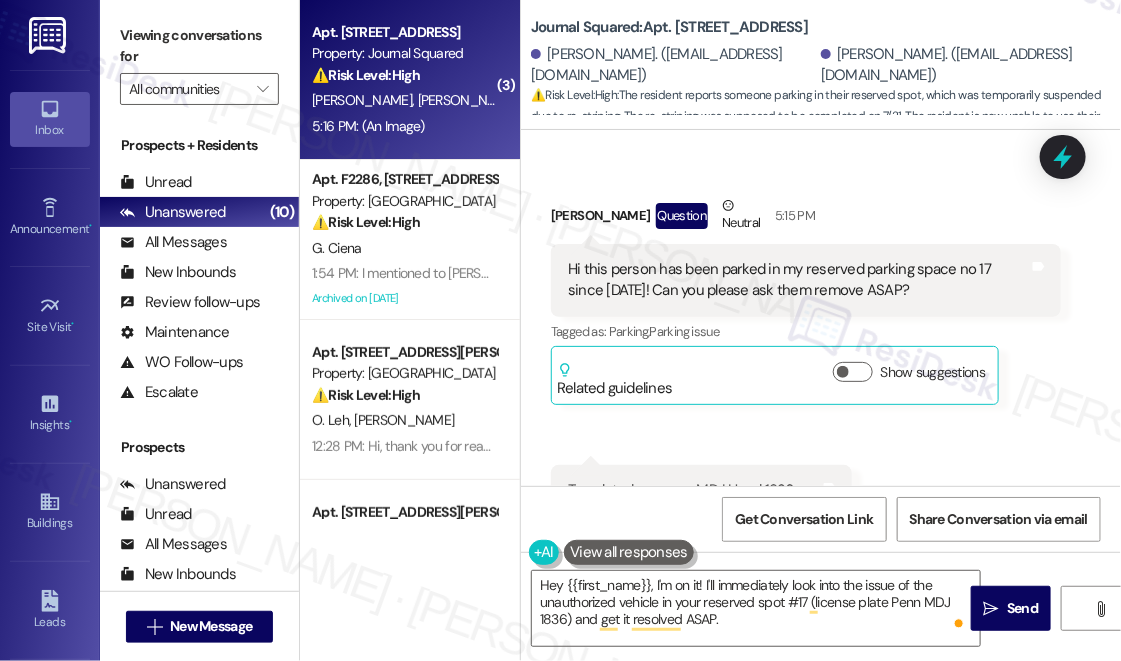 click on "Viewing conversations for" at bounding box center [199, 46] 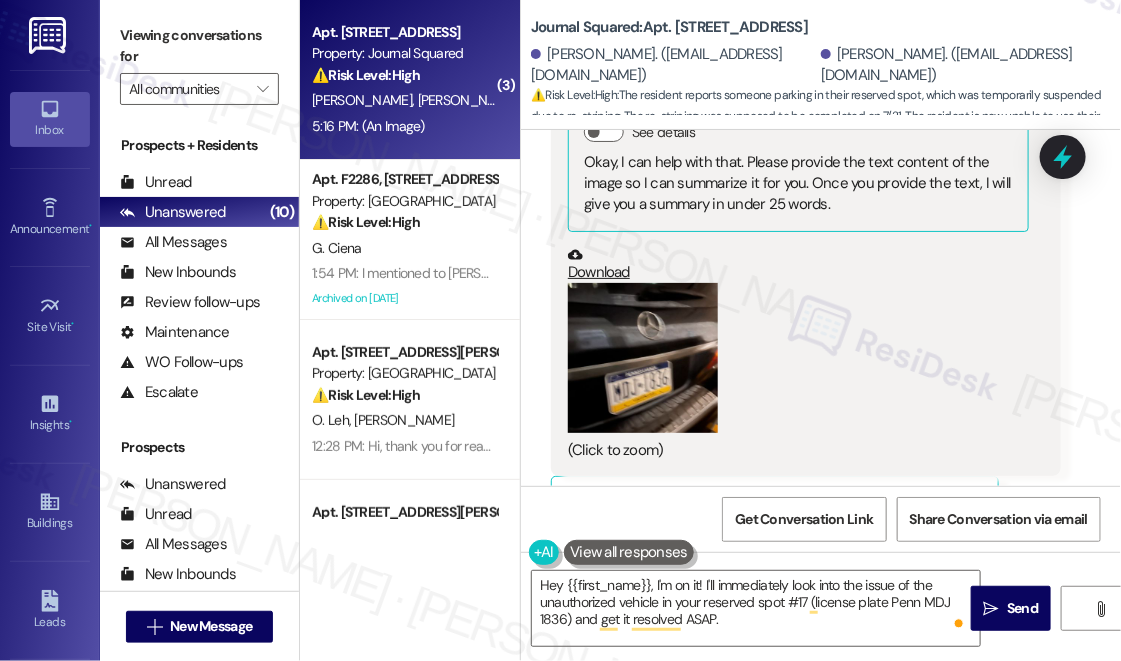 scroll, scrollTop: 22883, scrollLeft: 0, axis: vertical 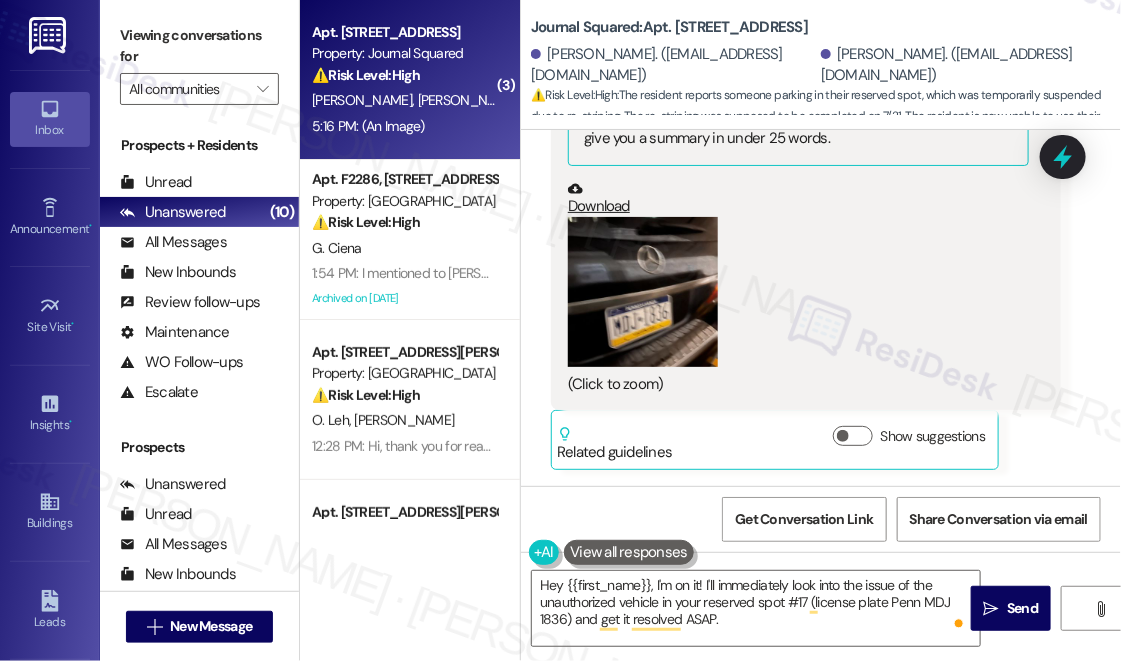 click on "Viewing conversations for" at bounding box center (199, 46) 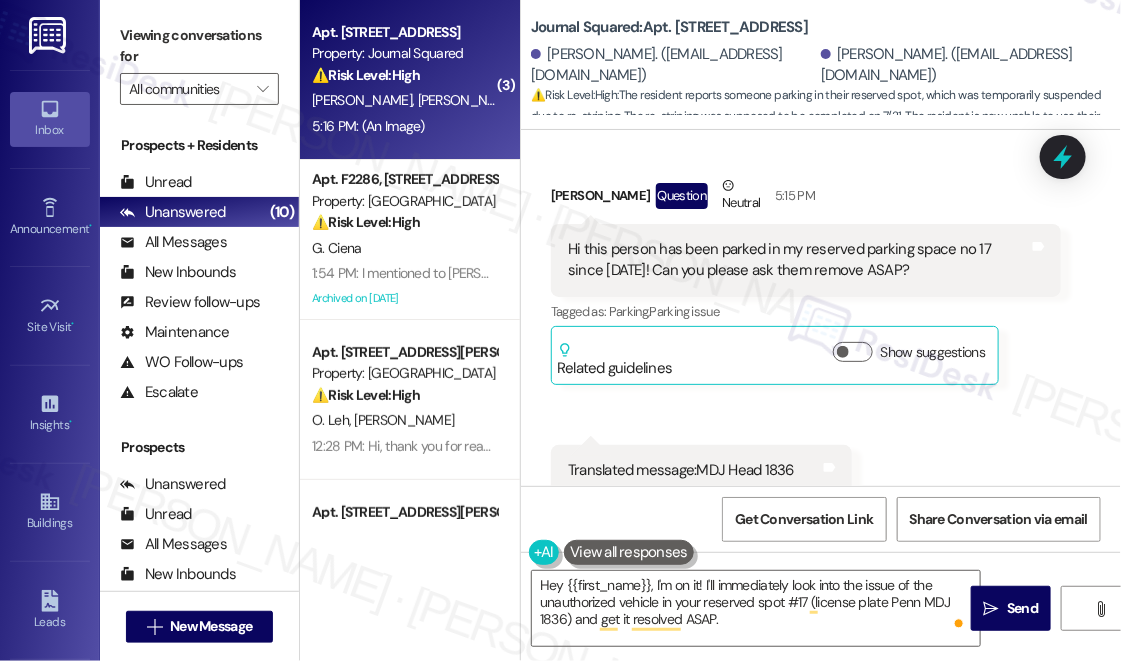 scroll, scrollTop: 22156, scrollLeft: 0, axis: vertical 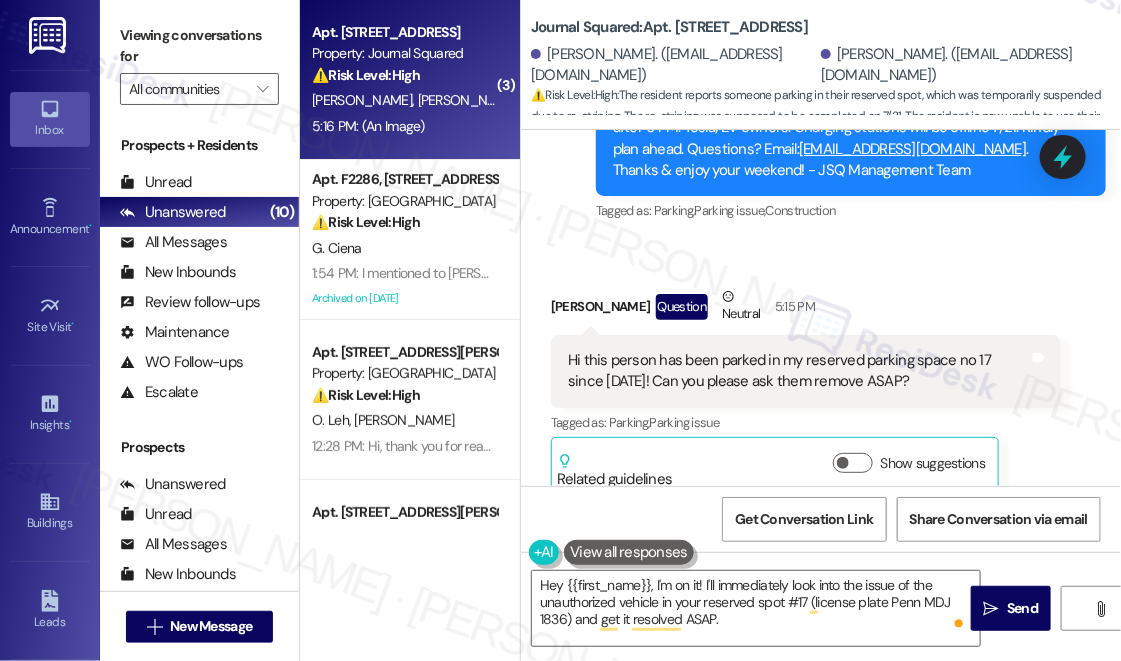 click on "Tianyu Li Question   Neutral 5:15 PM" at bounding box center [806, 310] 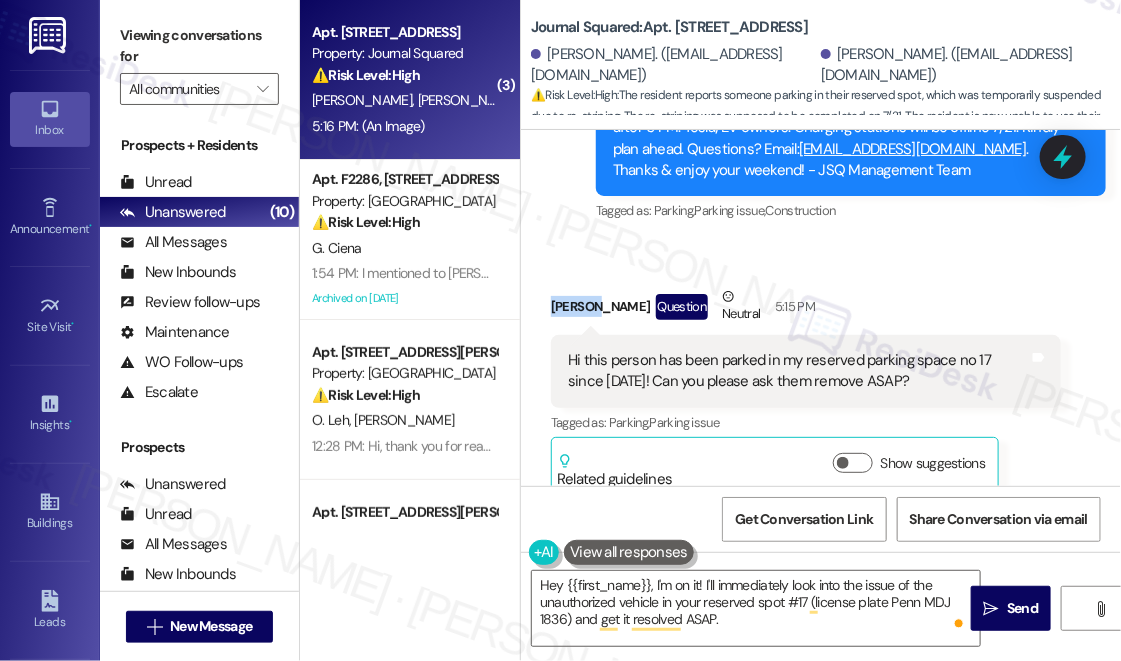 click on "Tianyu Li Question   Neutral 5:15 PM" at bounding box center (806, 310) 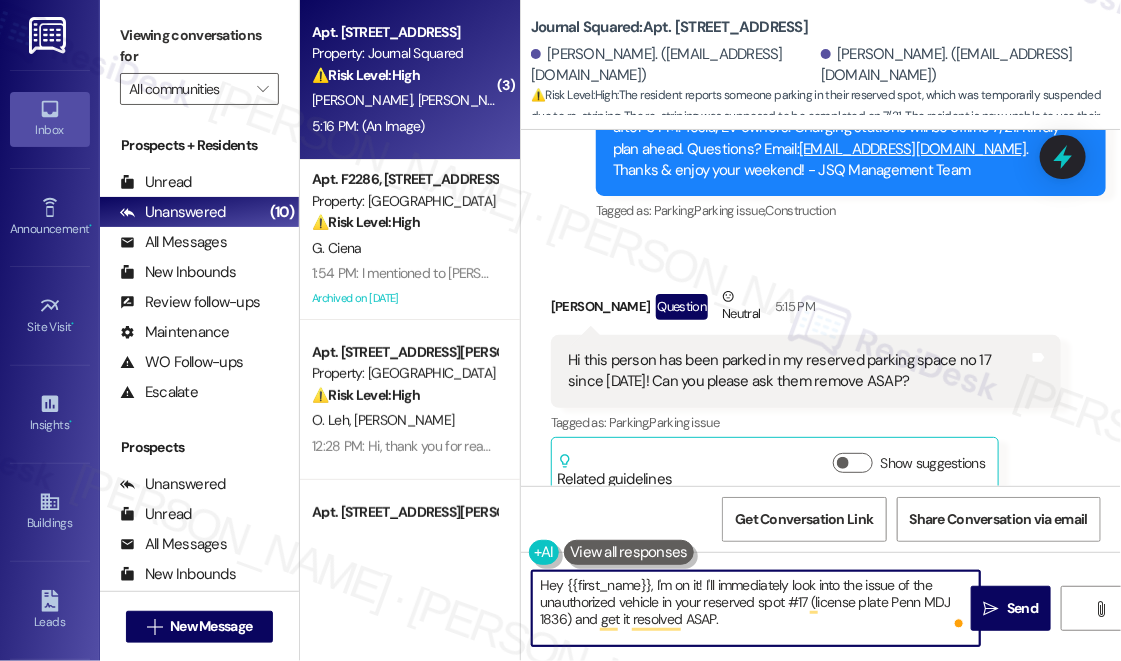drag, startPoint x: 566, startPoint y: 581, endPoint x: 649, endPoint y: 580, distance: 83.00603 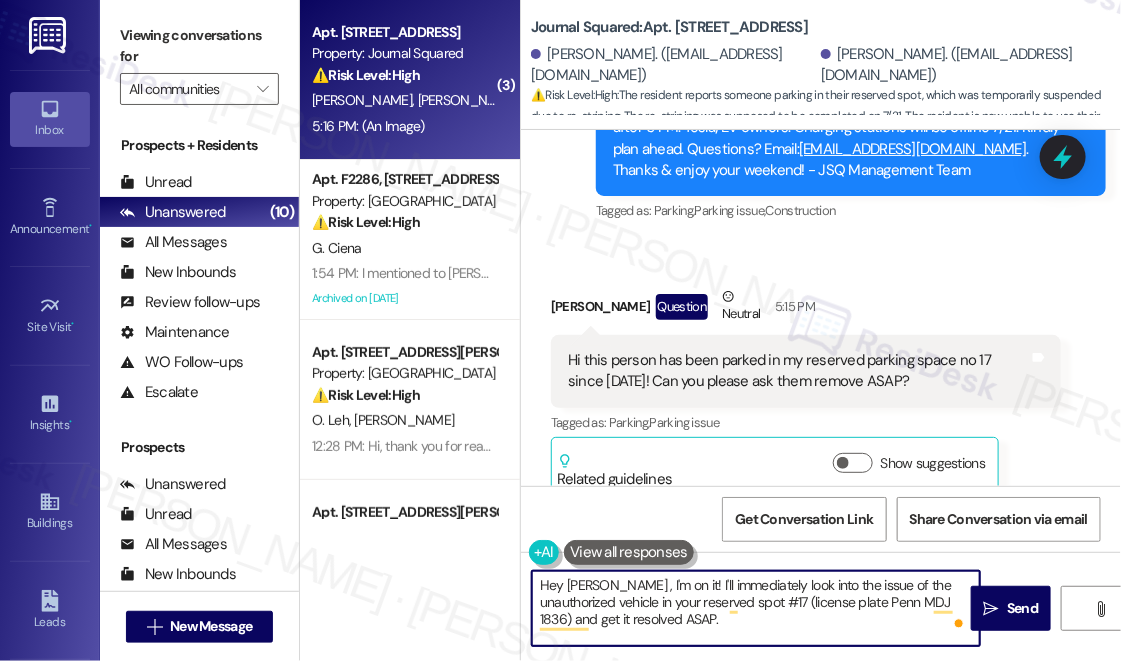 click on "Hey Tianyu , I'm on it! I'll immediately look into the issue of the unauthorized vehicle in your reserved spot #17 (license plate Penn MDJ 1836) and get it resolved ASAP." at bounding box center (756, 608) 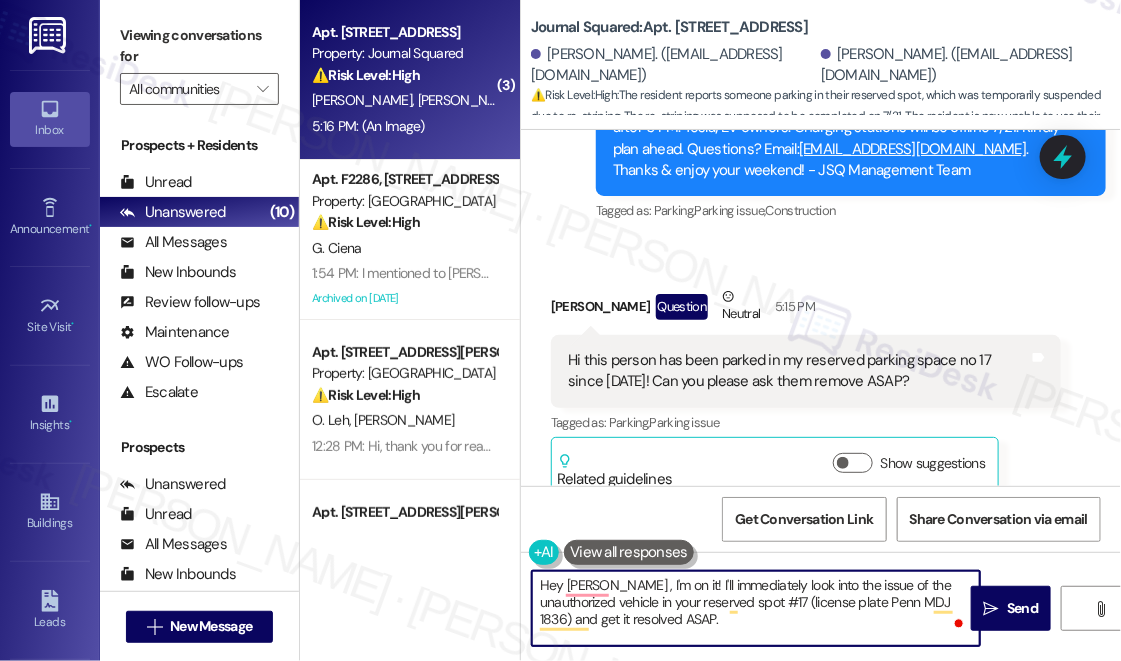 click on "Hey Tianyu , I'm on it! I'll immediately look into the issue of the unauthorized vehicle in your reserved spot #17 (license plate Penn MDJ 1836) and get it resolved ASAP." at bounding box center (756, 608) 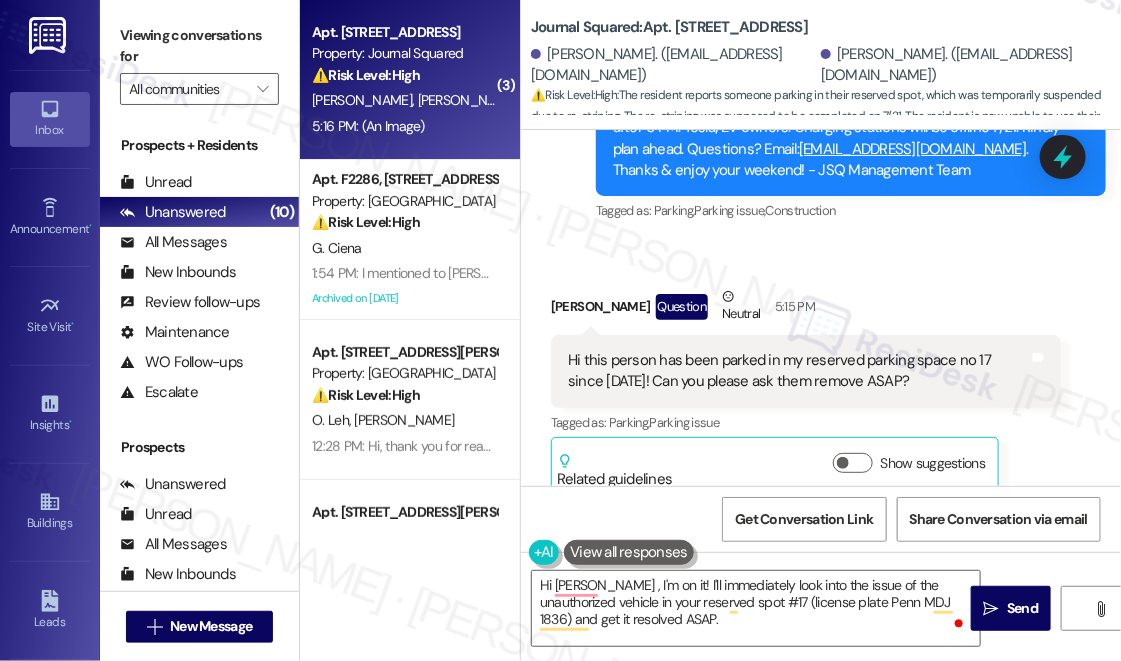 click on "Viewing conversations for" at bounding box center [199, 46] 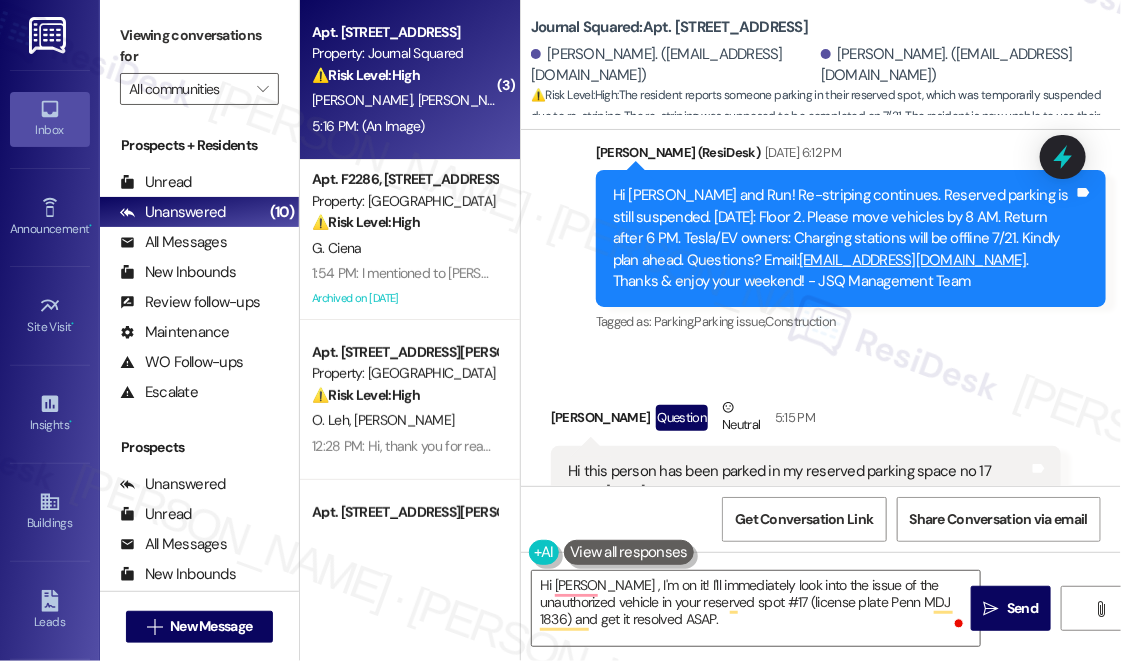 scroll, scrollTop: 22156, scrollLeft: 0, axis: vertical 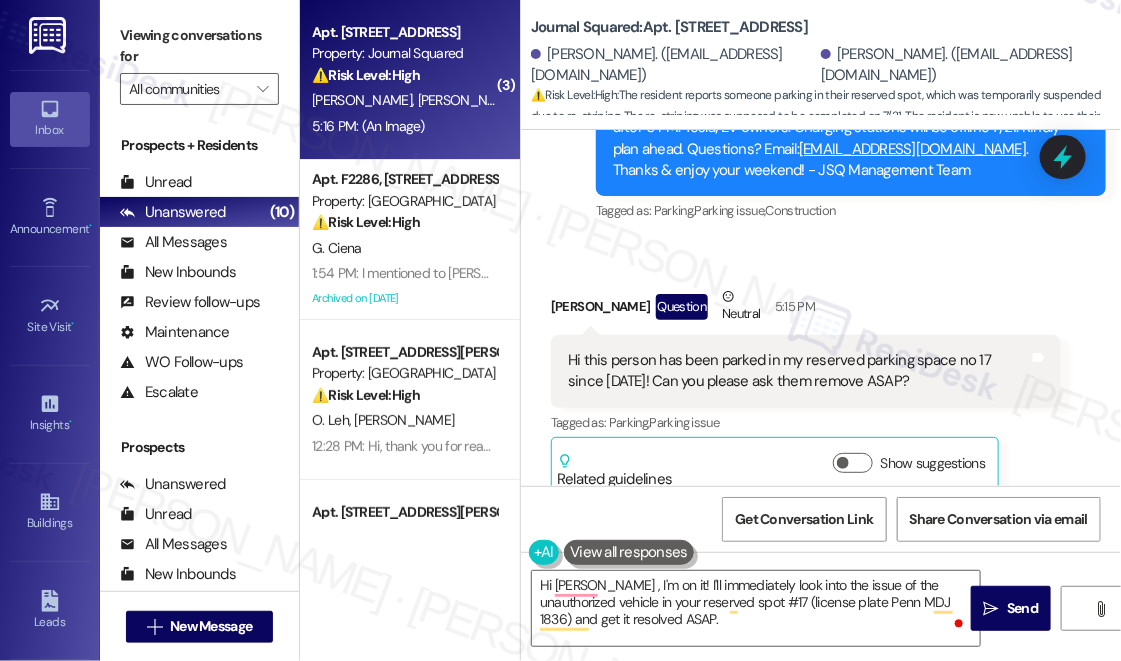 click on "Viewing conversations for" at bounding box center [199, 46] 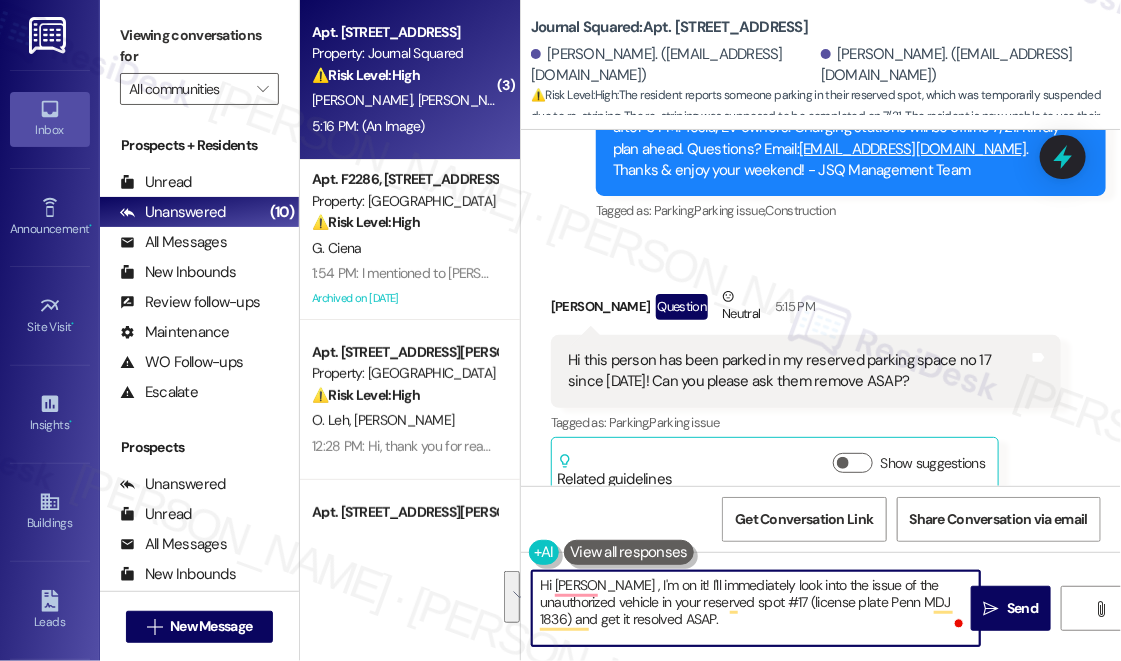 drag, startPoint x: 648, startPoint y: 621, endPoint x: 601, endPoint y: 583, distance: 60.440052 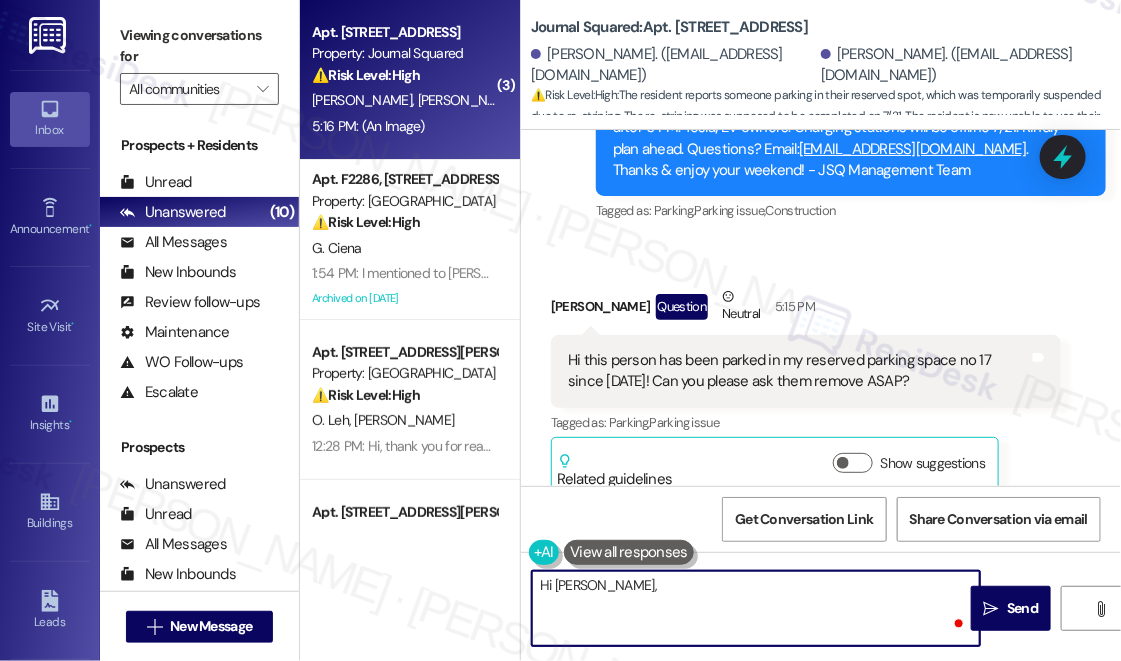 paste on "Thank you for bringing this to our attention — I completely understand how frustrating it must be to find someone parked in your reserved space, especially during the re-striping work. I’ll check in with the site team right away to see if we can identify the vehicle and have it removed as soon as possible.
Just to confirm — since the re-striping began, the vehicle hasn’t moved at all?" 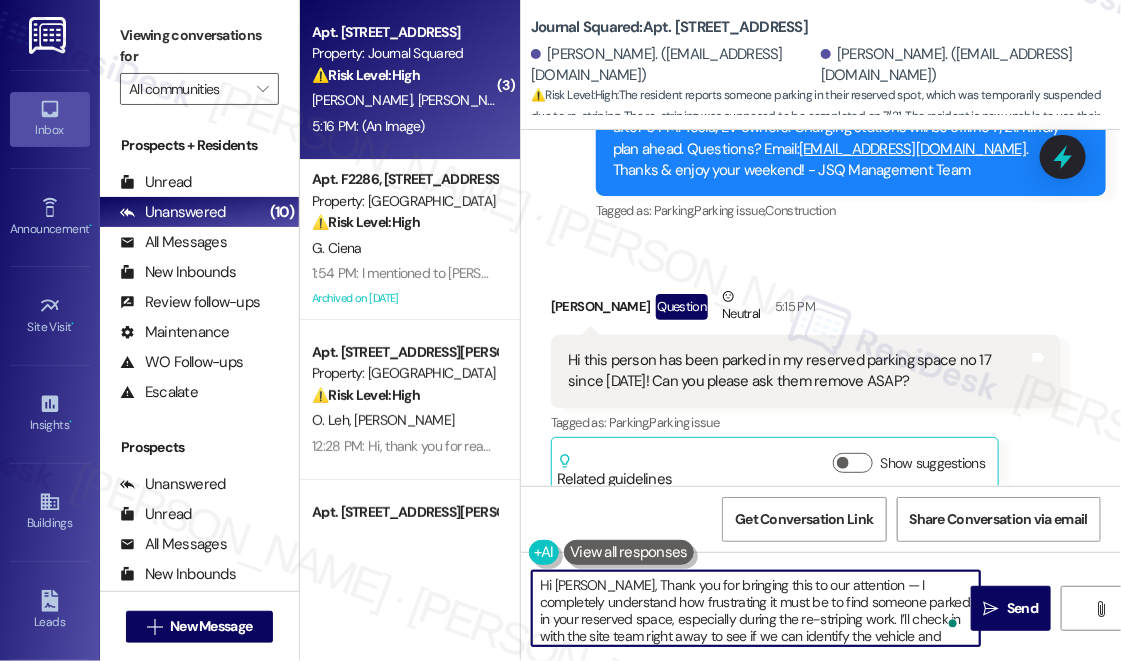 scroll, scrollTop: 67, scrollLeft: 0, axis: vertical 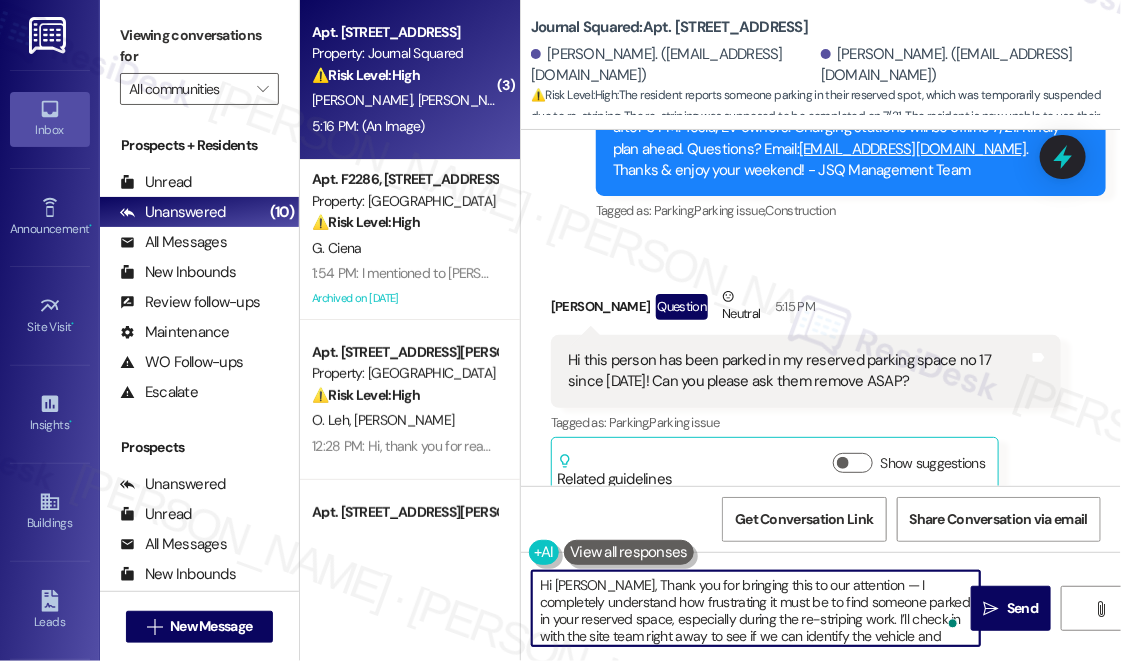 click on "Hi Tianyu, Thank you for bringing this to our attention — I completely understand how frustrating it must be to find someone parked in your reserved space, especially during the re-striping work. I’ll check in with the site team right away to see if we can identify the vehicle and have it removed as soon as possible.
Just to confirm — since the re-striping began, the vehicle hasn’t moved at all?" at bounding box center (756, 608) 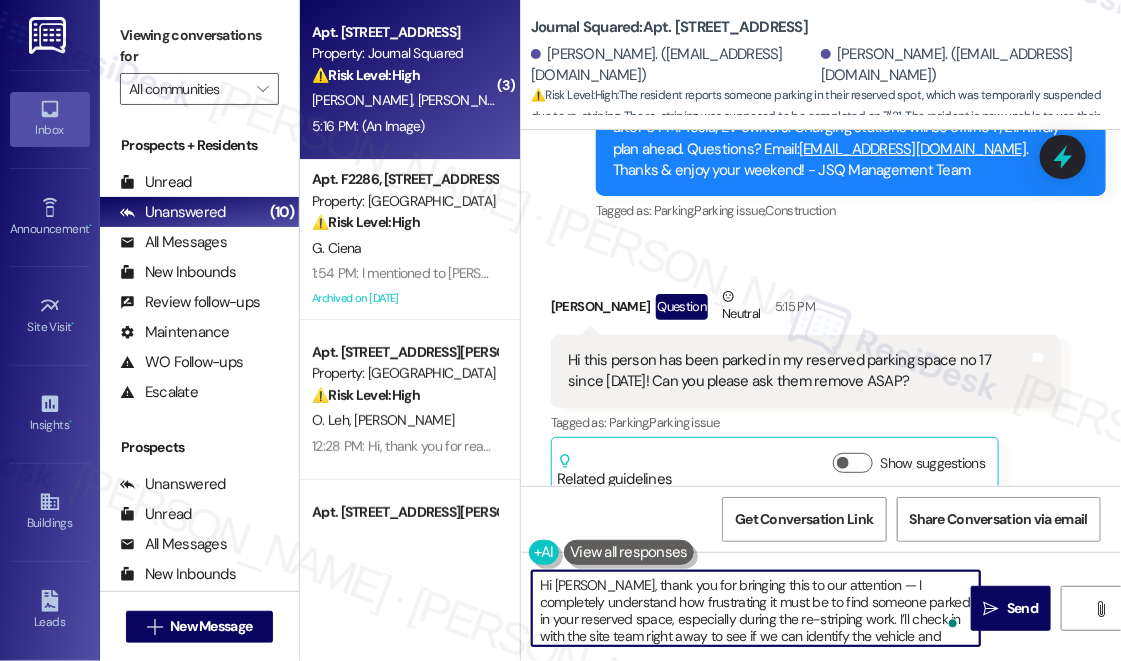 drag, startPoint x: 854, startPoint y: 584, endPoint x: 838, endPoint y: 585, distance: 16.03122 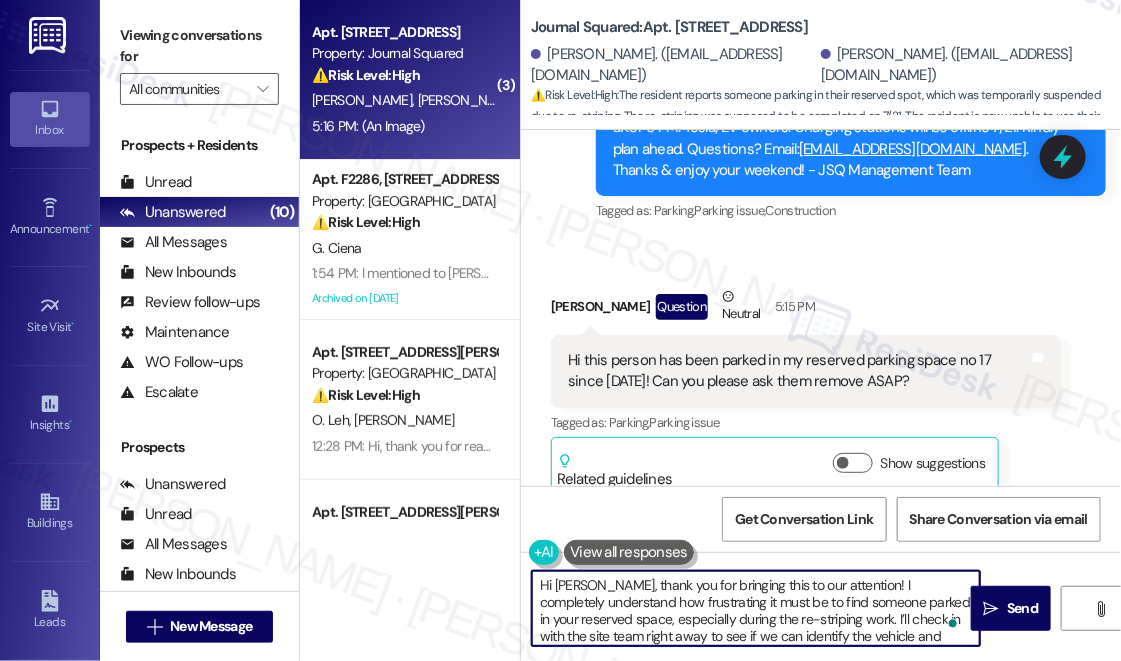 click on "Hi Tianyu, thank you for bringing this to our attention! I completely understand how frustrating it must be to find someone parked in your reserved space, especially during the re-striping work. I’ll check in with the site team right away to see if we can identify the vehicle and have it removed as soon as possible.
Just to confirm — since the re-striping began, the vehicle hasn’t moved at all?" at bounding box center [756, 608] 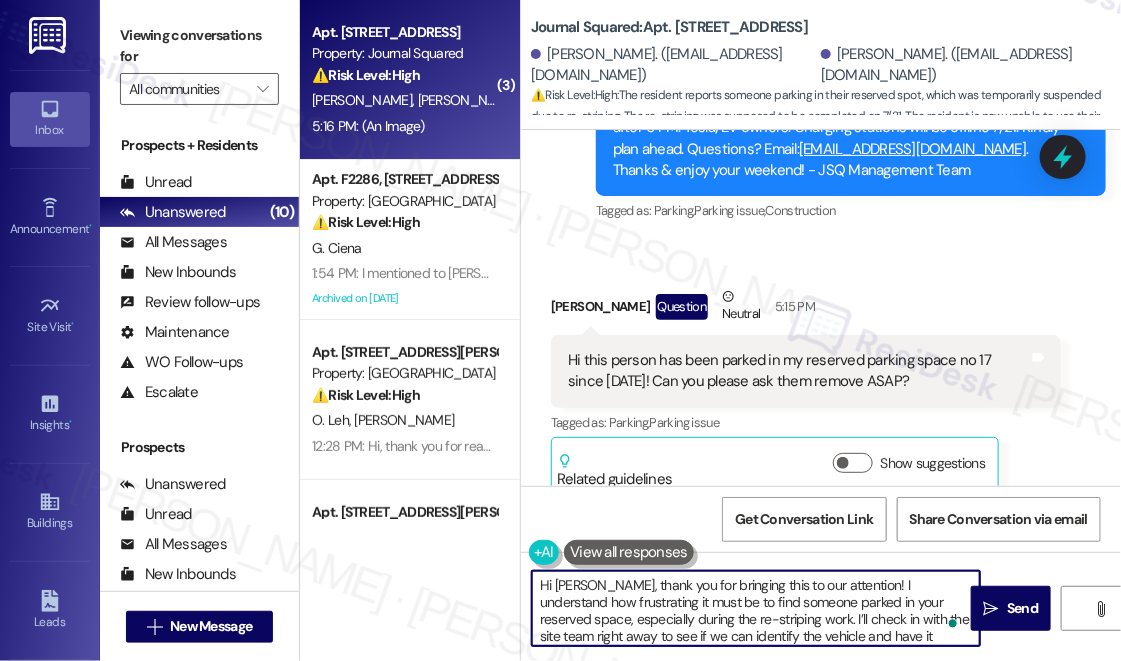 click on "Hi Tianyu, thank you for bringing this to our attention! I understand how frustrating it must be to find someone parked in your reserved space, especially during the re-striping work. I’ll check in with the site team right away to see if we can identify the vehicle and have it removed as soon as possible.
Just to confirm — since the re-striping began, the vehicle hasn’t moved at all?" at bounding box center (756, 608) 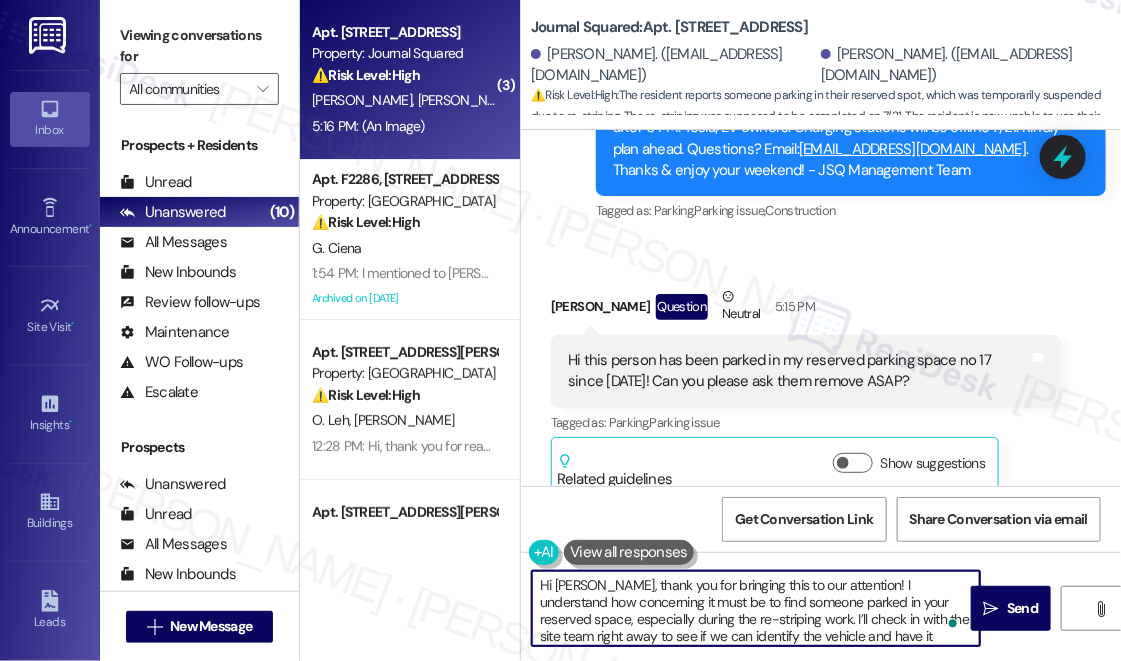 scroll, scrollTop: 73, scrollLeft: 0, axis: vertical 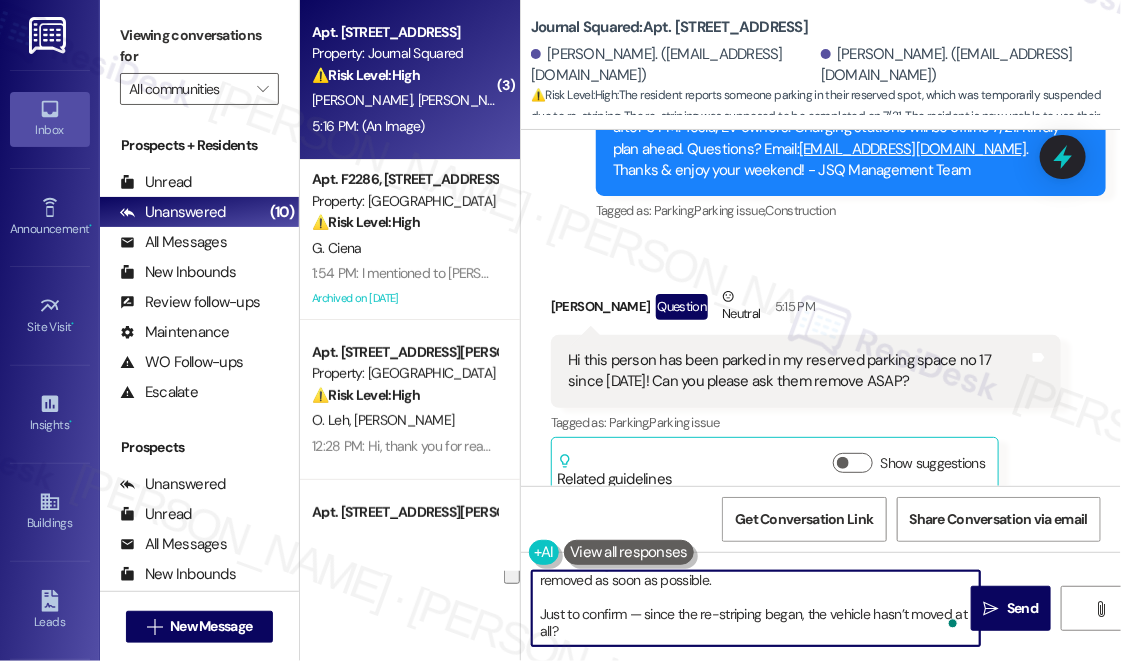 drag, startPoint x: 845, startPoint y: 582, endPoint x: 539, endPoint y: 614, distance: 307.66864 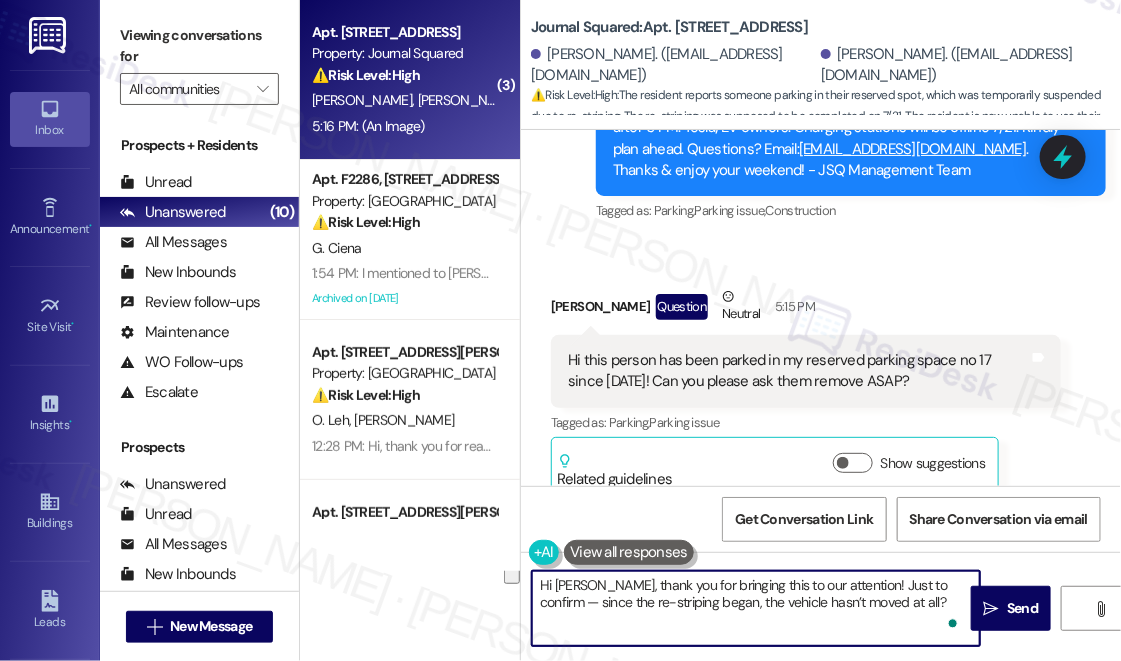scroll, scrollTop: 0, scrollLeft: 0, axis: both 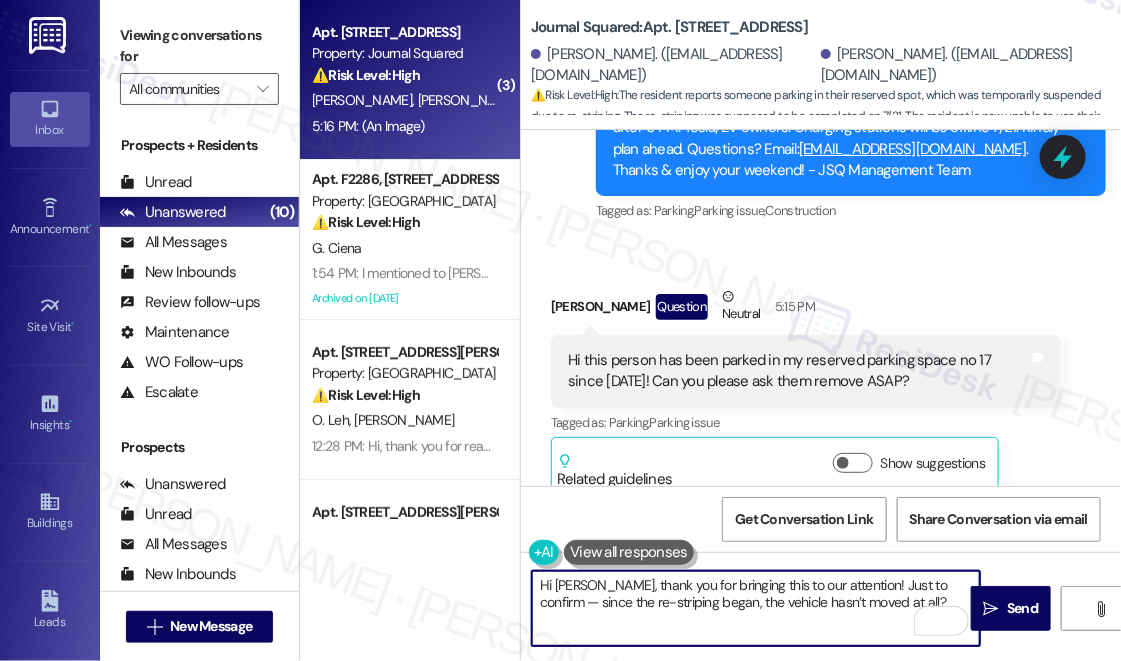 drag, startPoint x: 944, startPoint y: 584, endPoint x: 928, endPoint y: 587, distance: 16.27882 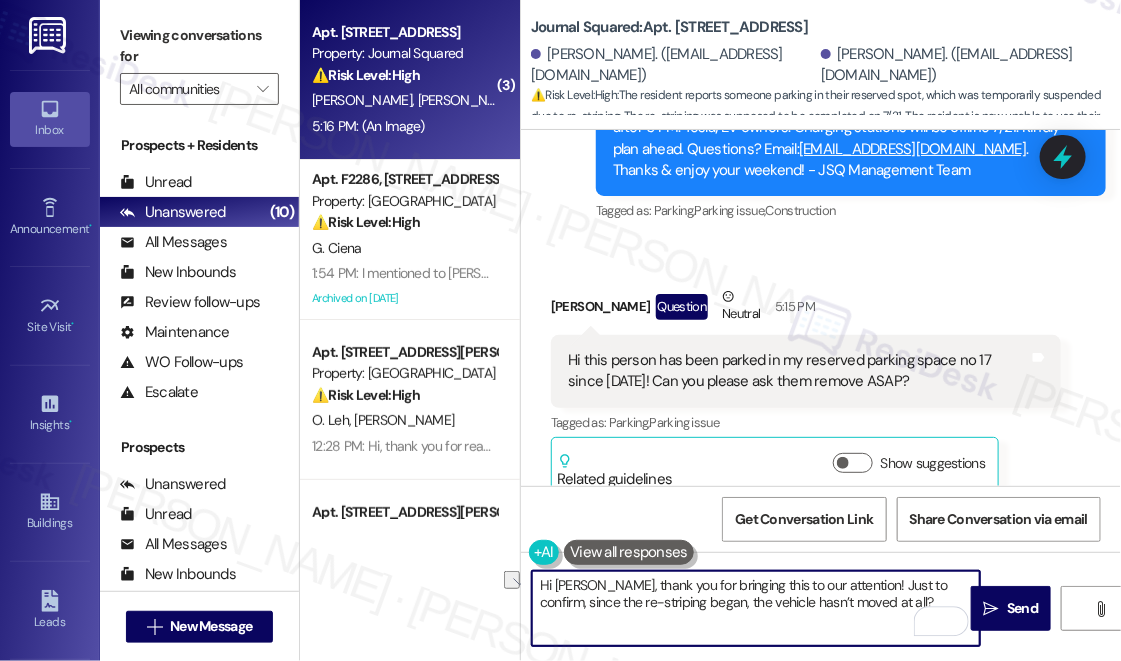 drag, startPoint x: 533, startPoint y: 601, endPoint x: 661, endPoint y: 595, distance: 128.14055 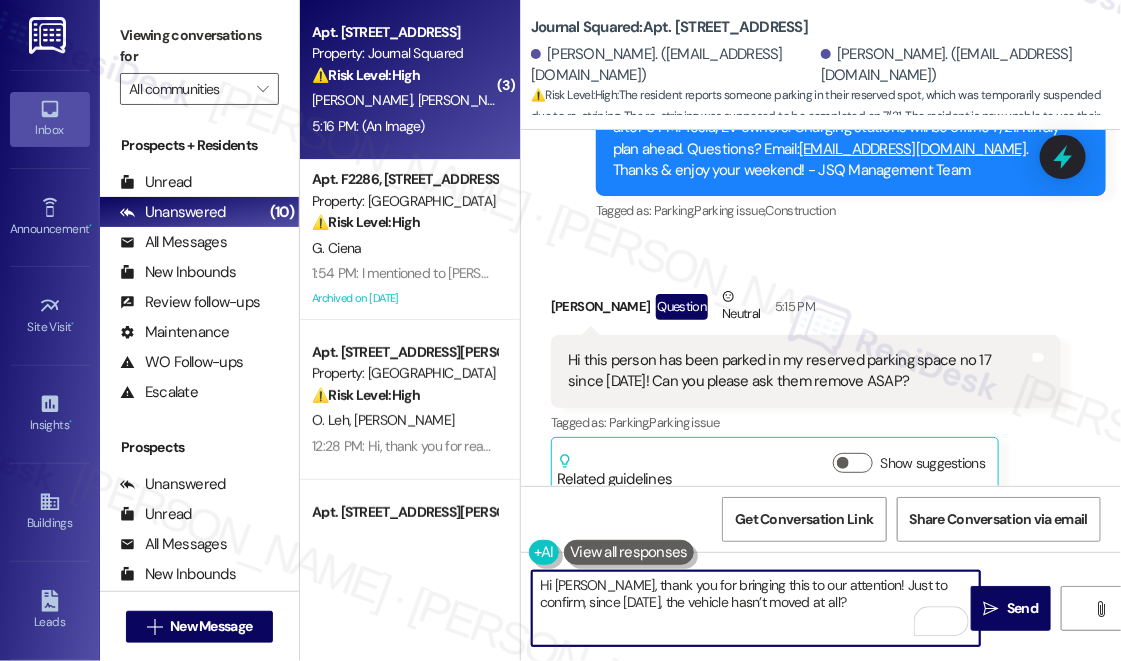 drag, startPoint x: 777, startPoint y: 602, endPoint x: 791, endPoint y: 599, distance: 14.3178215 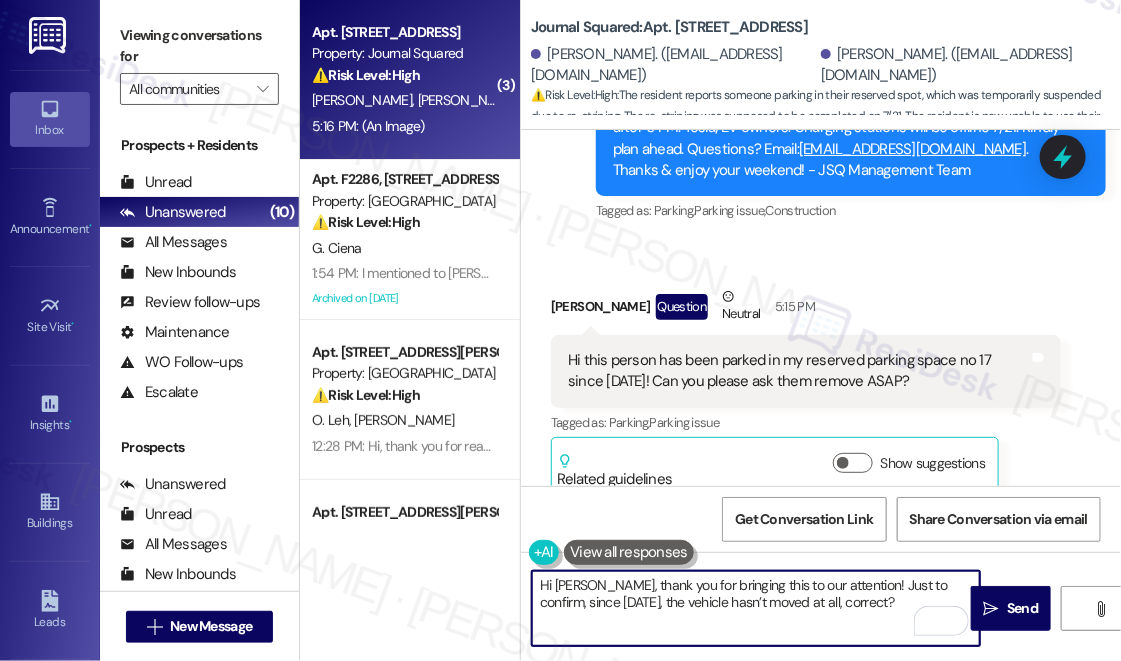 click on "Hi Tianyu, thank you for bringing this to our attention! Just to confirm, since last Friday, the vehicle hasn’t moved at all, correct?" at bounding box center [756, 608] 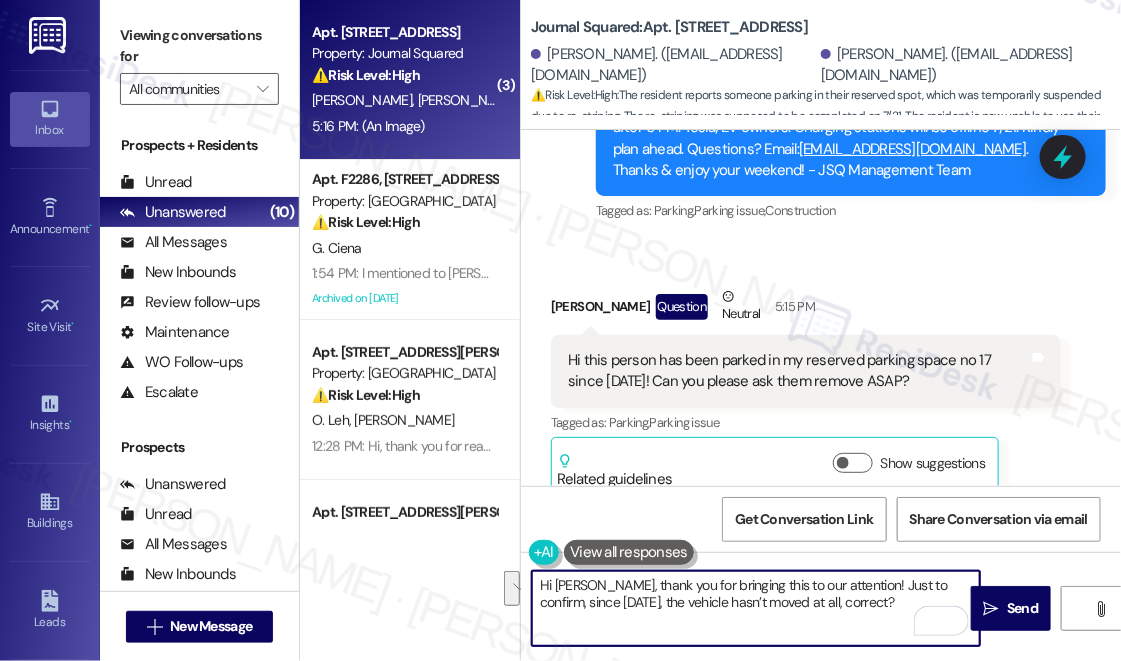 click on "Hi Tianyu, thank you for bringing this to our attention! Just to confirm, since last Friday, the vehicle hasn’t moved at all, correct?" at bounding box center (756, 608) 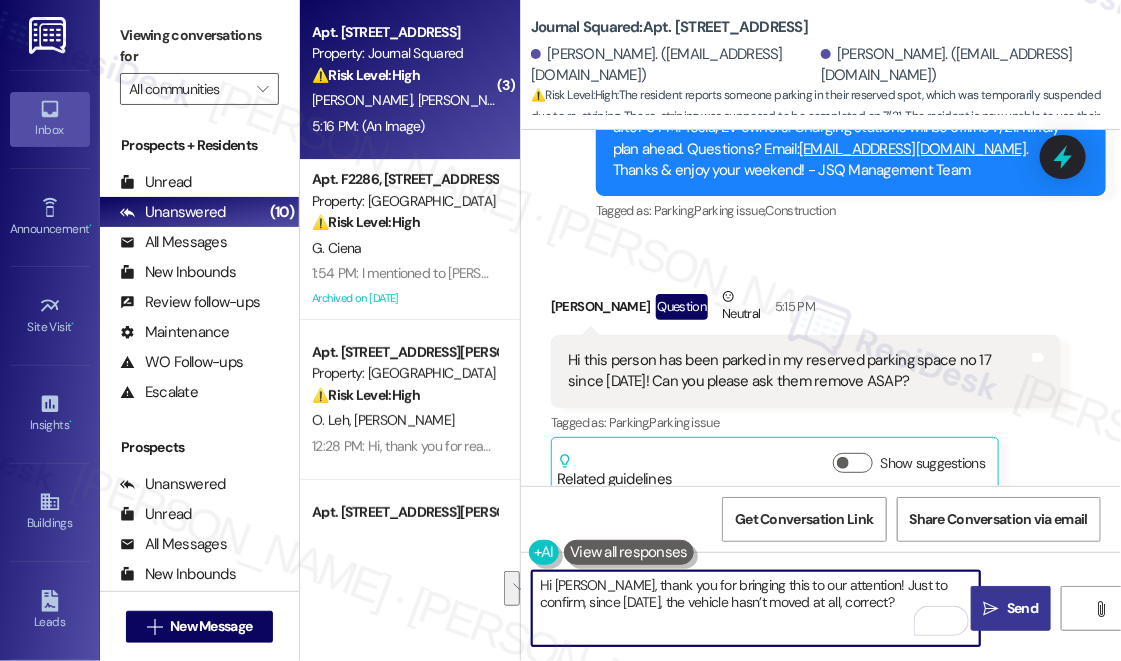 type on "Hi Tianyu, thank you for bringing this to our attention! Just to confirm, since last Friday, the vehicle hasn’t moved at all, correct?" 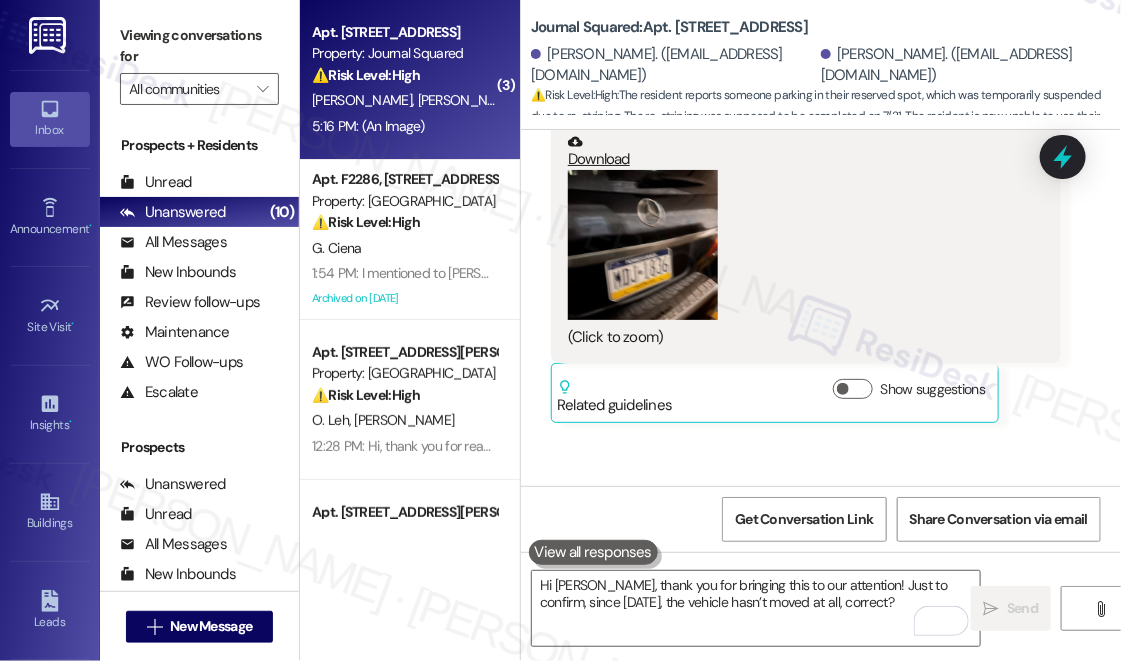 scroll, scrollTop: 23044, scrollLeft: 0, axis: vertical 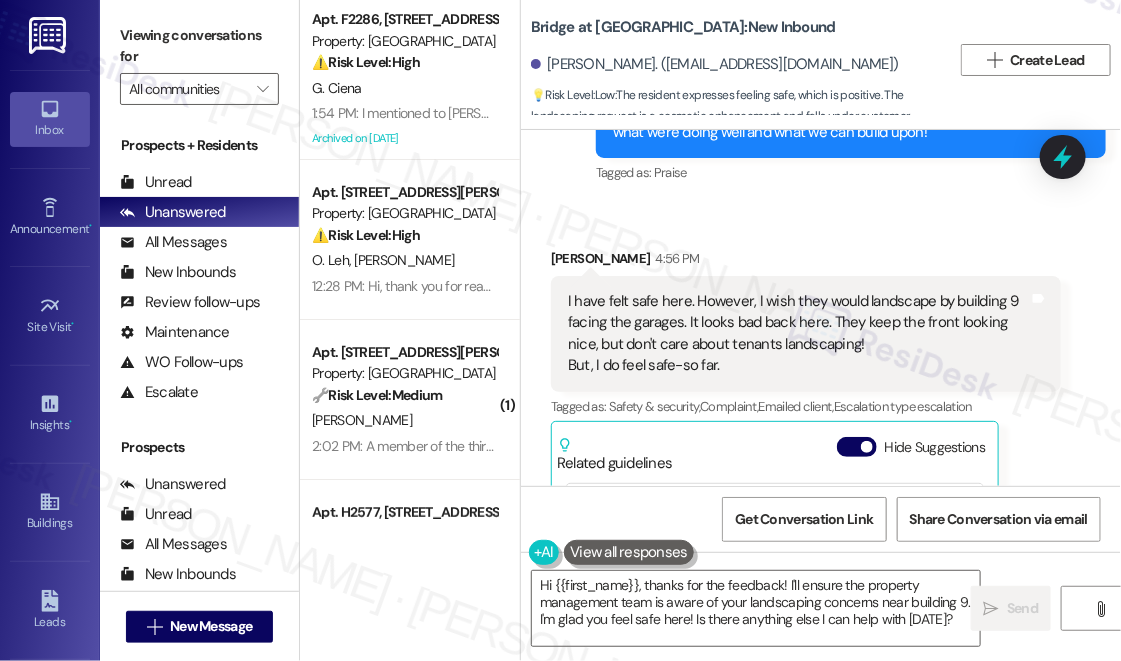 click on "I have felt safe here. However, I wish they would landscape by building 9 facing the garages. It looks bad back here. They keep the front looking nice, but don't care about tenants landscaping!
But, I do feel safe-so far." at bounding box center [798, 334] 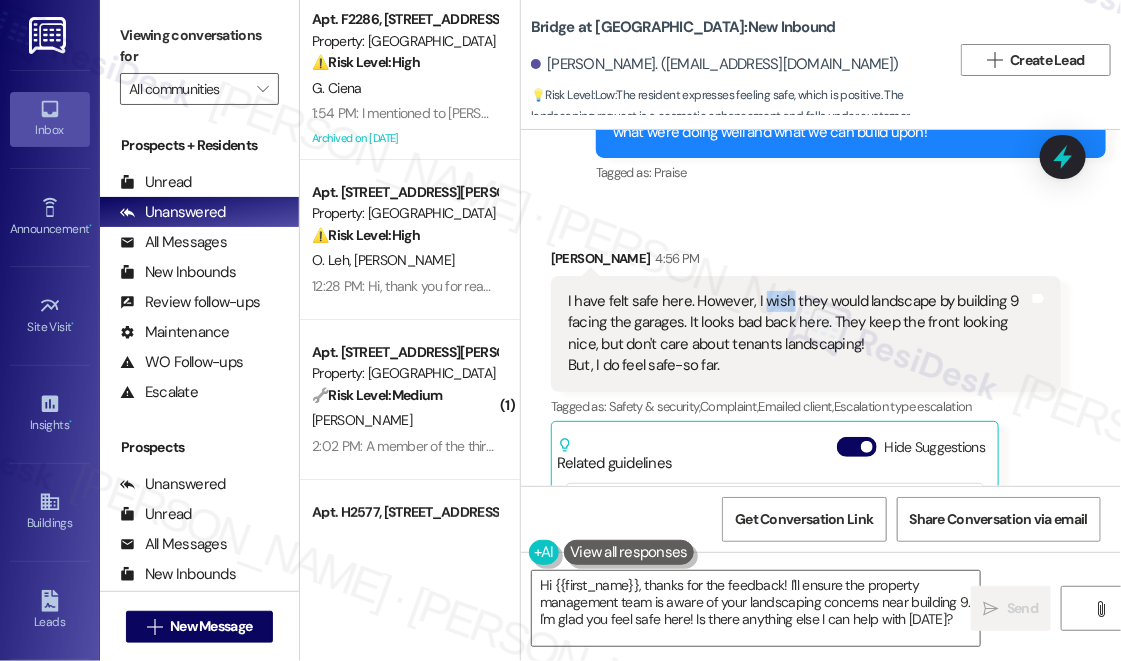 click on "I have felt safe here. However, I wish they would landscape by building 9 facing the garages. It looks bad back here. They keep the front looking nice, but don't care about tenants landscaping!
But, I do feel safe-so far." at bounding box center [798, 334] 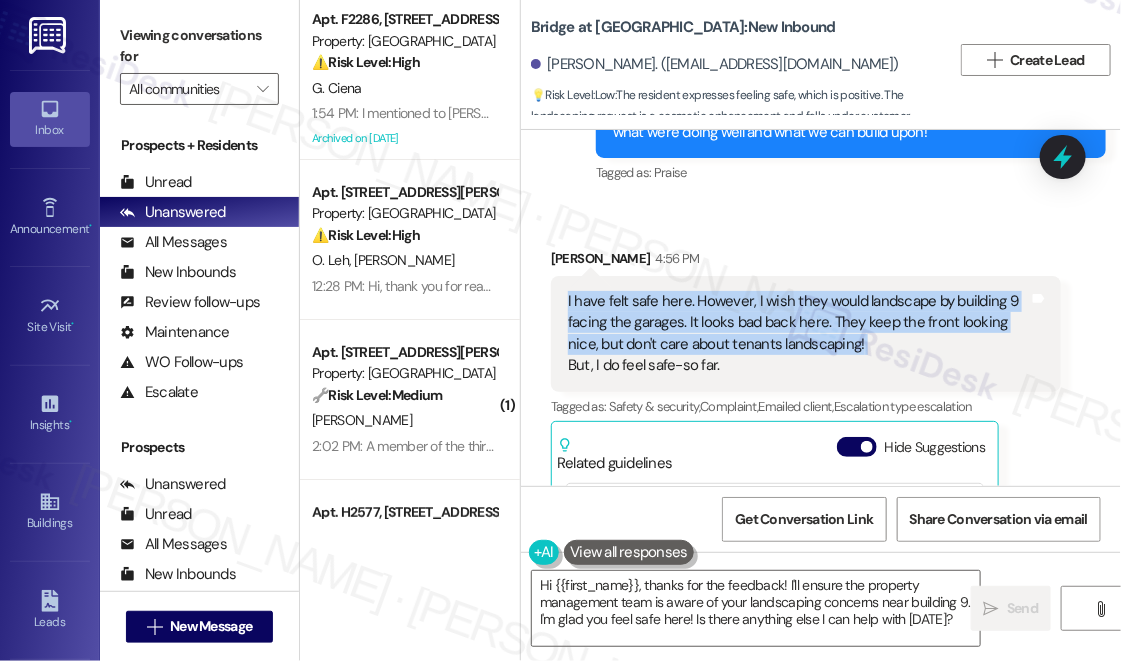 click on "I have felt safe here. However, I wish they would landscape by building 9 facing the garages. It looks bad back here. They keep the front looking nice, but don't care about tenants landscaping!
But, I do feel safe-so far." at bounding box center (798, 334) 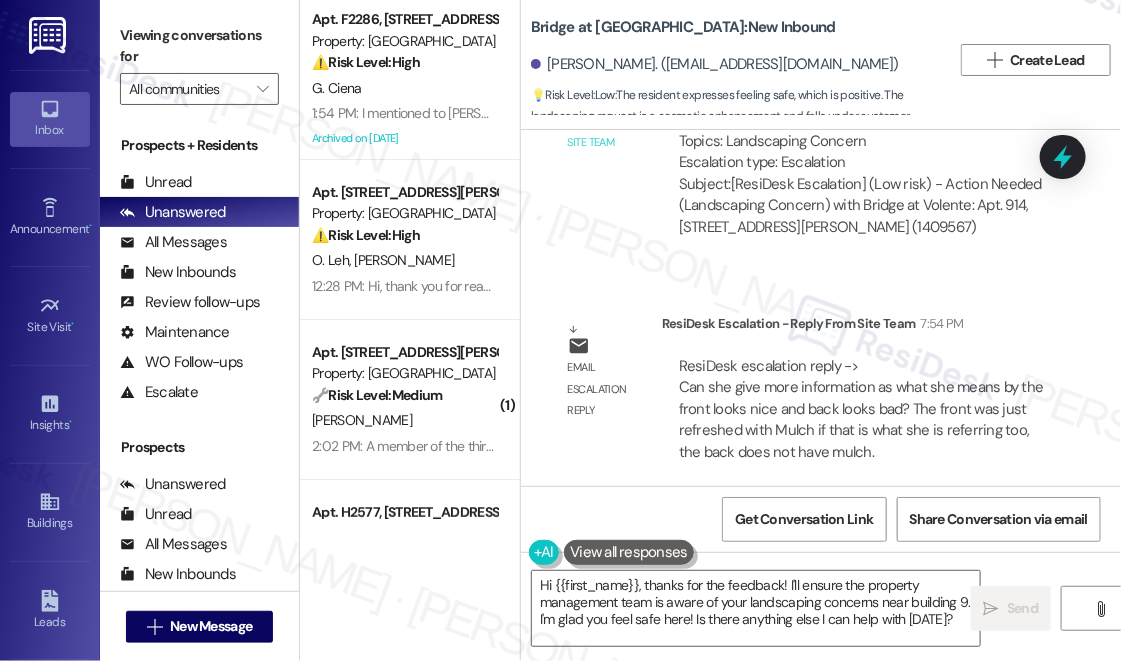 scroll, scrollTop: 1473, scrollLeft: 0, axis: vertical 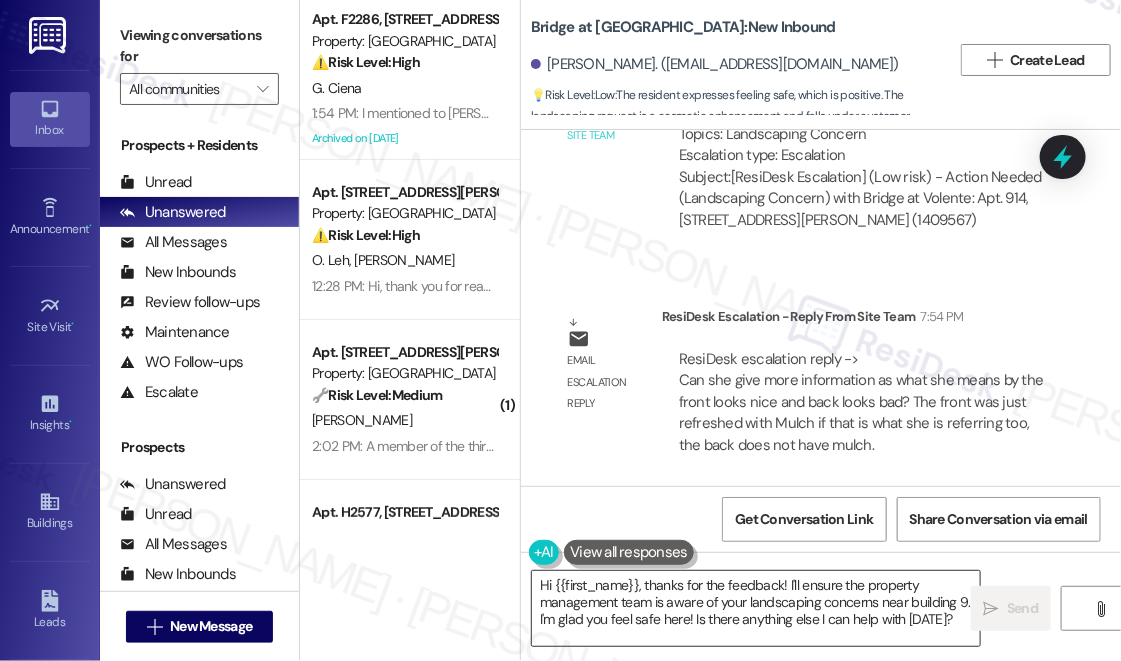 click on "Hi {{first_name}}, thanks for the feedback! I'll ensure the property management team is aware of your landscaping concerns near building 9. I'm glad you feel safe here! Is there anything else I can help with today?" at bounding box center (756, 608) 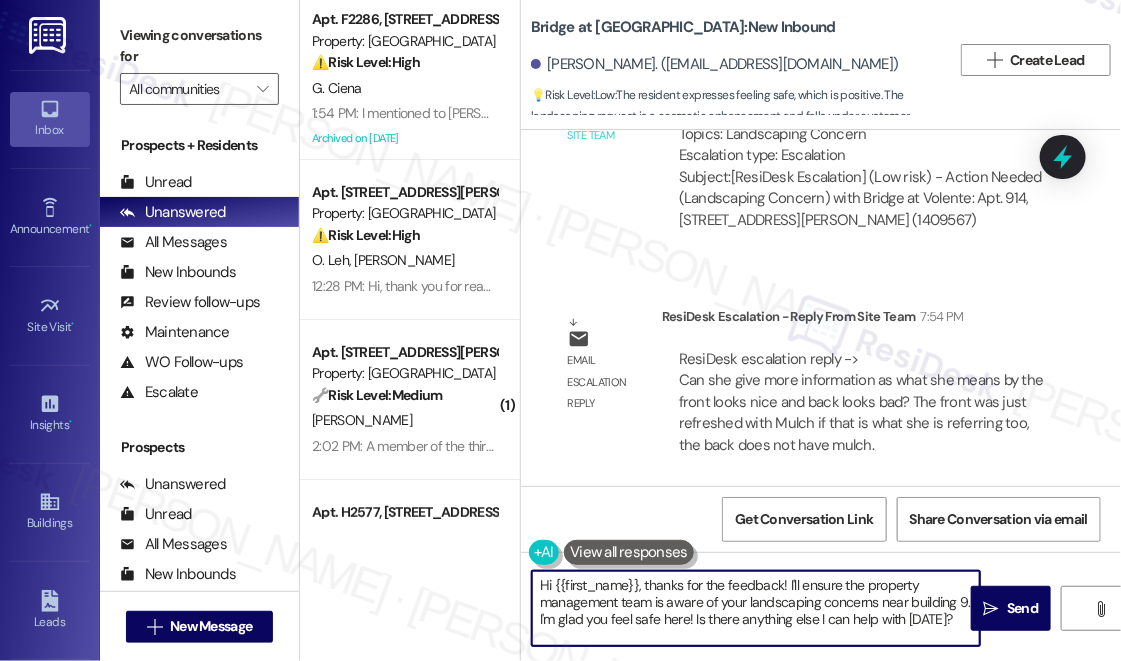 click on "Hi {{first_name}}, thanks for the feedback! I'll ensure the property management team is aware of your landscaping concerns near building 9. I'm glad you feel safe here! Is there anything else I can help with today?" at bounding box center [756, 608] 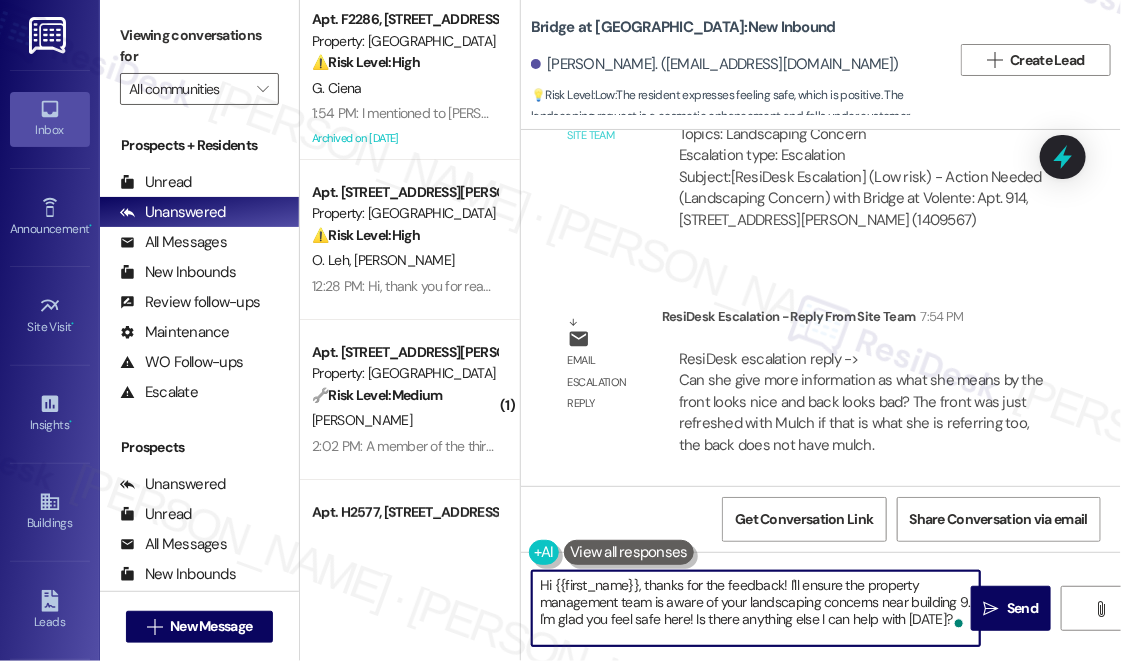 click on "Hi {{first_name}}, thanks for the feedback! I'll ensure the property management team is aware of your landscaping concerns near building 9. I'm glad you feel safe here! Is there anything else I can help with today?" at bounding box center (756, 608) 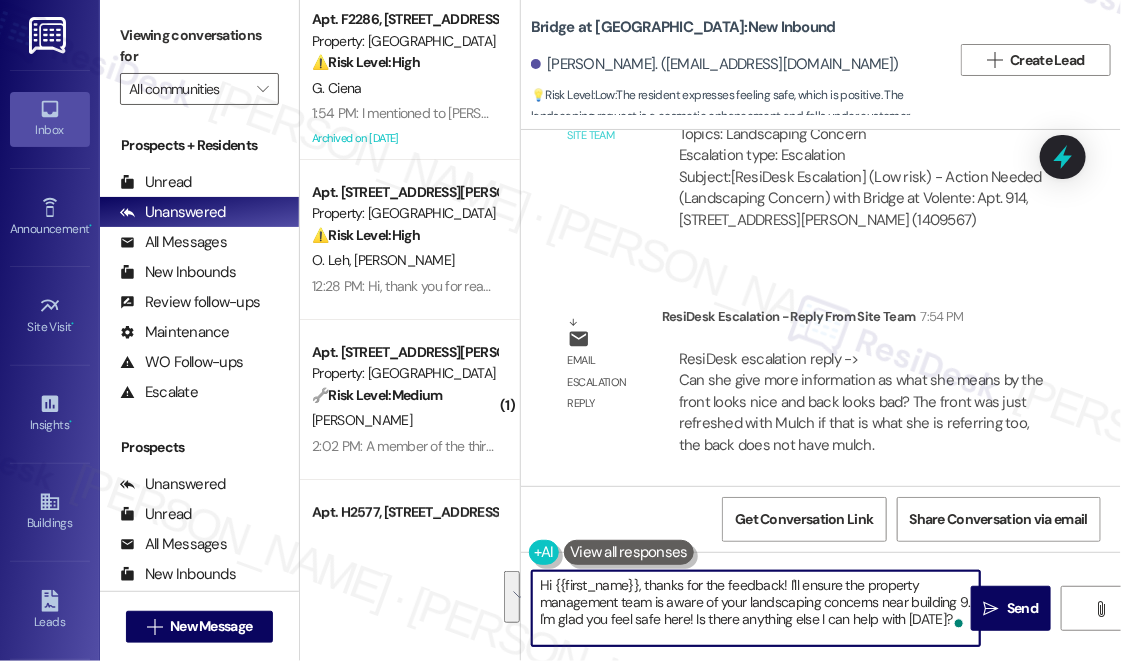 drag, startPoint x: 644, startPoint y: 584, endPoint x: 948, endPoint y: 634, distance: 308.0844 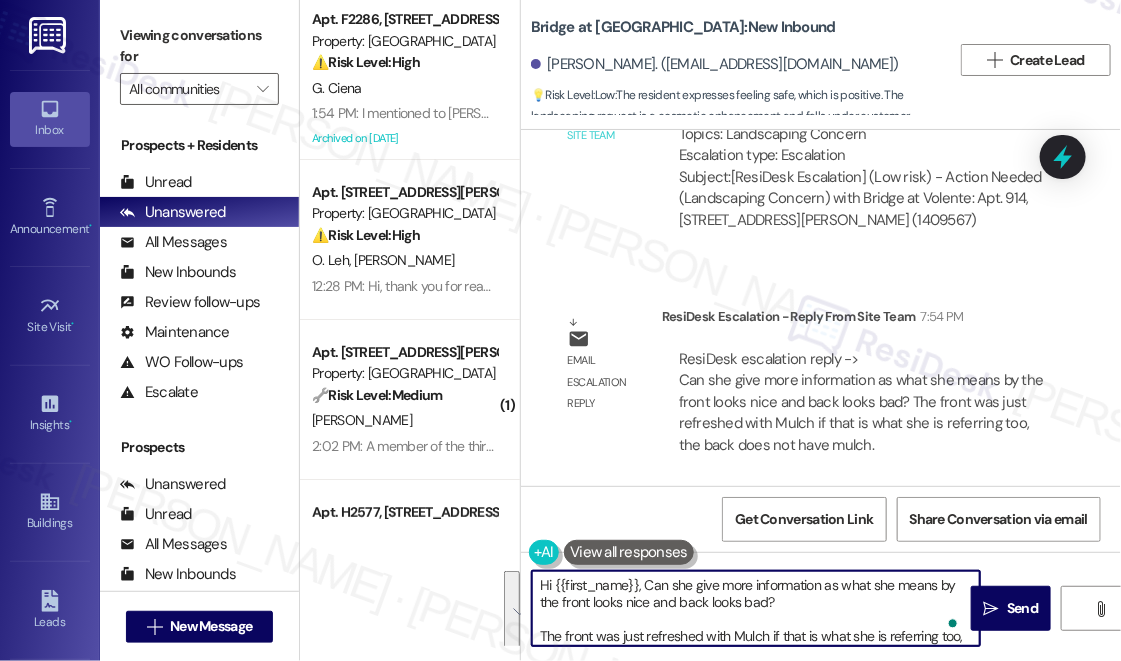 scroll, scrollTop: 16, scrollLeft: 0, axis: vertical 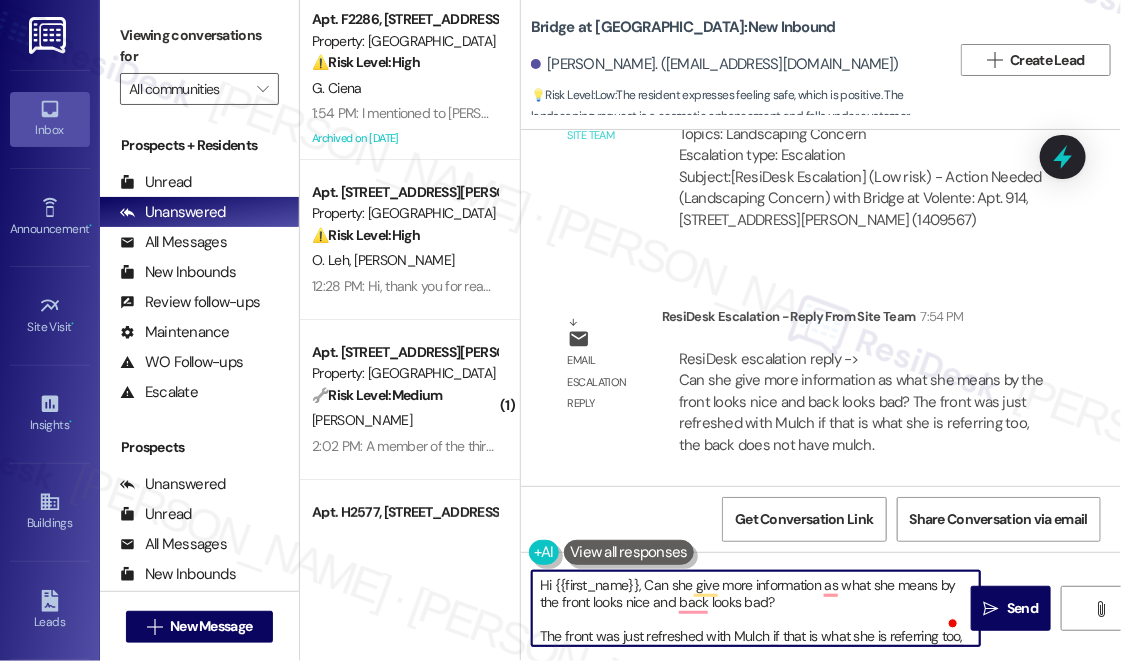 click on "Hi {{first_name}}, Can she give more information as what she means by the front looks nice and back looks bad?
The front was just refreshed with Mulch if that is what she is referring too, the back does not have mulch." at bounding box center (756, 608) 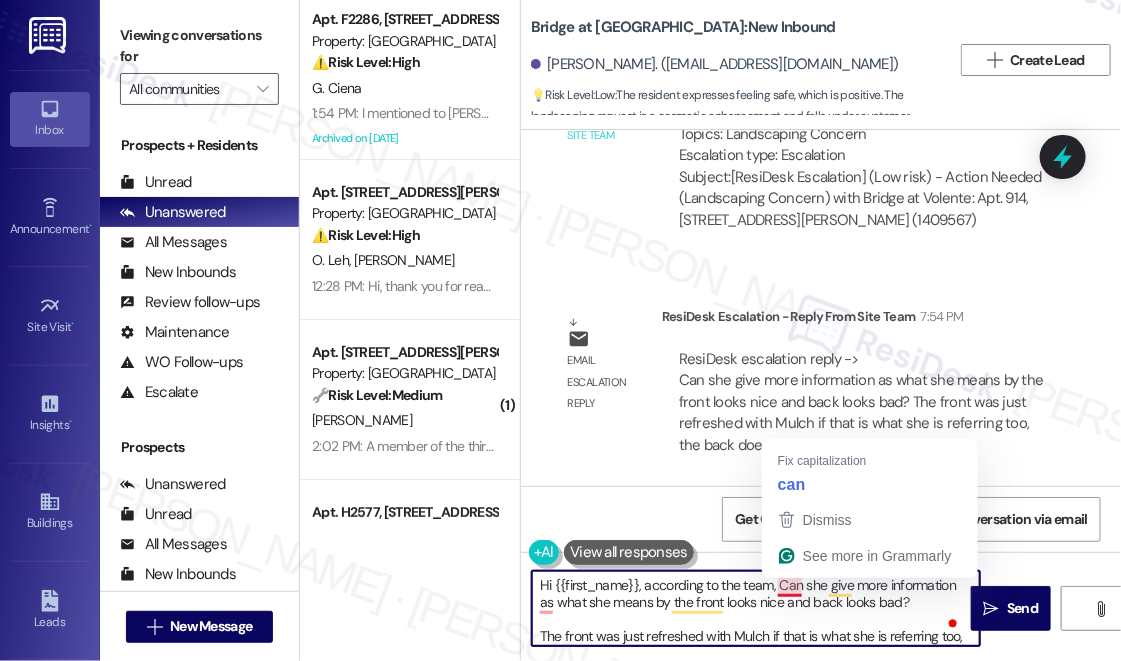 drag, startPoint x: 785, startPoint y: 586, endPoint x: 784, endPoint y: 550, distance: 36.013885 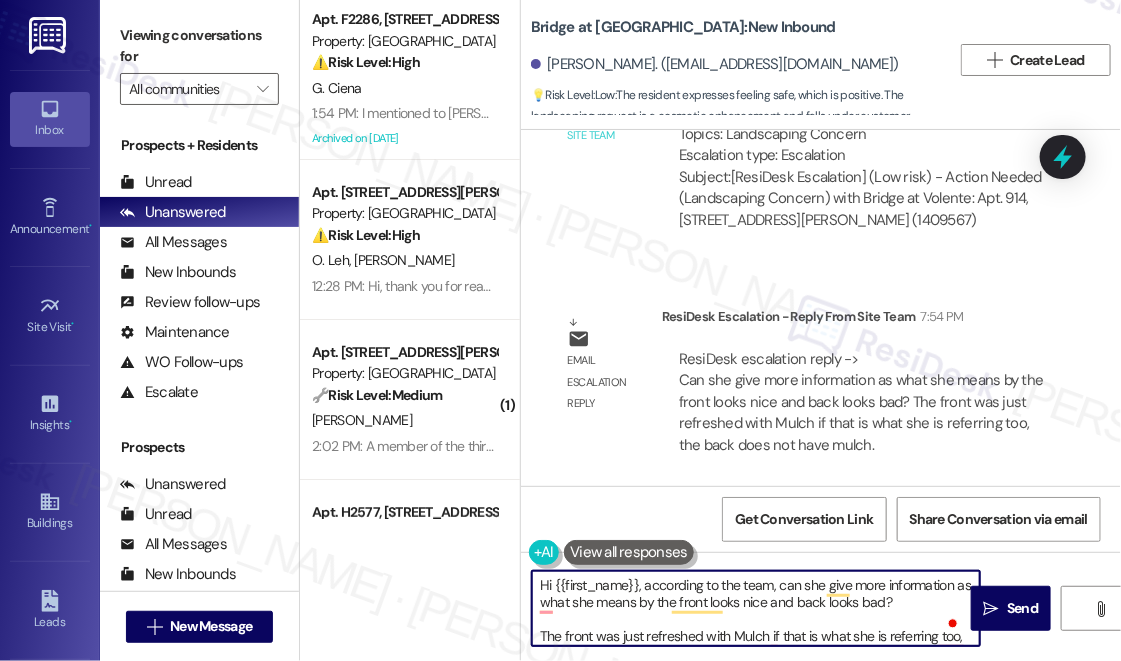 click on "Hi {{first_name}}, according to the team, can she give more information as what she means by the front looks nice and back looks bad?
The front was just refreshed with Mulch if that is what she is referring too, the back does not have mulch." at bounding box center [756, 608] 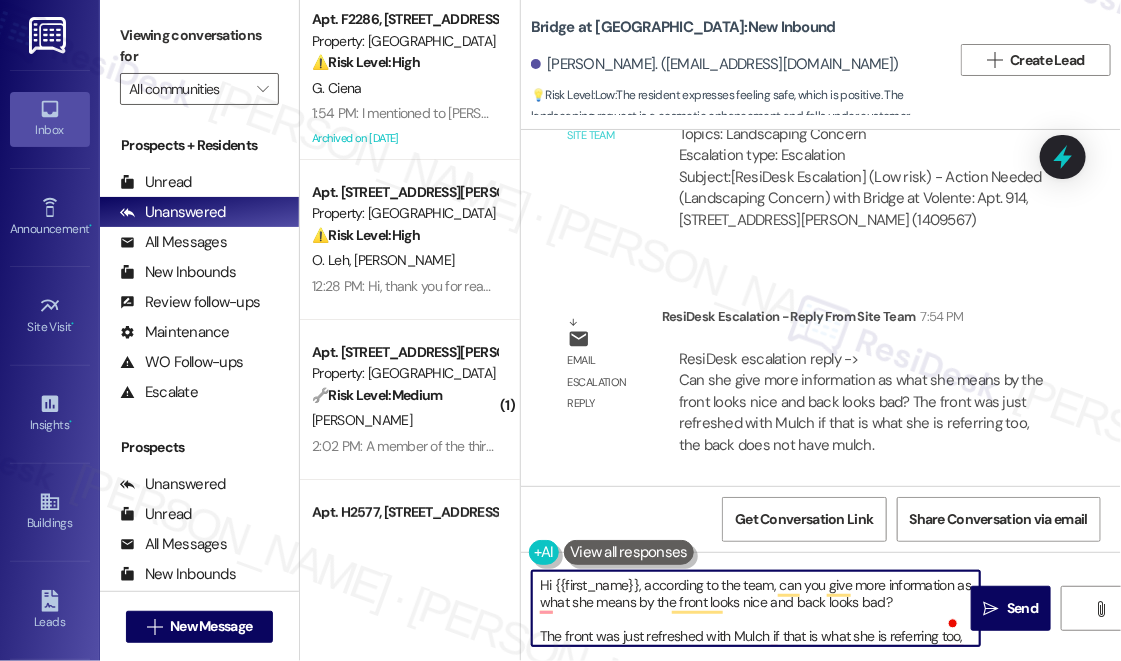 scroll, scrollTop: 17, scrollLeft: 0, axis: vertical 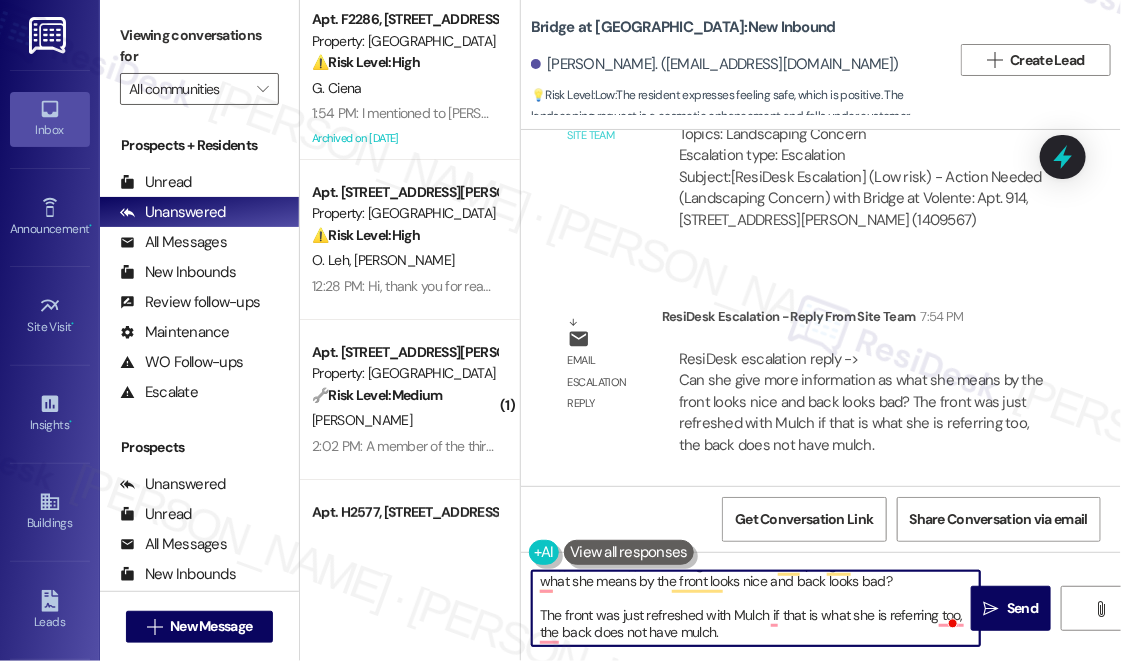 click on "Hi {{first_name}}, according to the team, can you give more information as what she means by the front looks nice and back looks bad?
The front was just refreshed with Mulch if that is what she is referring too, the back does not have mulch." at bounding box center (756, 608) 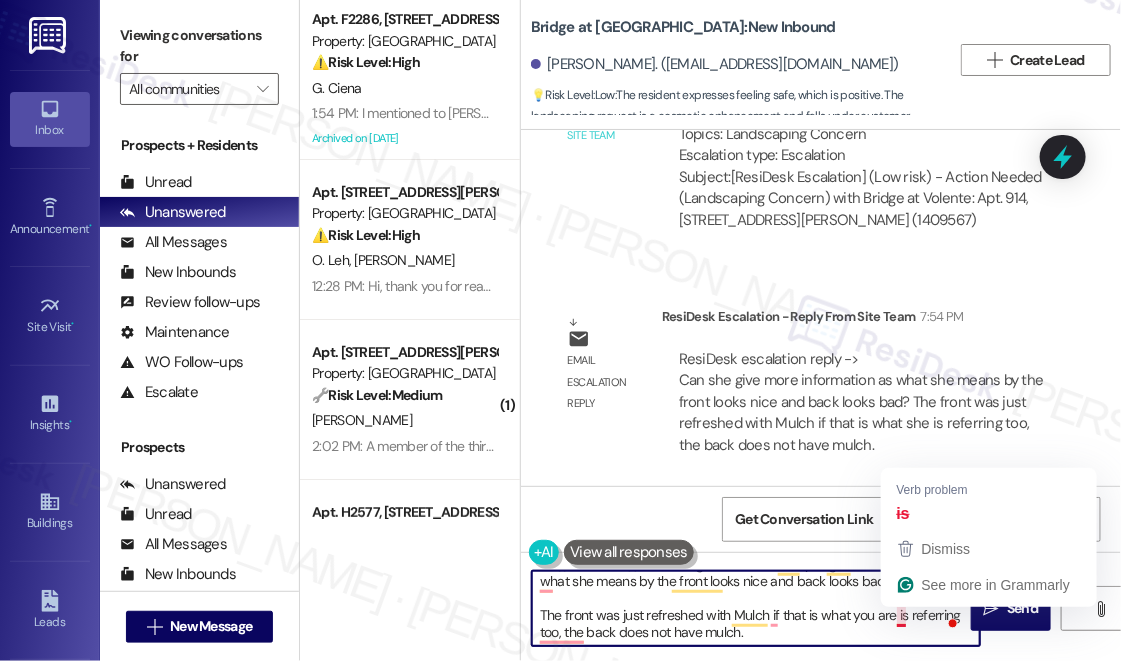 click on "Hi {{first_name}}, according to the team, can you give more information as what she means by the front looks nice and back looks bad?
The front was just refreshed with Mulch if that is what you are is referring too, the back does not have mulch." at bounding box center [756, 608] 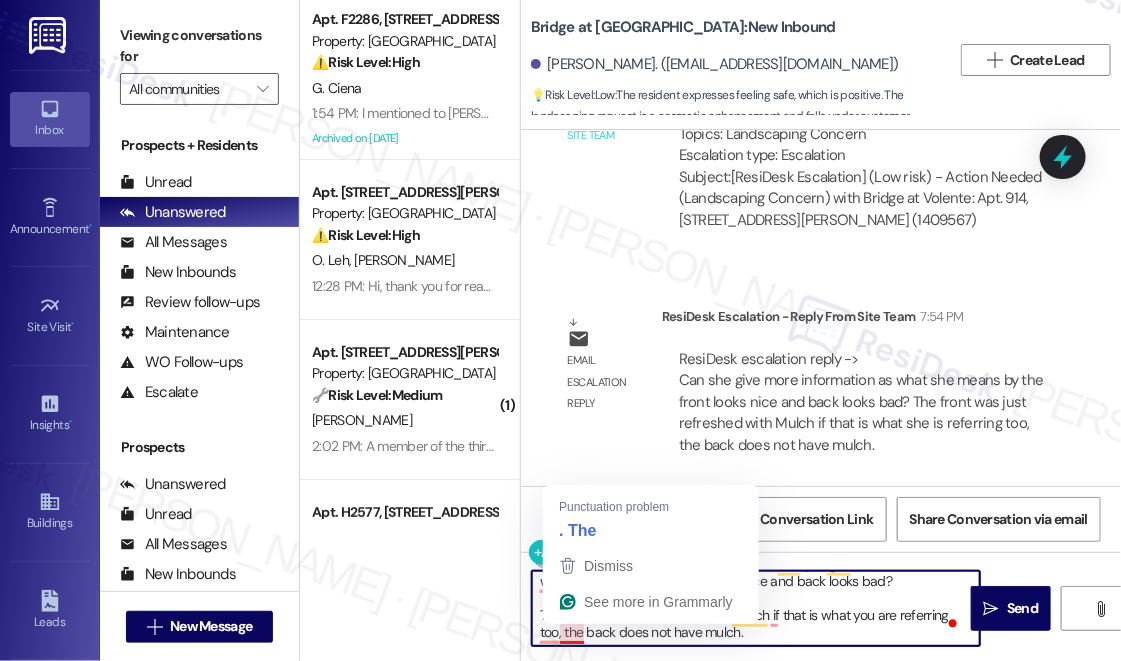 click on "Hi {{first_name}}, according to the team, can you give more information as what she means by the front looks nice and back looks bad?
The front was just refreshed with Mulch if that is what you are referring too, the back does not have mulch." at bounding box center (756, 608) 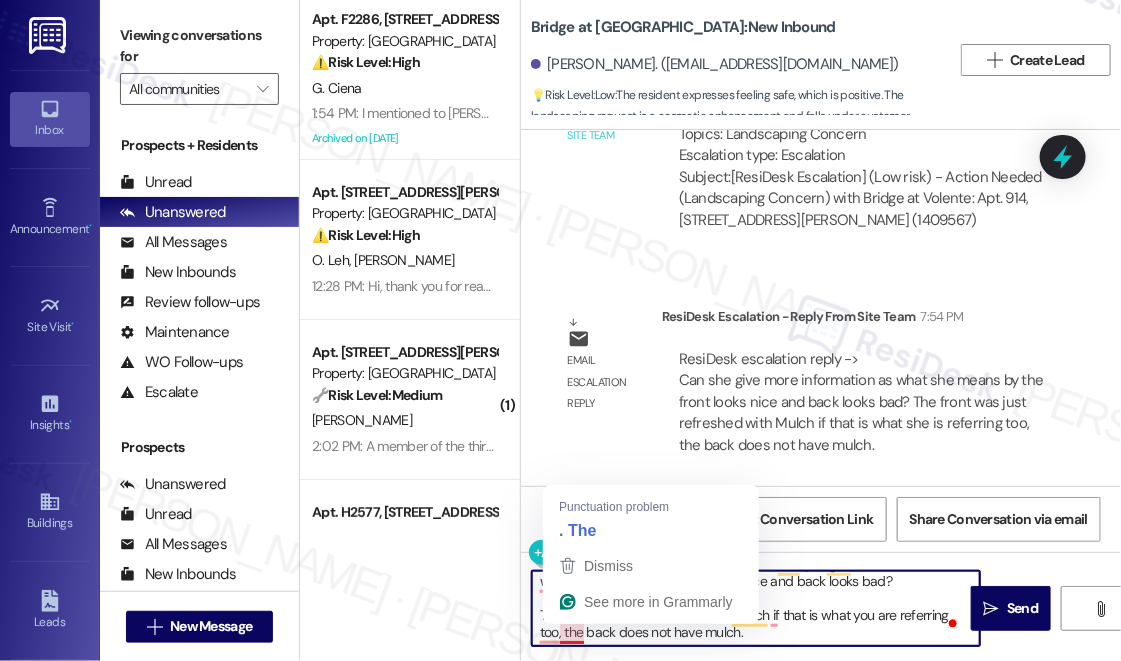 click on "Hi {{first_name}}, according to the team, can you give more information as what she means by the front looks nice and back looks bad?
The front was just refreshed with Mulch if that is what you are referring too, the back does not have mulch." at bounding box center [756, 608] 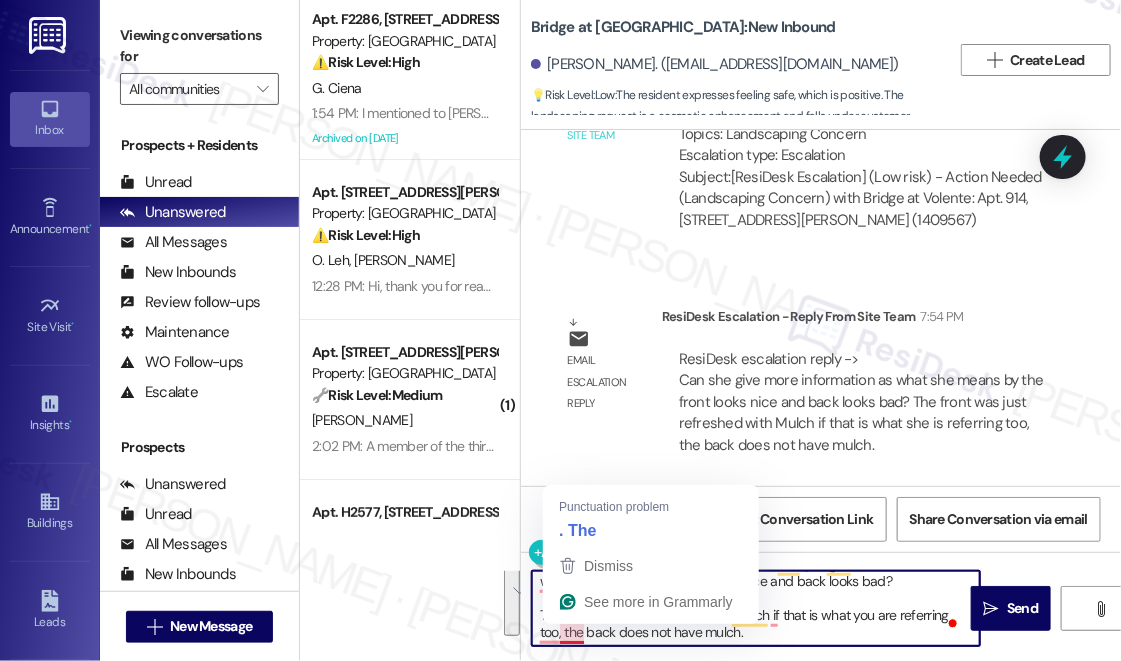 click on "Hi {{first_name}}, according to the team, can you give more information as what she means by the front looks nice and back looks bad?
The front was just refreshed with Mulch if that is what you are referring too, the back does not have mulch." at bounding box center (756, 608) 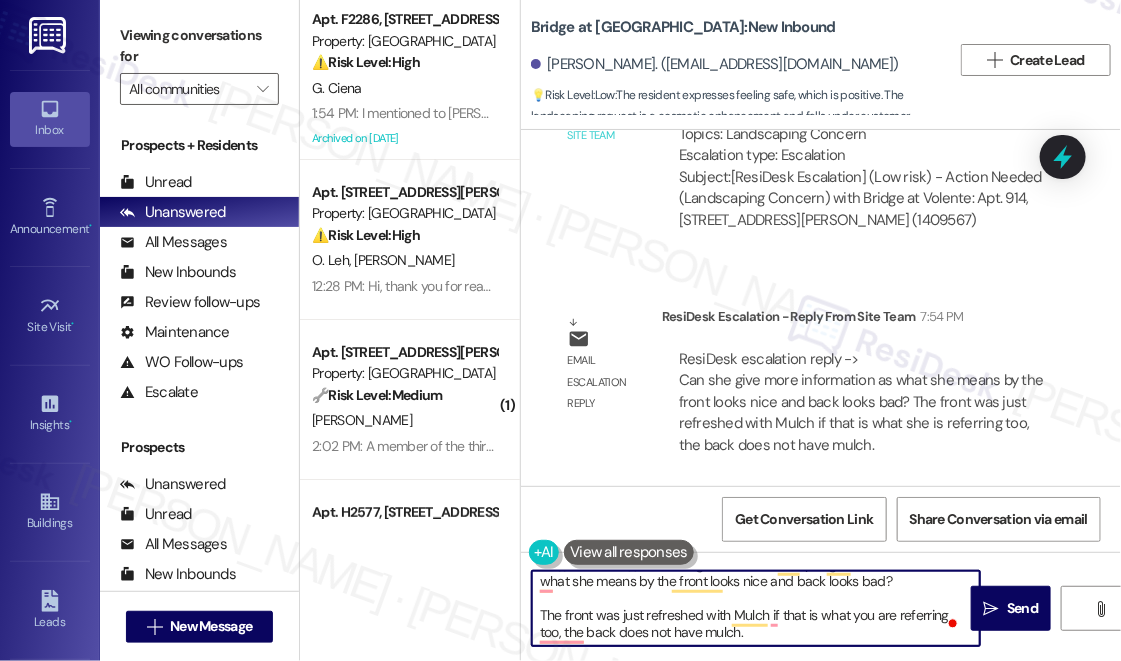 scroll, scrollTop: 0, scrollLeft: 0, axis: both 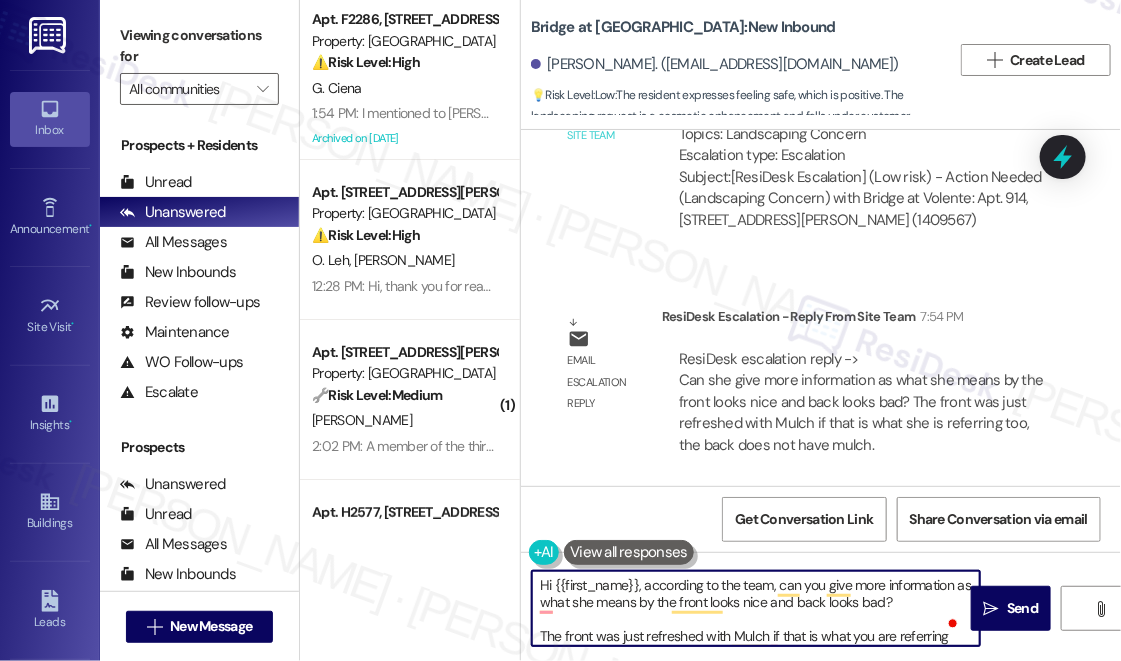 click on "Hi {{first_name}}, according to the team, can you give more information as what she means by the front looks nice and back looks bad?
The front was just refreshed with Mulch if that is what you are referring too, the back does not have mulch." at bounding box center (756, 608) 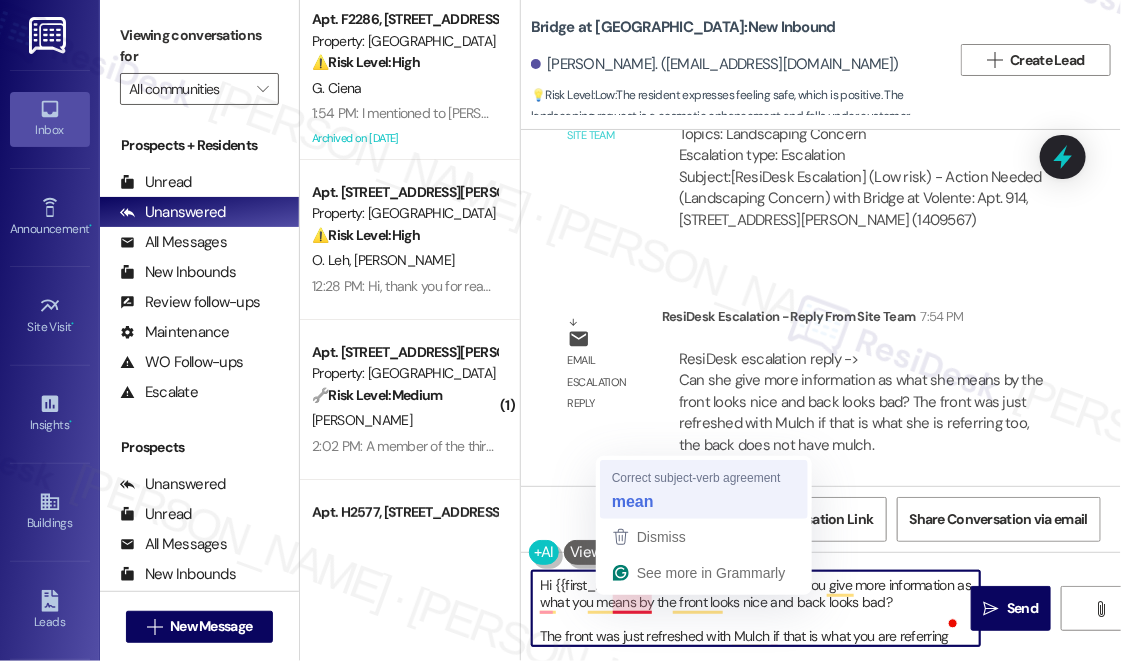 type on "Hi {{first_name}}, according to the team, can you give more information as what you mean by the front looks nice and back looks bad?
The front was just refreshed with Mulch if that is what you are referring too, the back does not have mulch." 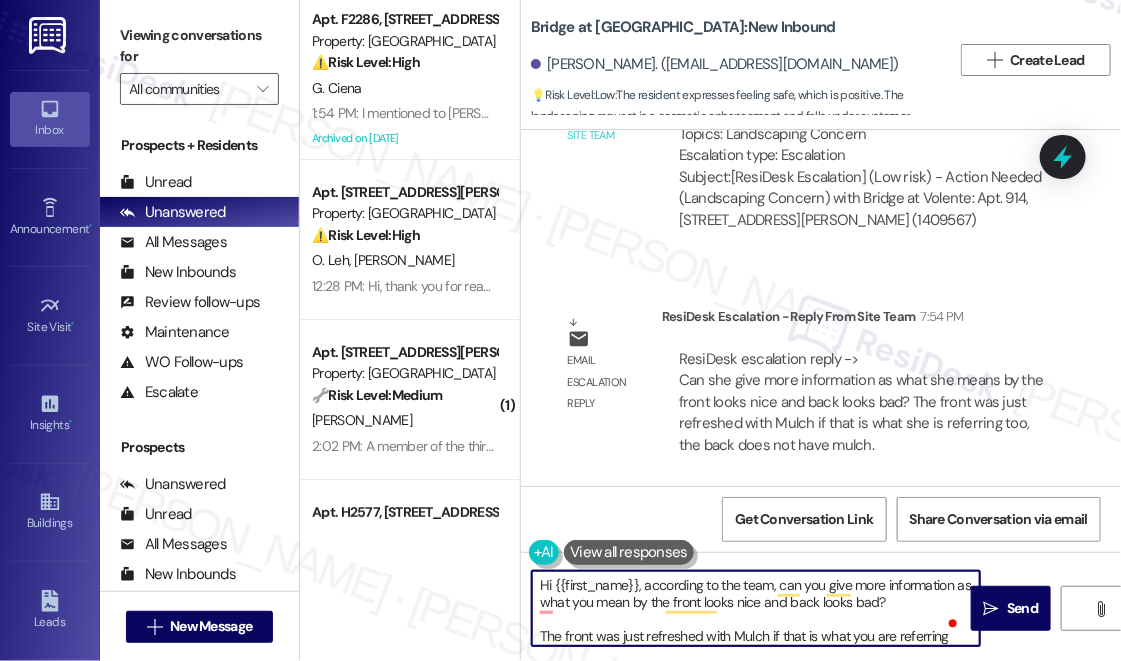 click on "Hi {{first_name}}, according to the team, can you give more information as what you mean by the front looks nice and back looks bad?
The front was just refreshed with Mulch if that is what you are referring too, the back does not have mulch." at bounding box center [756, 608] 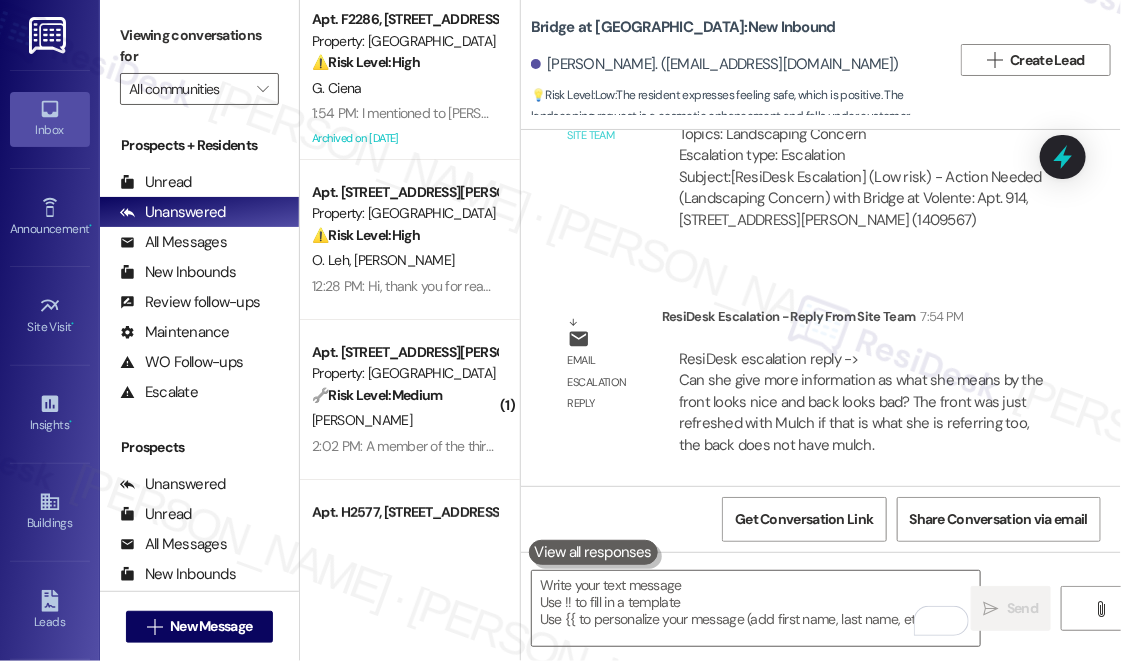drag, startPoint x: 154, startPoint y: 32, endPoint x: 167, endPoint y: 39, distance: 14.764823 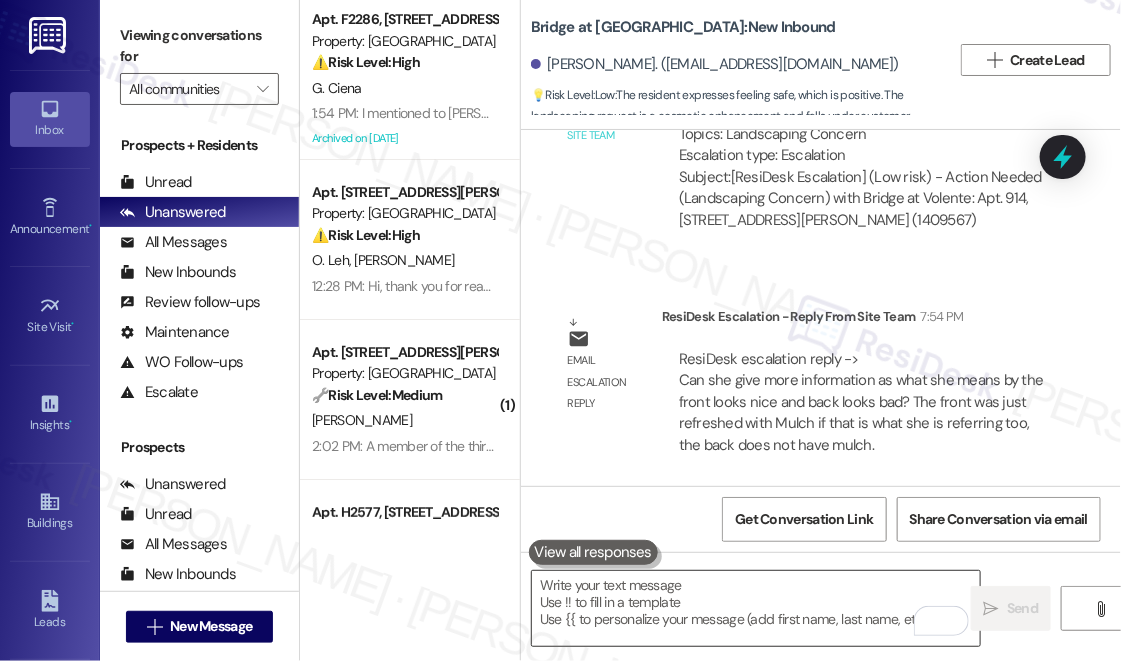 click at bounding box center [756, 608] 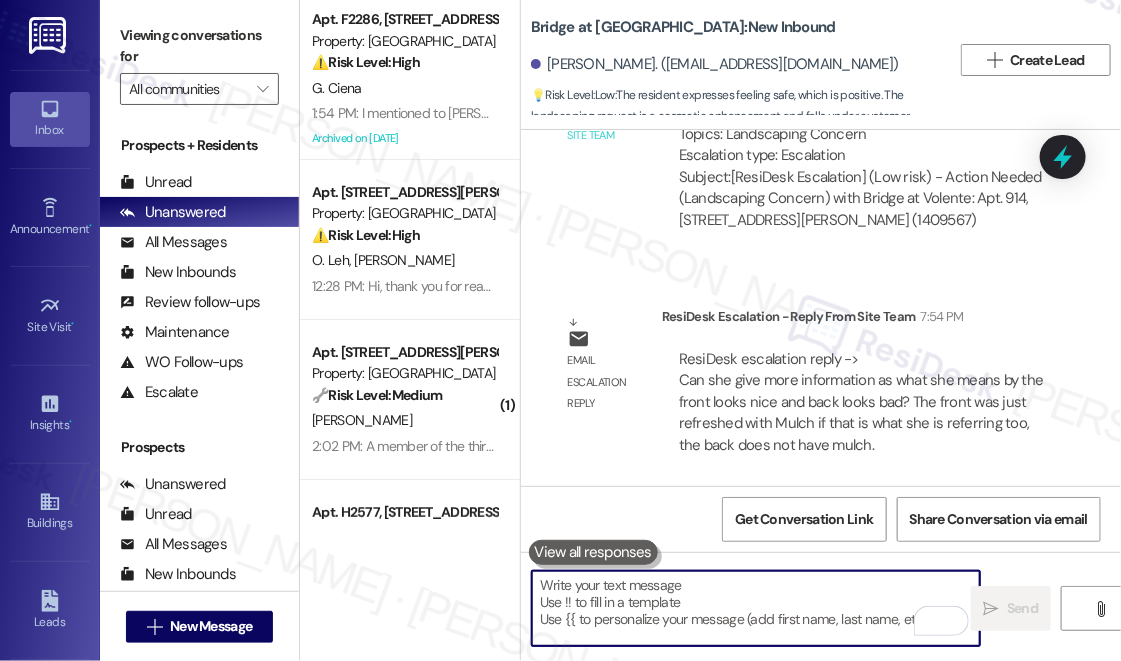 paste on "Thanks for your feedback! The team was wondering if you could share a bit more about what you mean by the front looking nice but the back looking bad.
Just so you know, the front was recently refreshed with mulch — maybe that’s what you noticed. The back doesn’t have mulch yet. Any extra details would really help us understand better!
Thanks so much!" 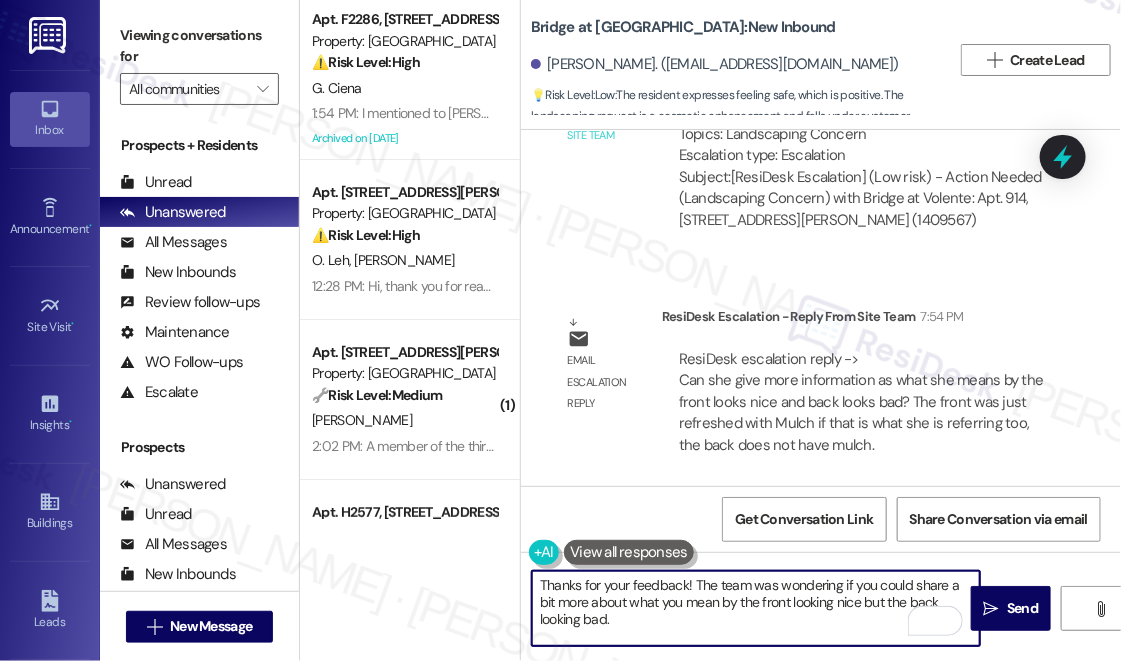 scroll, scrollTop: 85, scrollLeft: 0, axis: vertical 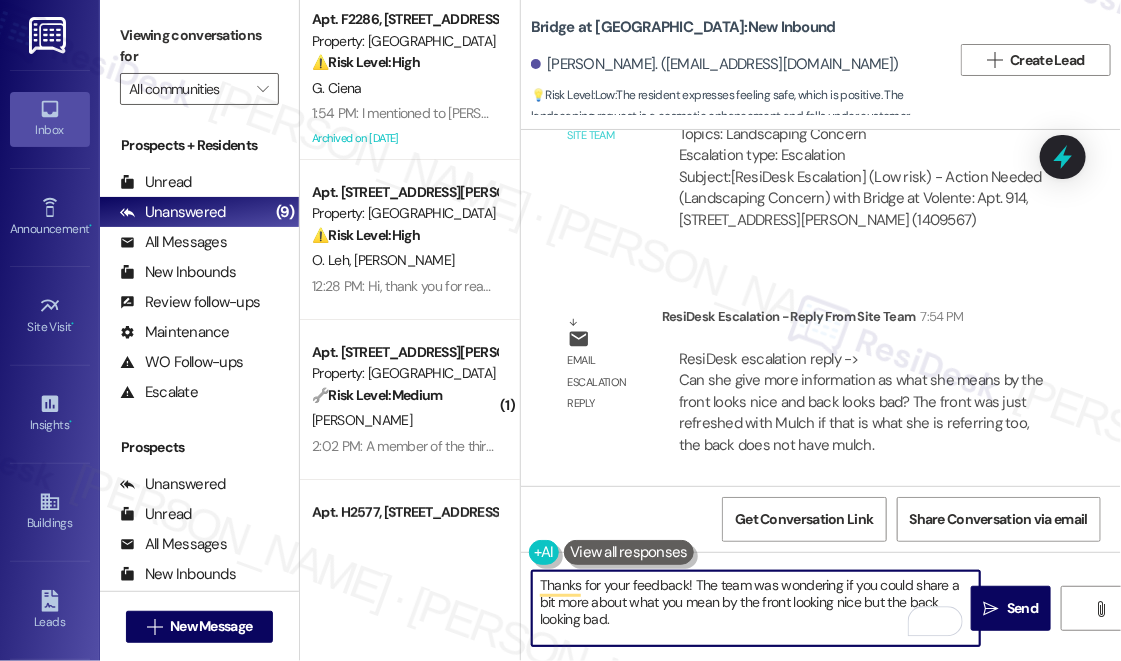 click on "Thanks for your feedback! The team was wondering if you could share a bit more about what you mean by the front looking nice but the back looking bad.
Just so you know, the front was recently refreshed with mulch — maybe that’s what you noticed. The back doesn’t have mulch yet. Any extra details would really help us understand better!
Thanks so much!" at bounding box center (756, 608) 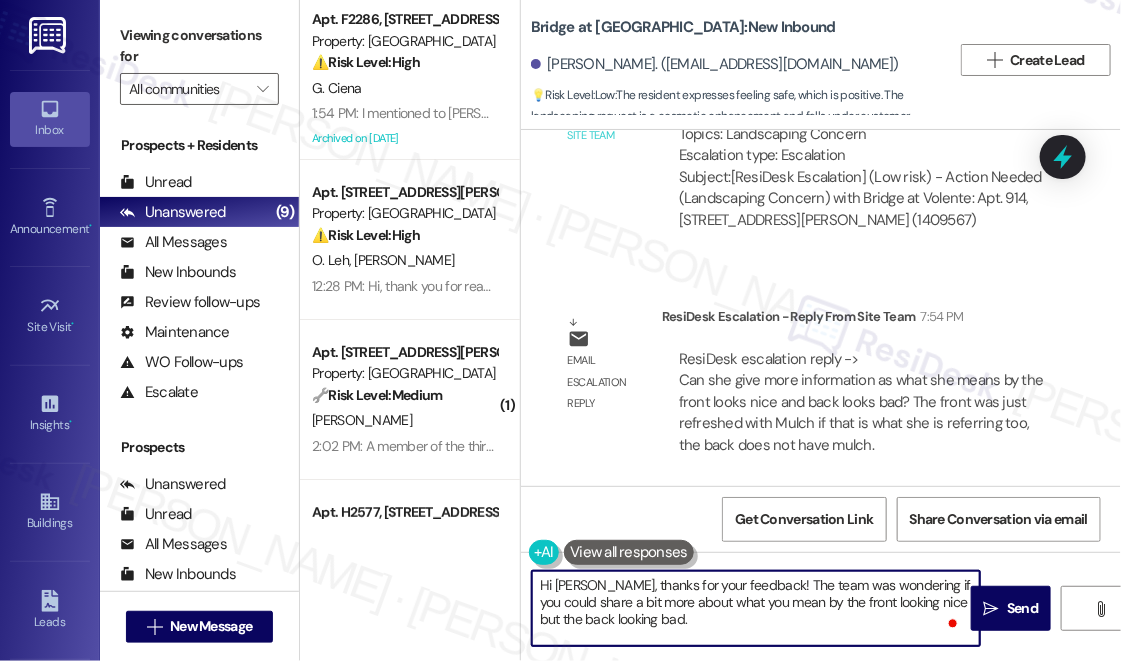 click on "Hi Vicki, thanks for your feedback! The team was wondering if you could share a bit more about what you mean by the front looking nice but the back looking bad.
Just so you know, the front was recently refreshed with mulch — maybe that’s what you noticed. The back doesn’t have mulch yet. Any extra details would really help us understand better!
Thanks so much!" at bounding box center [756, 608] 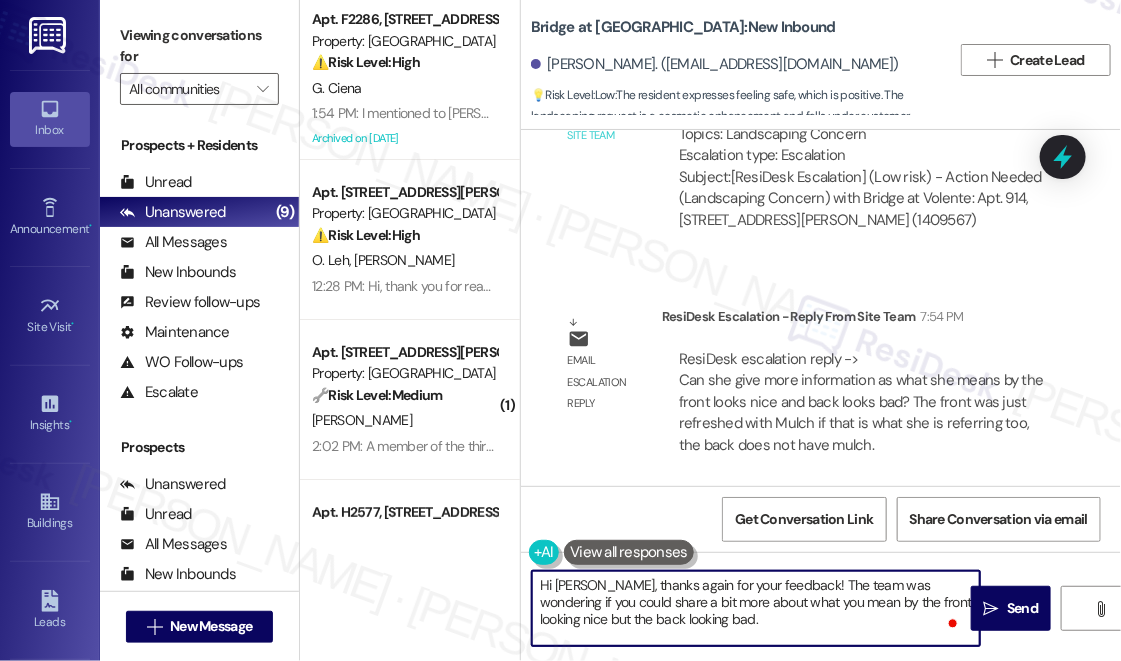 click on "Hi Vicki, thanks again for your feedback! The team was wondering if you could share a bit more about what you mean by the front looking nice but the back looking bad.
Just so you know, the front was recently refreshed with mulch — maybe that’s what you noticed. The back doesn’t have mulch yet. Any extra details would really help us understand better!
Thanks so much!" at bounding box center (756, 608) 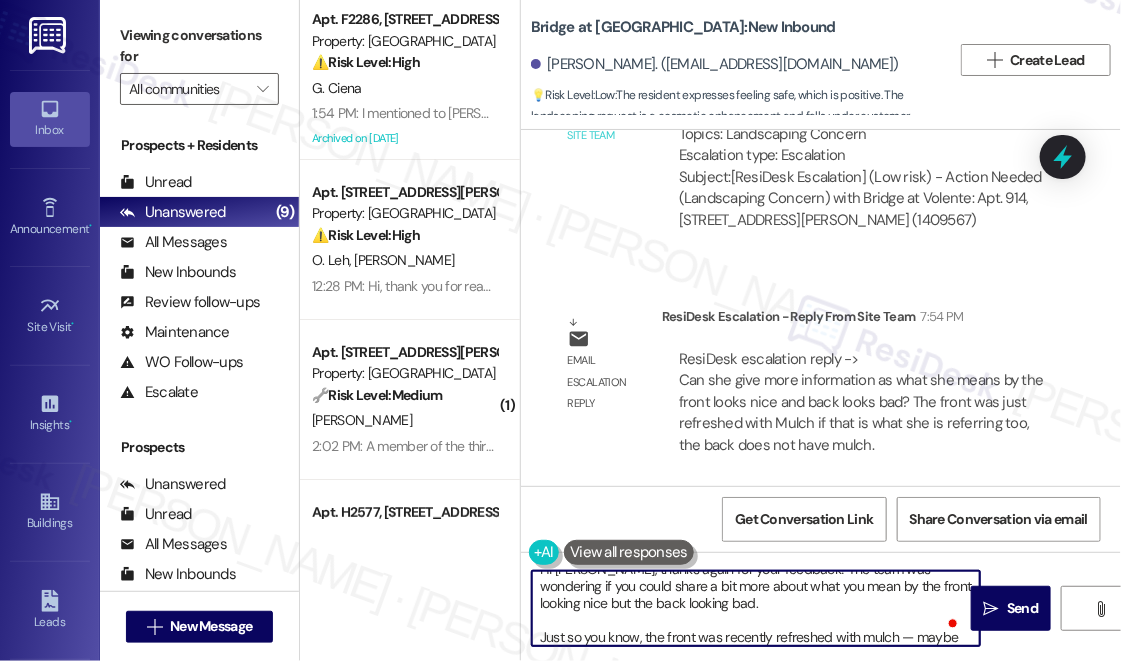 scroll, scrollTop: 34, scrollLeft: 0, axis: vertical 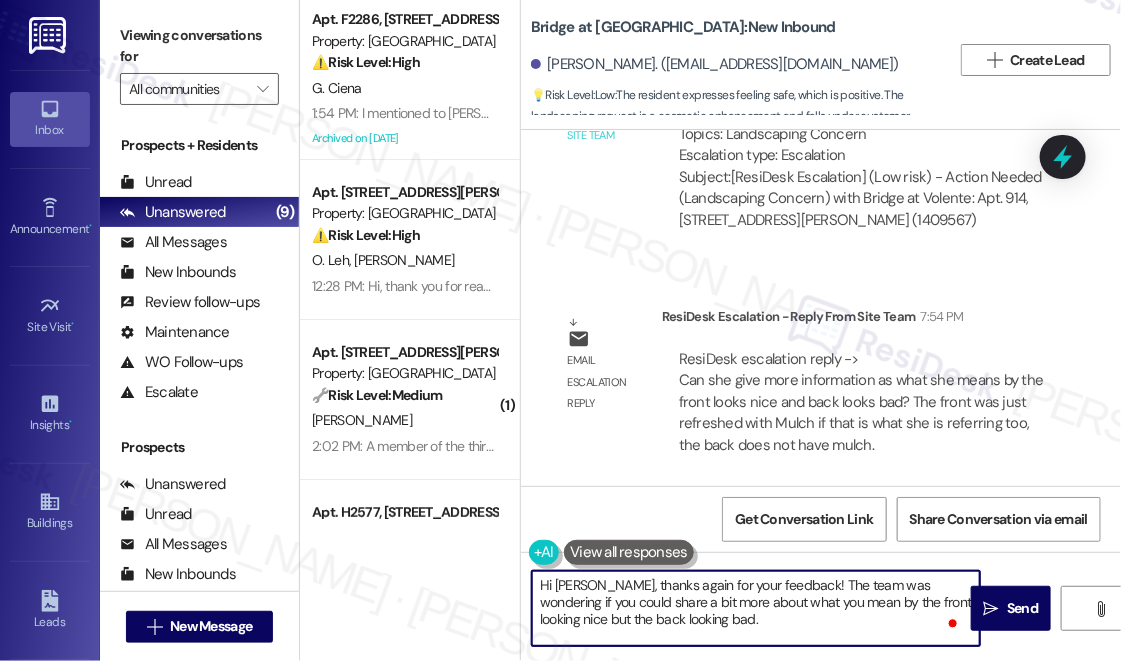 click on "Hi Vicki, thanks again for your feedback! The team was wondering if you could share a bit more about what you mean by the front looking nice but the back looking bad.
Just so you know, the front was recently refreshed with mulch — maybe that’s what you noticed. The back doesn’t have mulch yet. Any extra details would really help us understand better!
Thanks so much!" at bounding box center [756, 608] 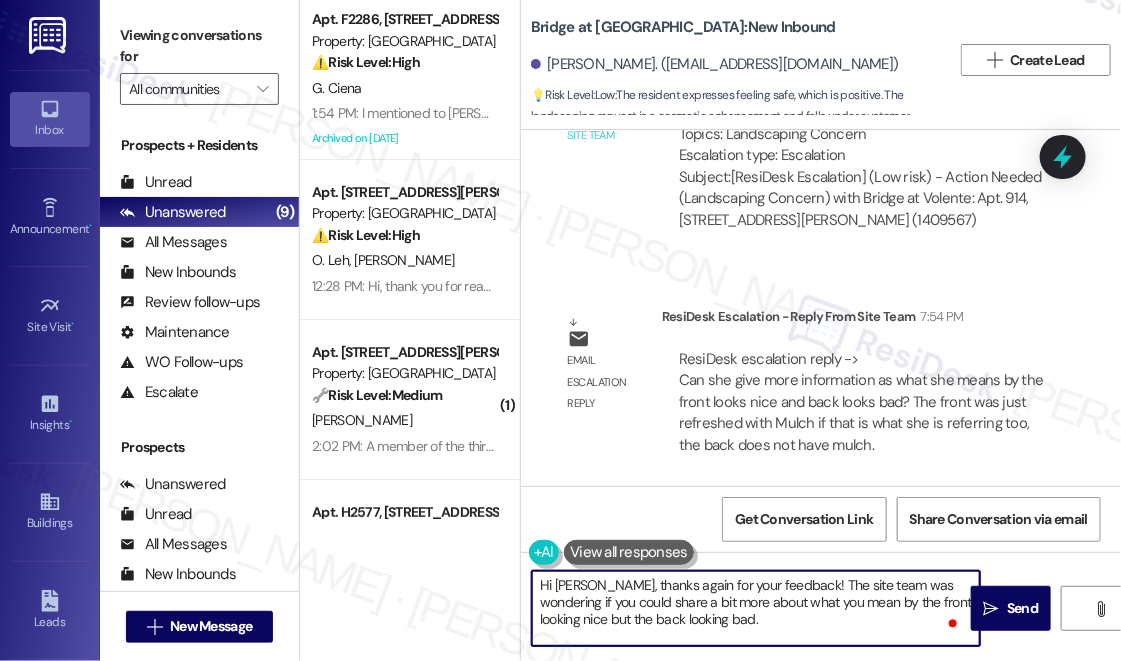 click on "Hi Vicki, thanks again for your feedback! The site team was wondering if you could share a bit more about what you mean by the front looking nice but the back looking bad.
Just so you know, the front was recently refreshed with mulch — maybe that’s what you noticed. The back doesn’t have mulch yet. Any extra details would really help us understand better!
Thanks so much!" at bounding box center [756, 608] 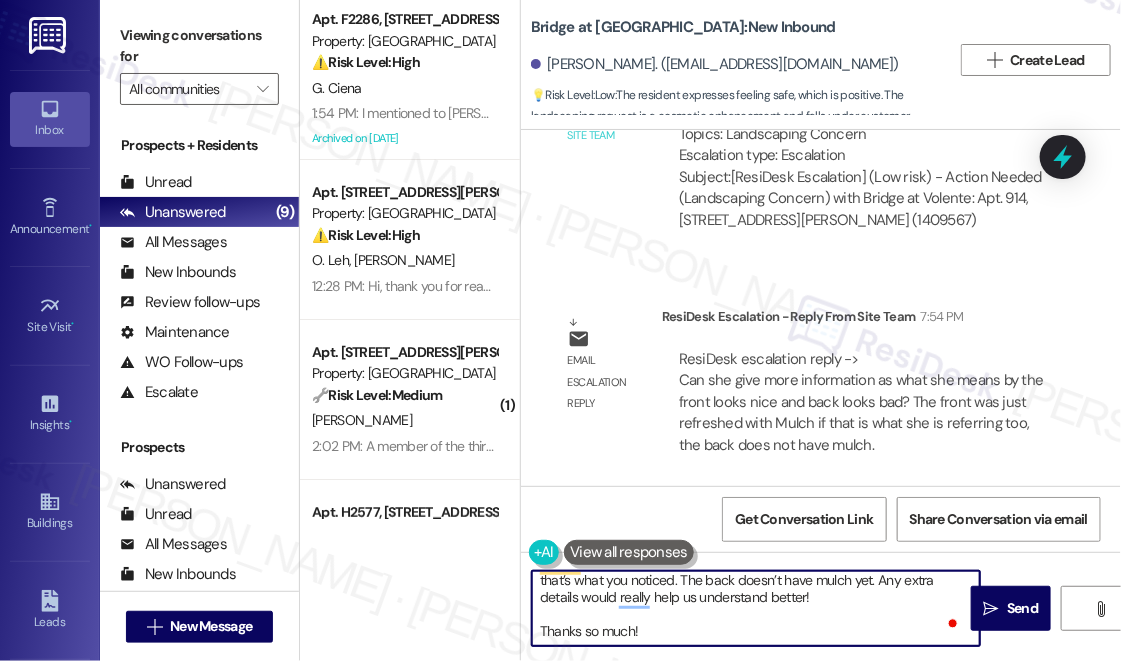 click on "Hi Vicki, thanks again for your feedback! The site team was wondering if you could share a bit more about what you mean by the front looking nice but the back looking bad.
Just so you know, the front was recently refreshed with mulch — maybe that’s what you noticed. The back doesn’t have mulch yet. Any extra details would really help us understand better!
Thanks so much!" at bounding box center [756, 608] 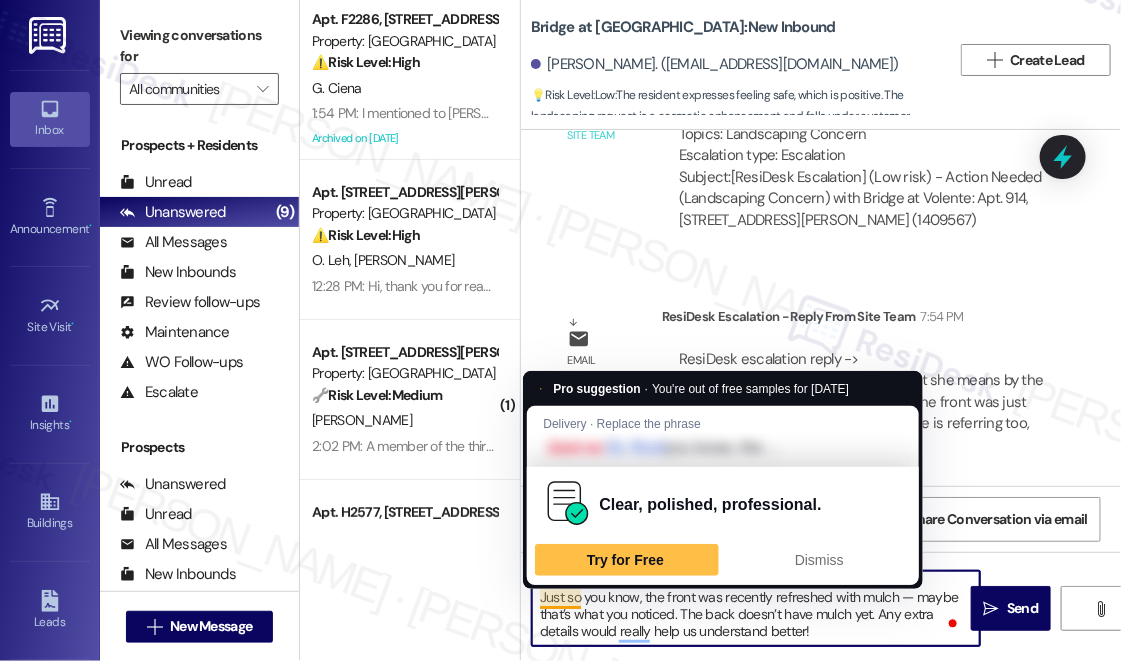 drag, startPoint x: 646, startPoint y: 600, endPoint x: 540, endPoint y: 598, distance: 106.01887 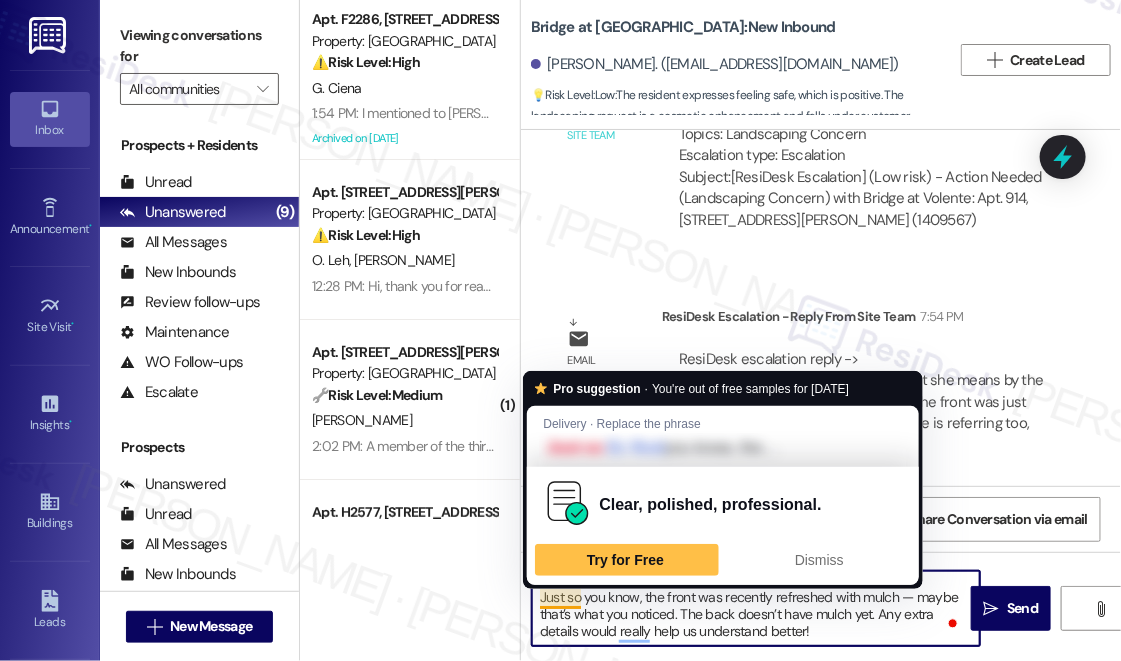 click on "Hi Vicki, thanks again for your feedback! The site team was wondering if you could share a bit more about what you mean by the front looking nice but the back looking bad.
Just so you know, the front was recently refreshed with mulch — maybe that’s what you noticed. The back doesn’t have mulch yet. Any extra details would really help us understand better!
Thanks so much!" at bounding box center (756, 608) 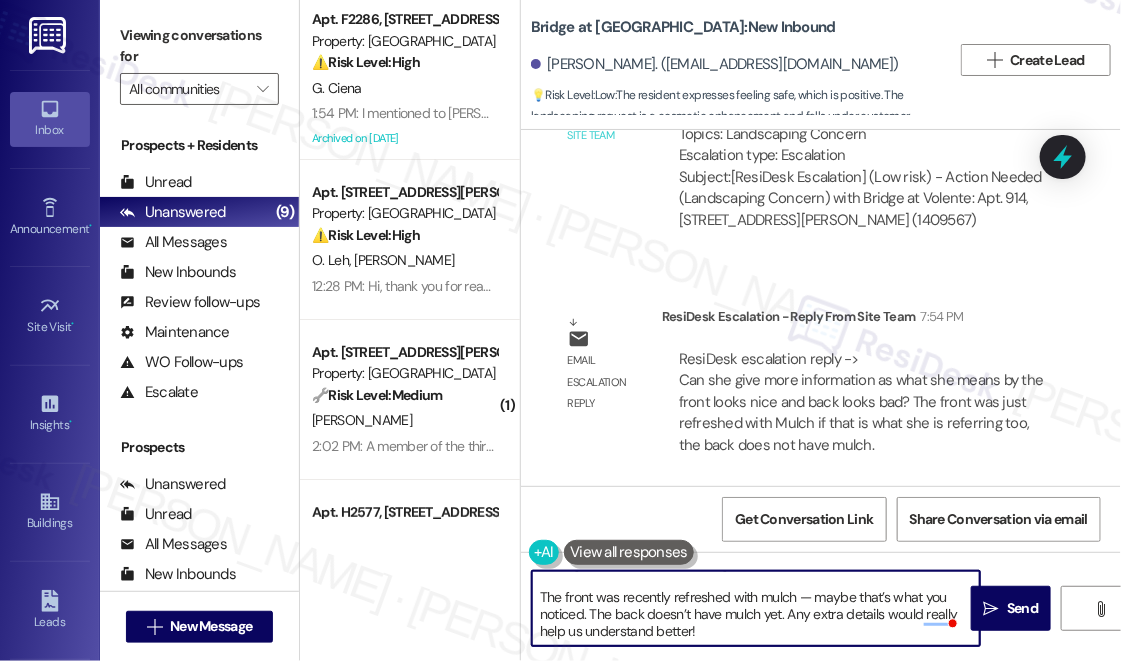 drag, startPoint x: 796, startPoint y: 598, endPoint x: 808, endPoint y: 598, distance: 12 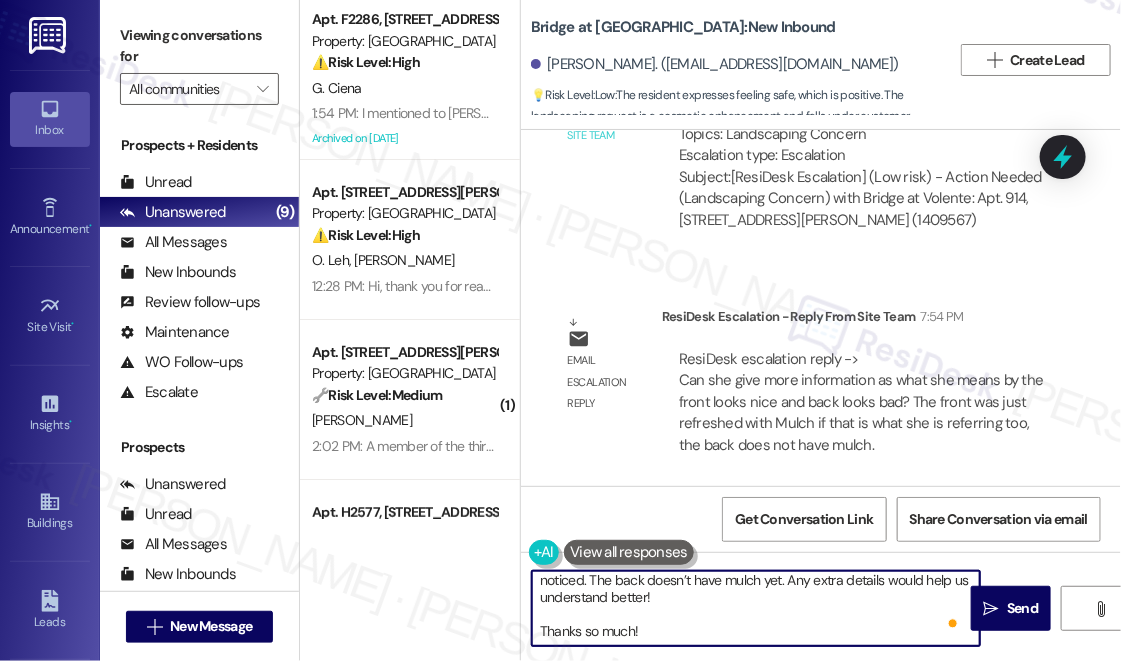 click on "Hi Vicki, thanks again for your feedback! The site team was wondering if you could share a bit more about what you mean by the front looking nice but the back looking bad.
The front was recently refreshed with mulch — maybe that’s what you noticed. The back doesn’t have mulch yet. Any extra details would help us understand better!
Thanks so much!" at bounding box center [756, 608] 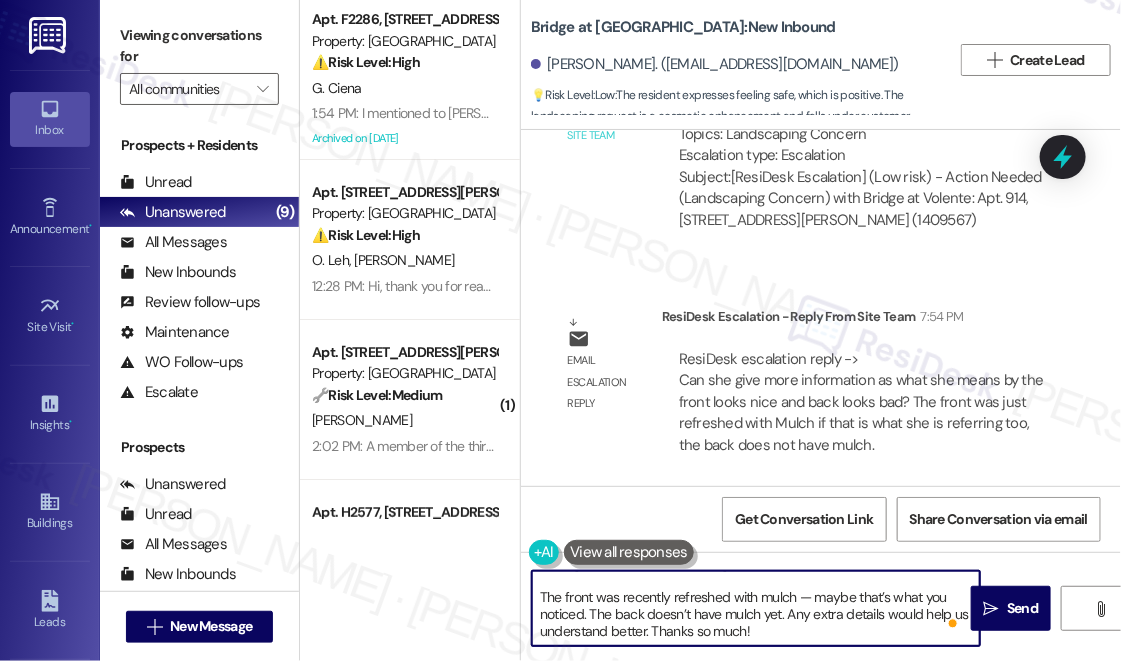 drag, startPoint x: 760, startPoint y: 624, endPoint x: 718, endPoint y: 616, distance: 42.755116 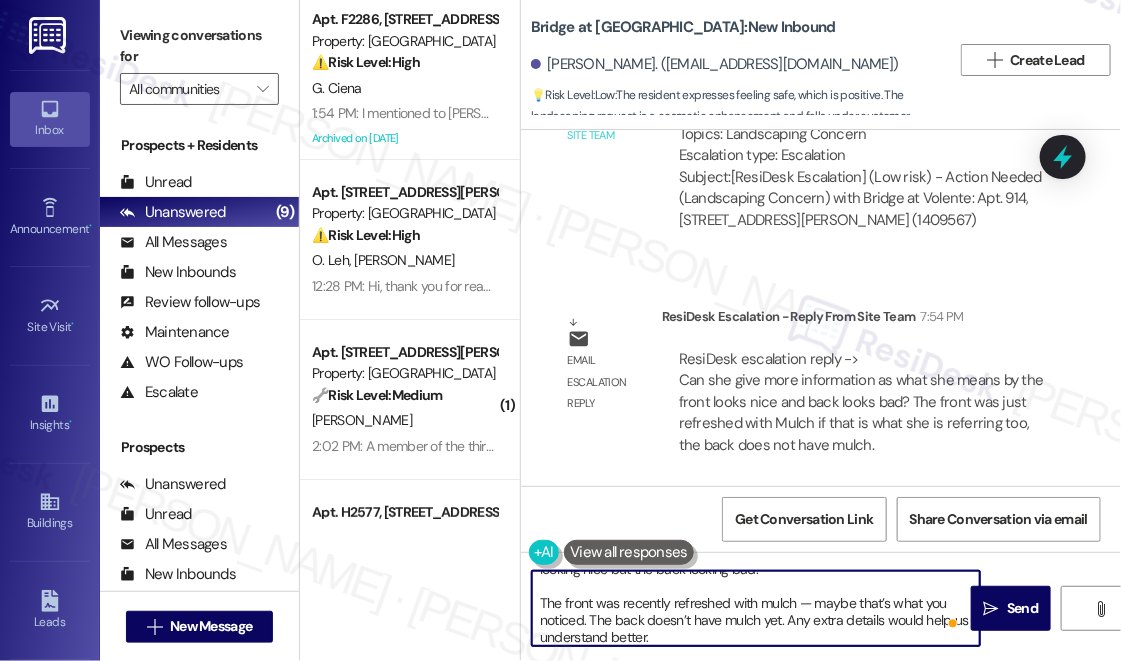 click on "Hi Vicki, thanks again for your feedback! The site team was wondering if you could share a bit more about what you mean by the front looking nice but the back looking bad.
The front was recently refreshed with mulch — maybe that’s what you noticed. The back doesn’t have mulch yet. Any extra details would help us understand better." at bounding box center [756, 608] 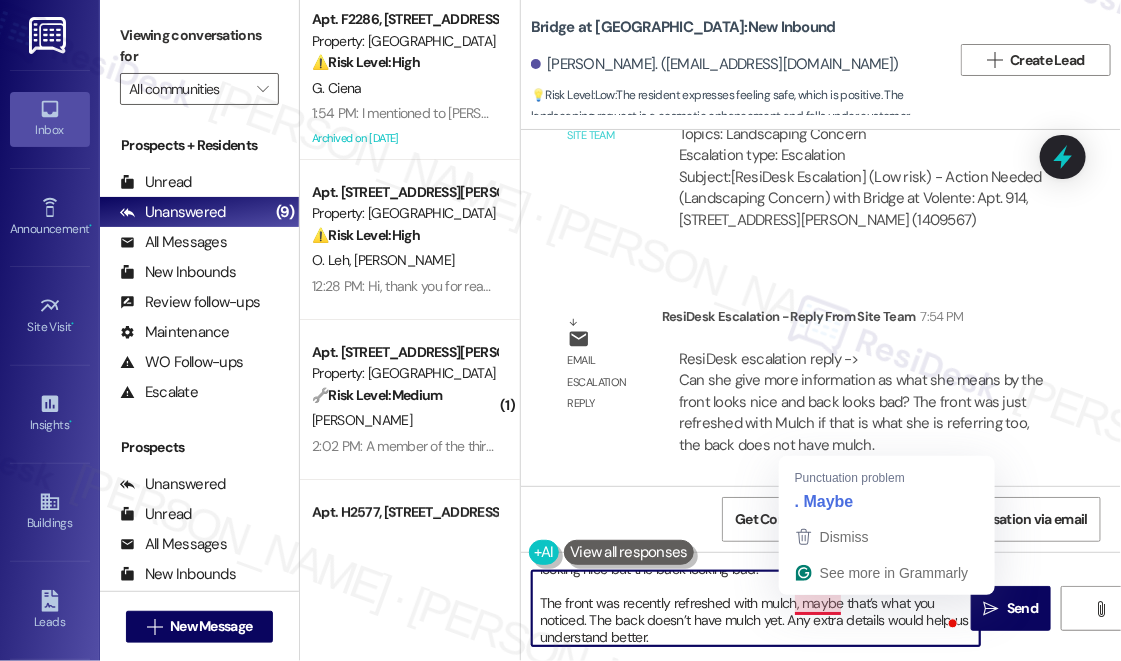 click on "Hi Vicki, thanks again for your feedback! The site team was wondering if you could share a bit more about what you mean by the front looking nice but the back looking bad.
The front was recently refreshed with mulch, maybe that’s what you noticed. The back doesn’t have mulch yet. Any extra details would help us understand better." at bounding box center (756, 608) 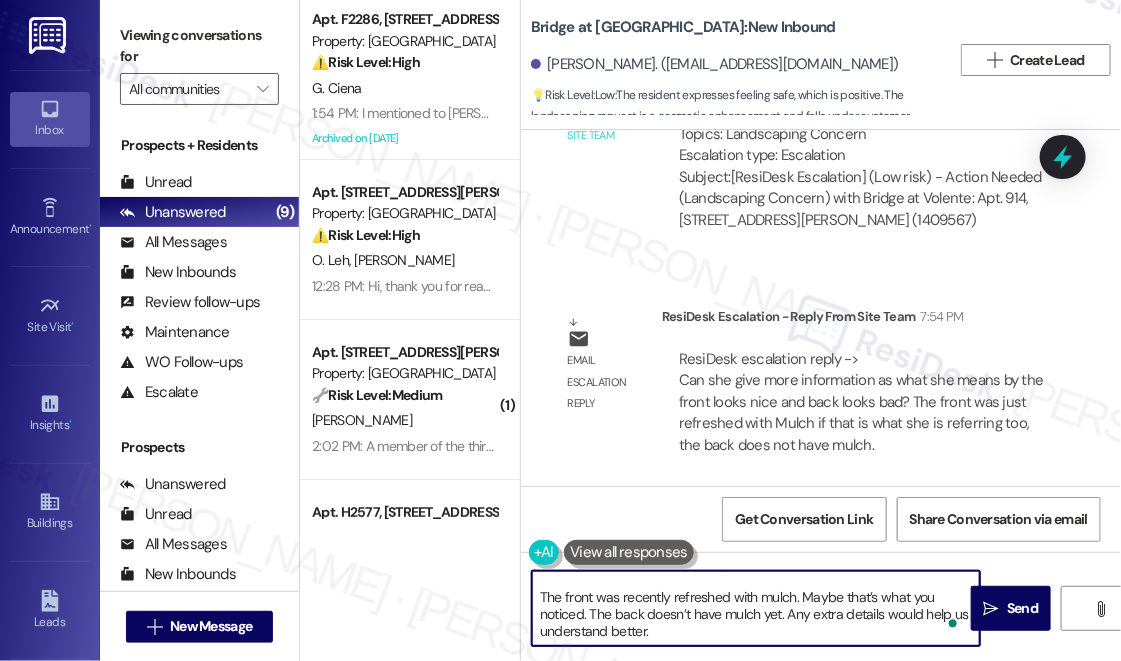 click on "Hi Vicki, thanks again for your feedback! The site team was wondering if you could share a bit more about what you mean by the front looking nice but the back looking bad.
The front was recently refreshed with mulch. Maybe that’s what you noticed. The back doesn’t have mulch yet. Any extra details would help us understand better." at bounding box center (756, 608) 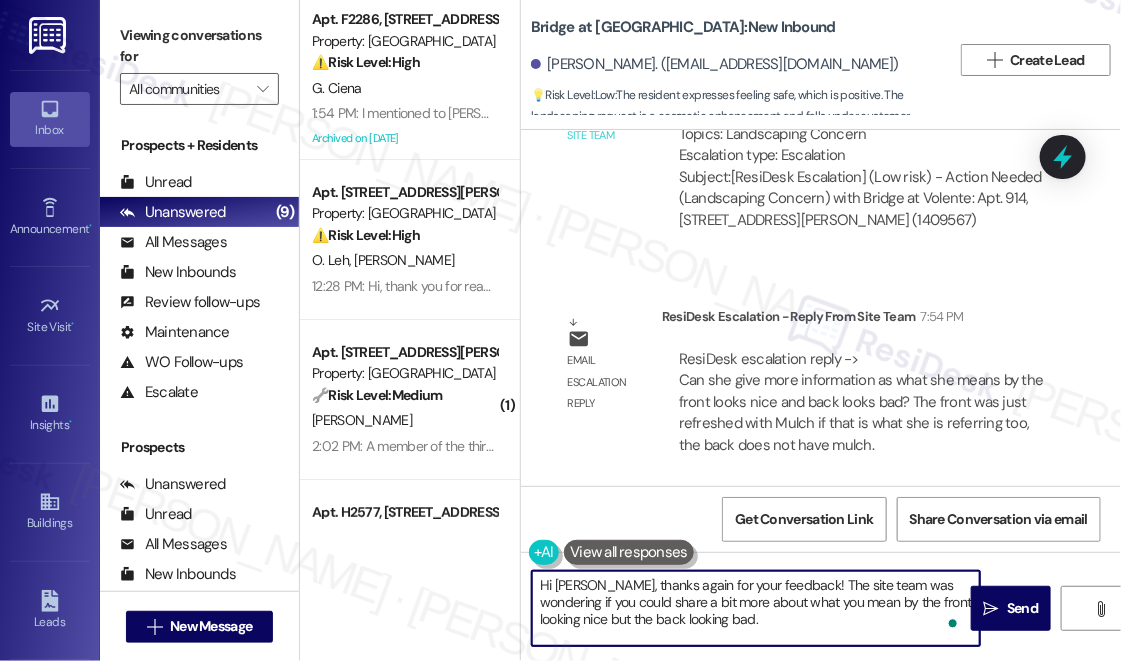 click on "Hi Vicki, thanks again for your feedback! The site team was wondering if you could share a bit more about what you mean by the front looking nice but the back looking bad.
The front was recently refreshed with mulch. Maybe that’s what you noticed. The back doesn’t have mulch yet. Any extra details would help us understand better." at bounding box center [756, 608] 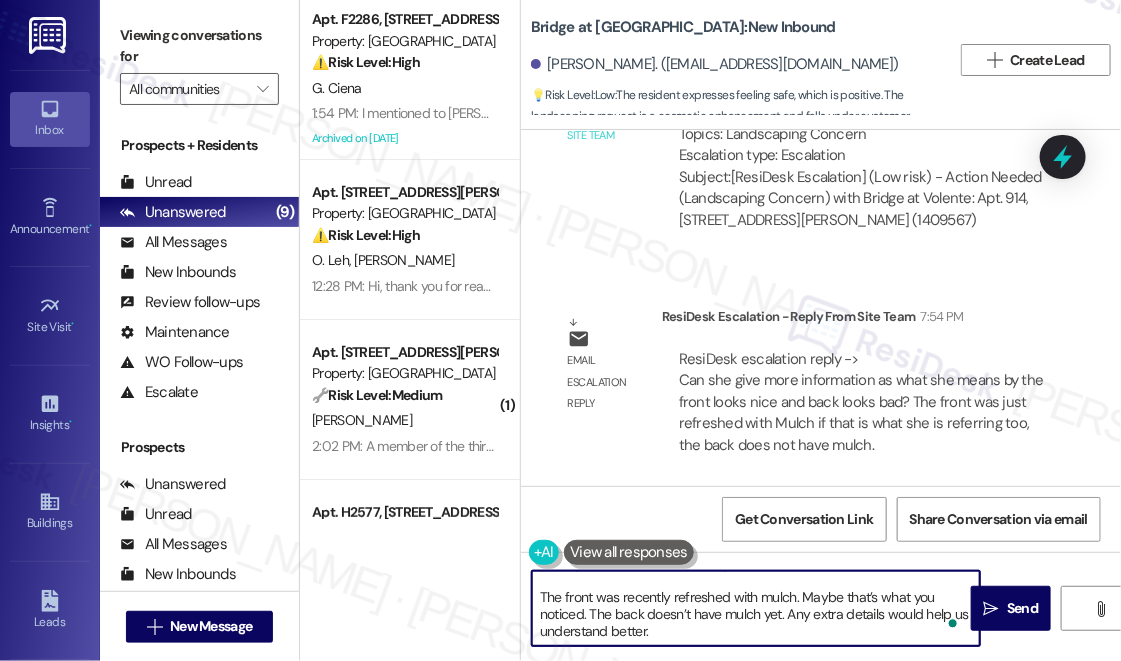 click on "Hi Vicki, thanks again for your feedback! The site team was wondering if you could share a bit more about what you mean by the front looking nice but the back looking bad.
The front was recently refreshed with mulch. Maybe that’s what you noticed. The back doesn’t have mulch yet. Any extra details would help us understand better." at bounding box center (756, 608) 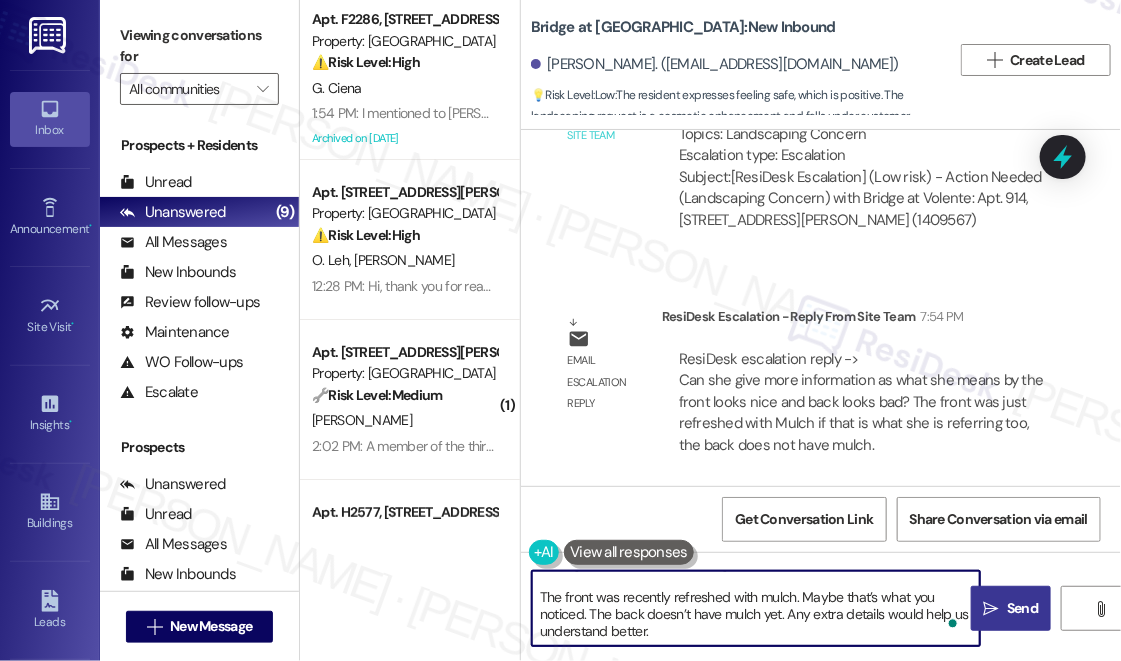 type on "Hi Vicki, thanks again for your feedback! The site team was wondering if you could share a bit more about what you mean by the front looking nice but the back looking bad.
The front was recently refreshed with mulch. Maybe that’s what you noticed. The back doesn’t have mulch yet. Any extra details would help us understand better." 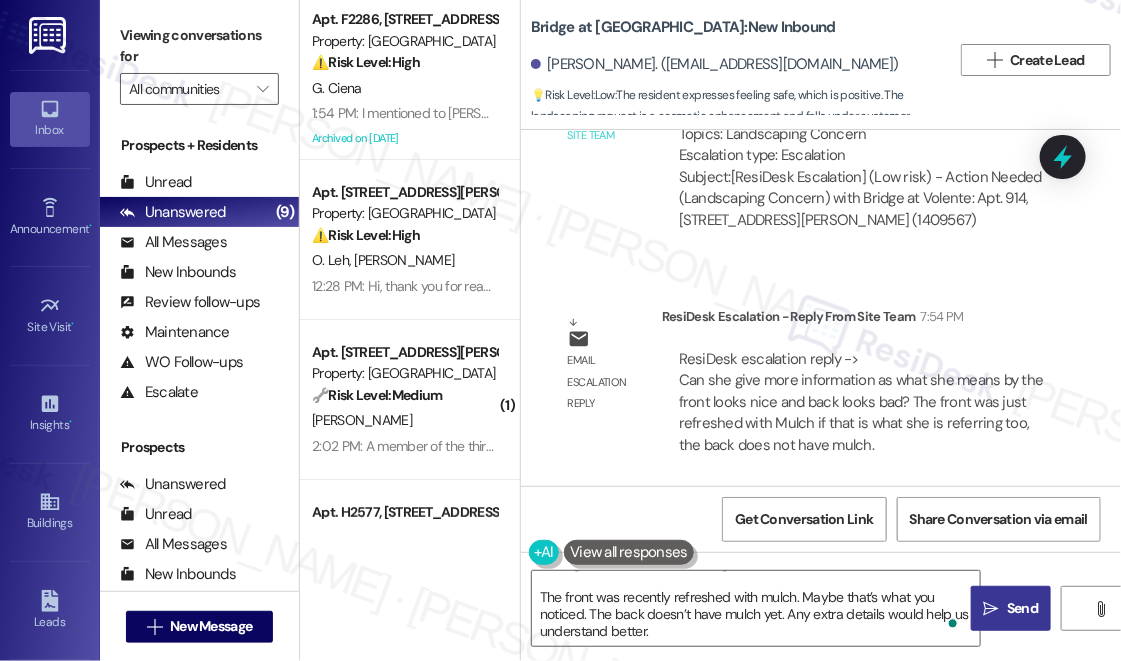 click on "Send" at bounding box center [1022, 608] 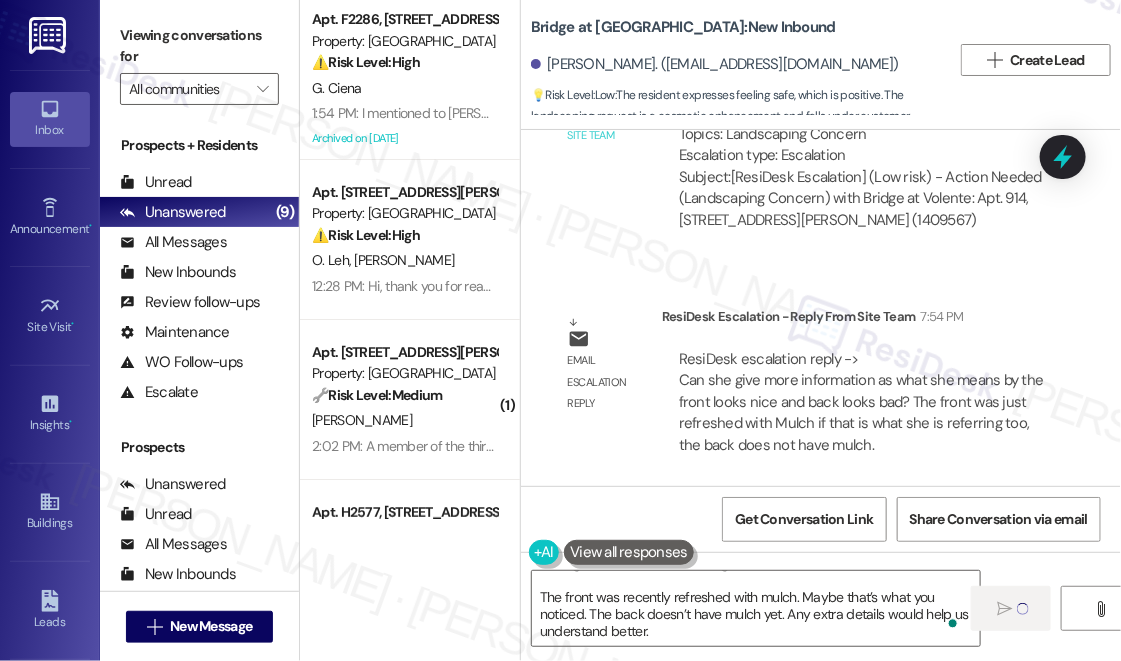 type 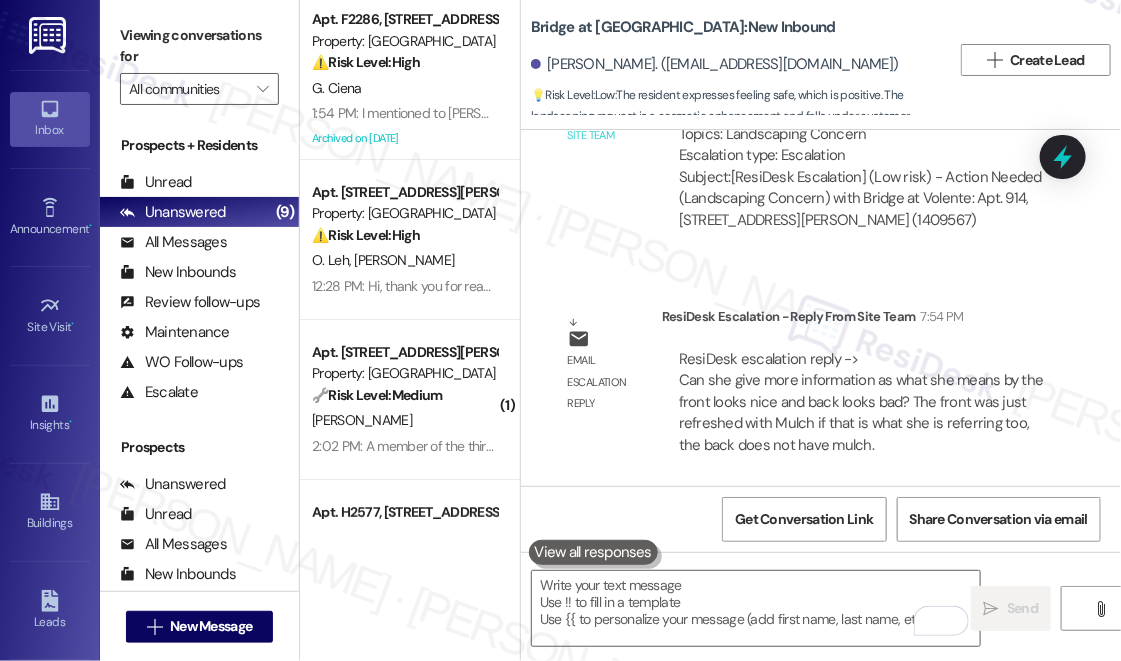 scroll, scrollTop: 0, scrollLeft: 0, axis: both 